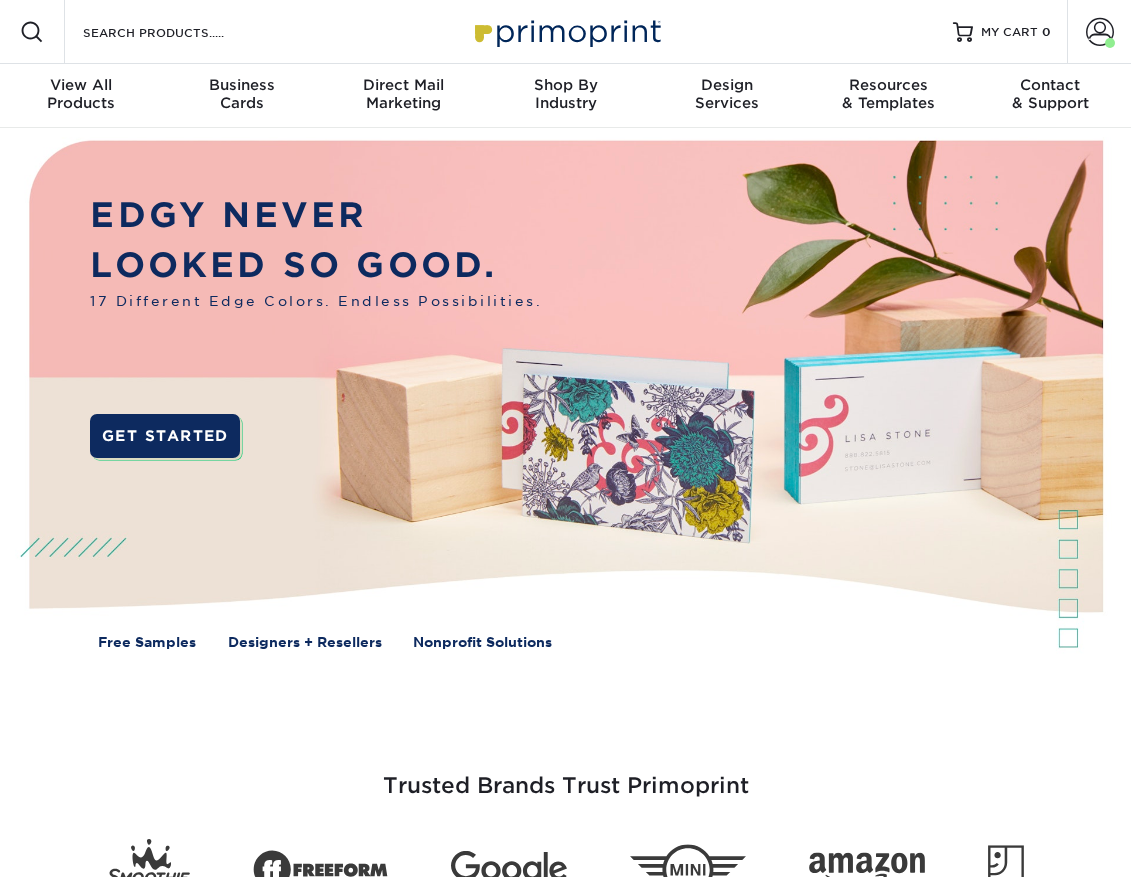 scroll, scrollTop: 0, scrollLeft: 0, axis: both 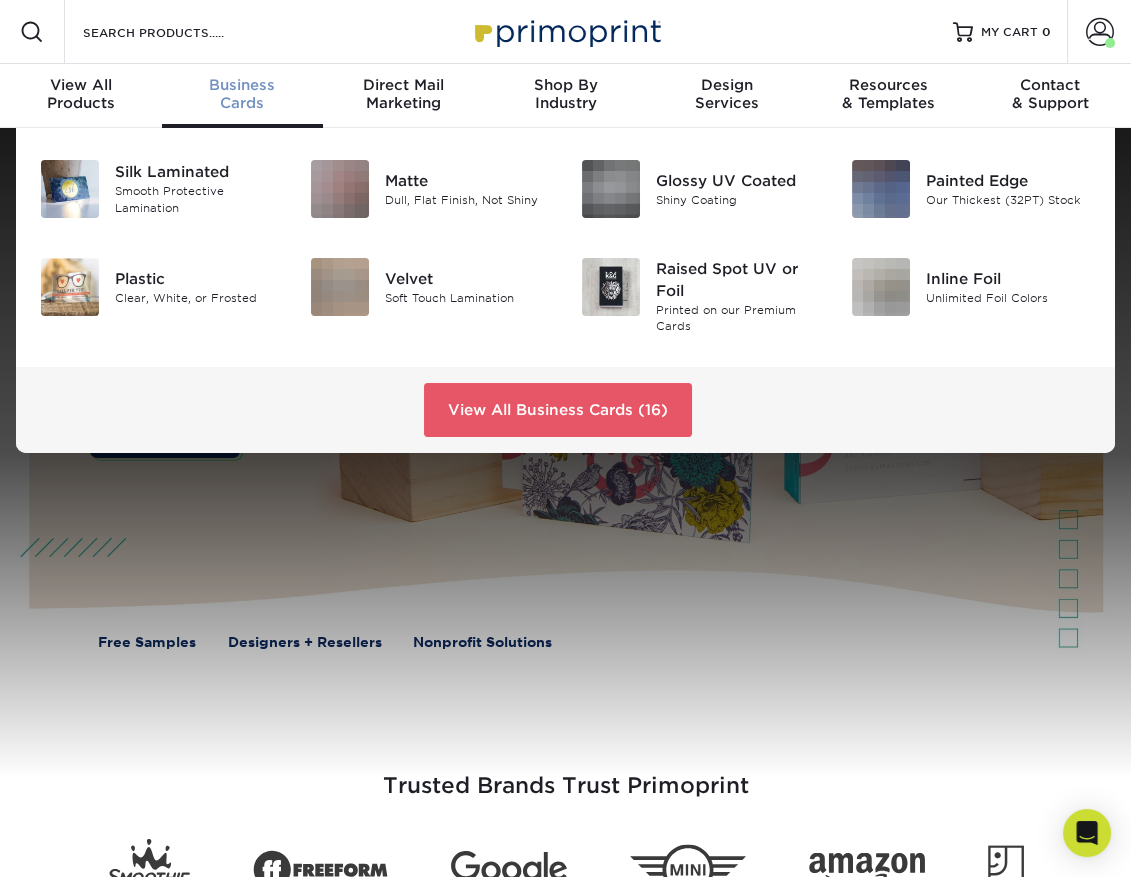 click on "Business  Cards" at bounding box center (243, 94) 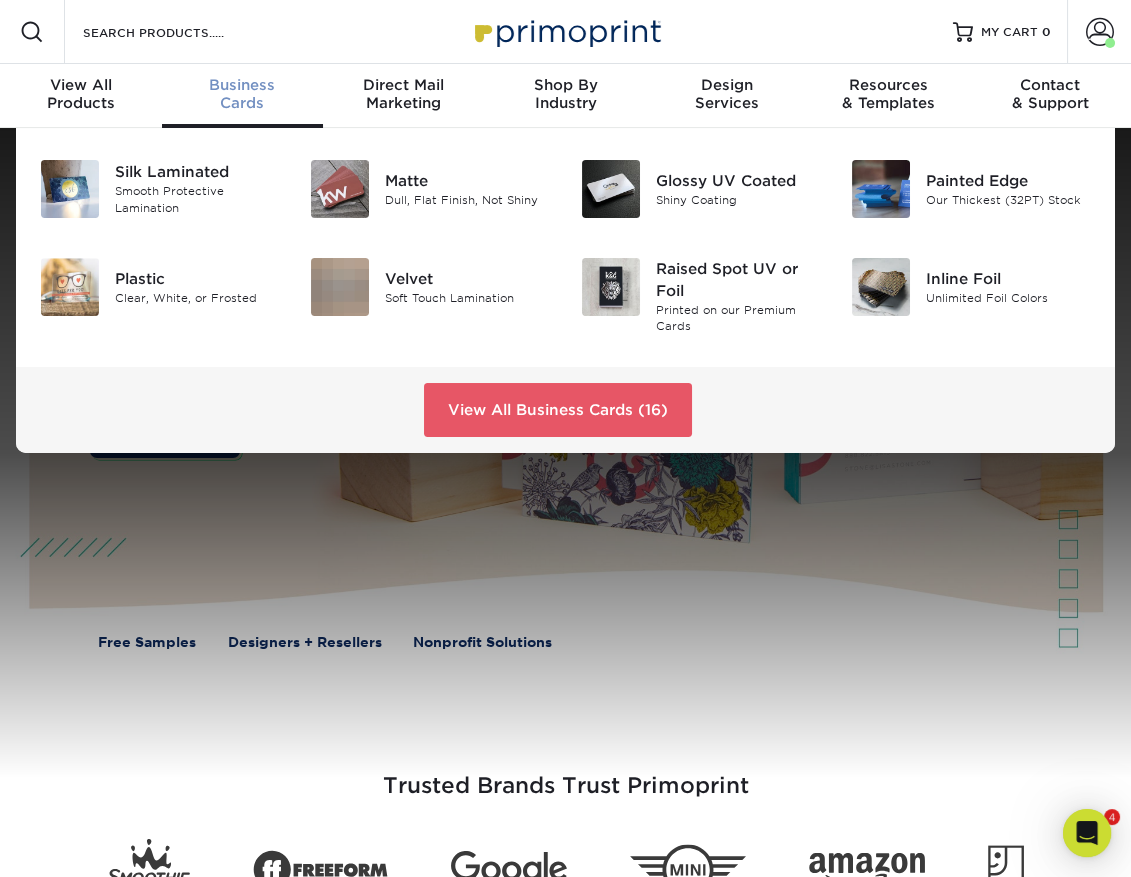 scroll, scrollTop: 0, scrollLeft: 0, axis: both 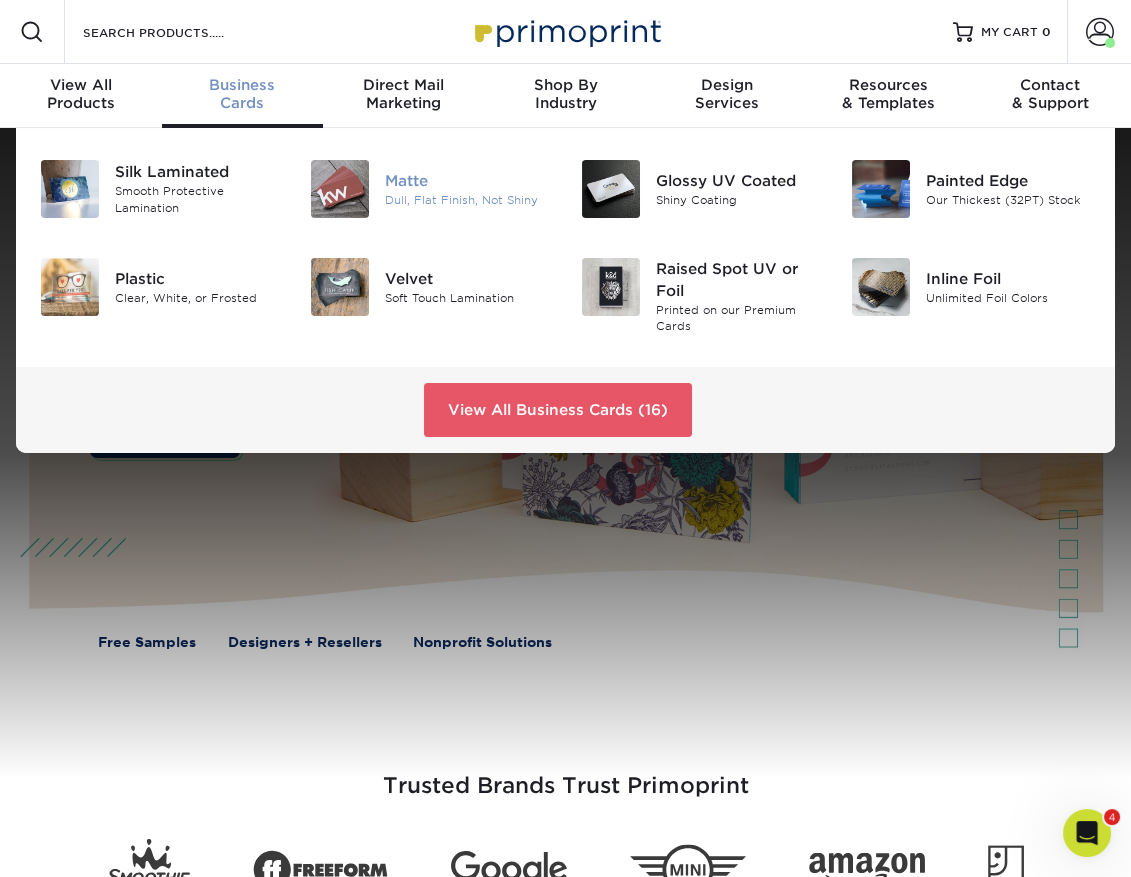 click on "Dull, Flat Finish, Not Shiny" at bounding box center [467, 200] 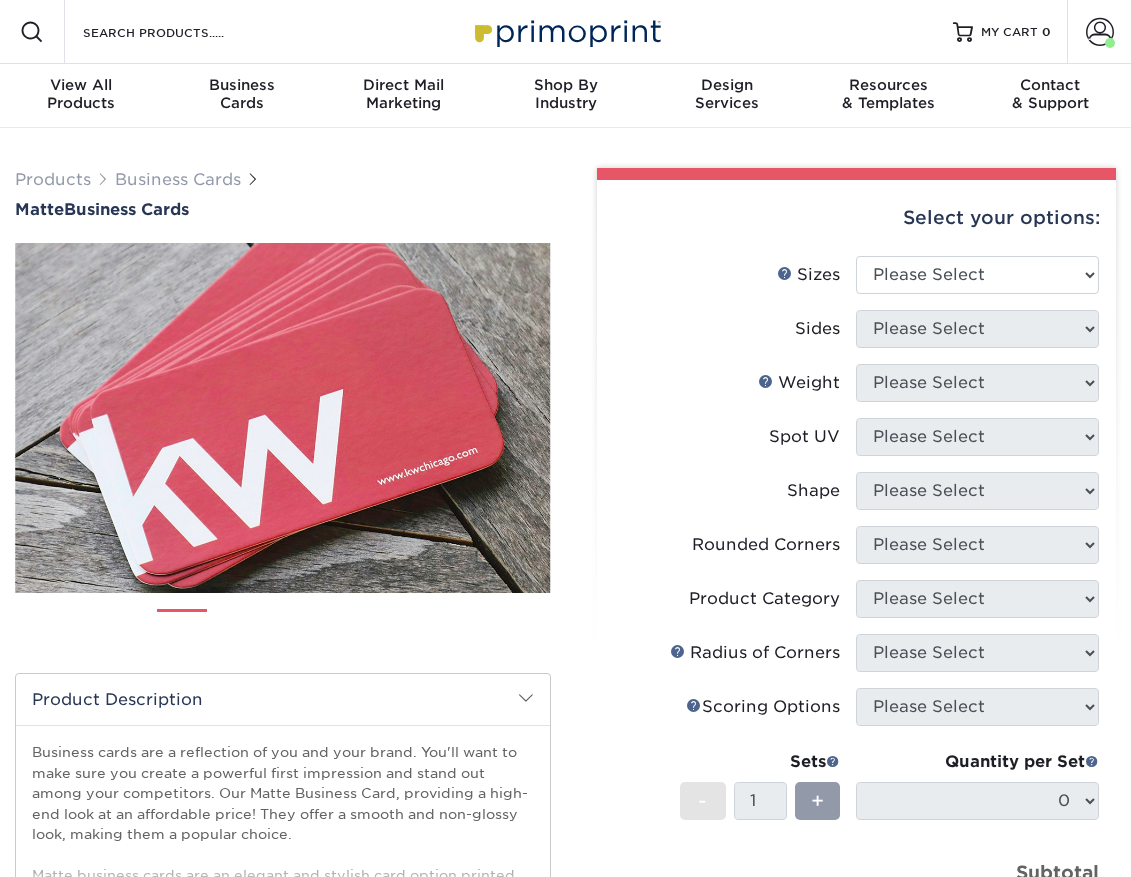 scroll, scrollTop: 0, scrollLeft: 0, axis: both 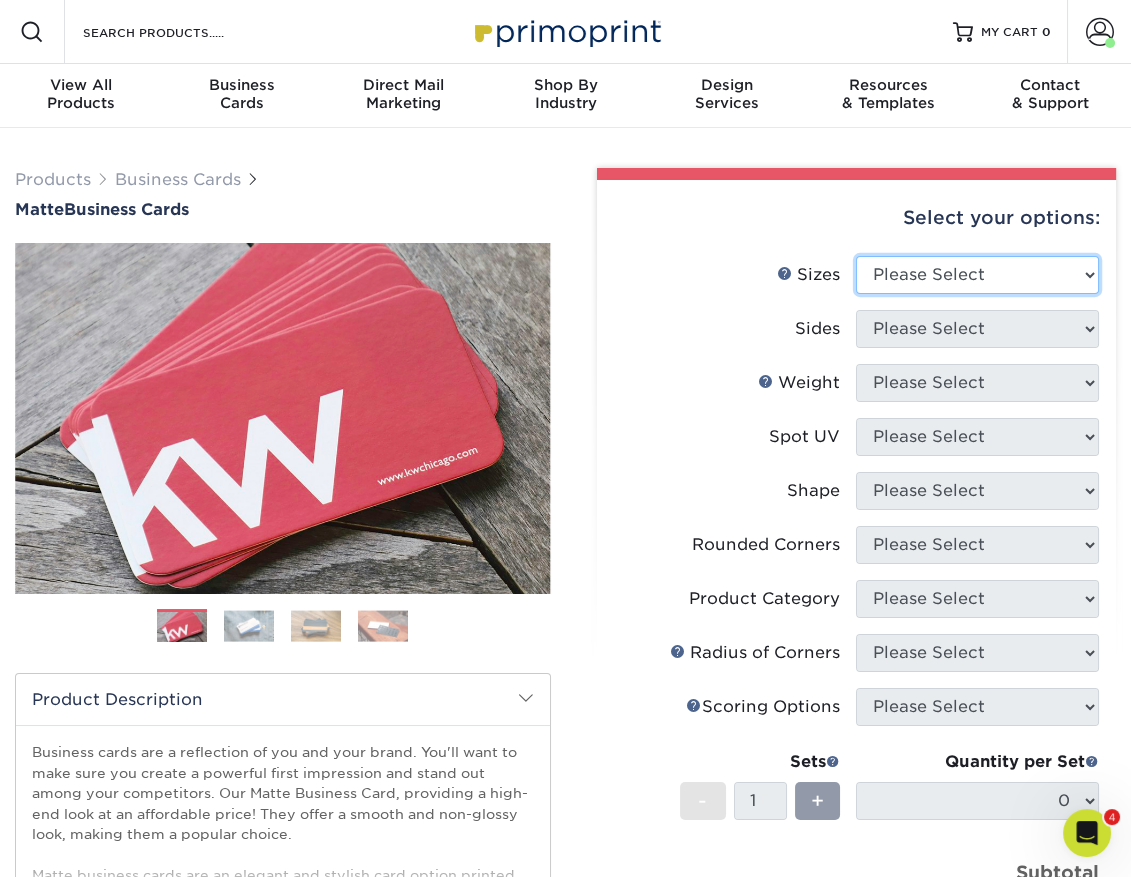 click on "Please Select
1.5" x 3.5"  - Mini
1.75" x 3.5" - Mini
2" x 2" - Square
2" x 3" - Mini
2" x 3.5" - Standard
2" x 7" - Foldover Card
2.125" x 3.375" - European
2.5" x 2.5" - Square 3.5" x 4" - Foldover Card" at bounding box center [977, 275] 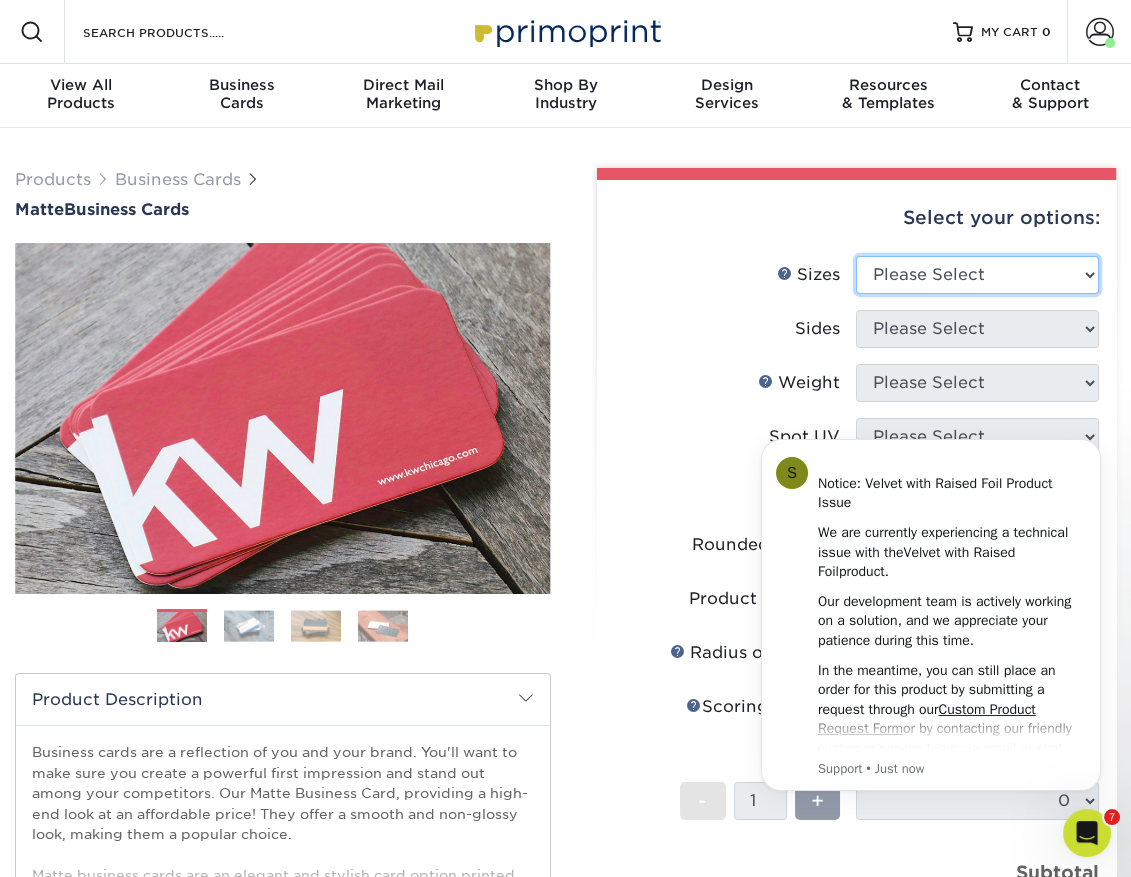 scroll, scrollTop: 0, scrollLeft: 0, axis: both 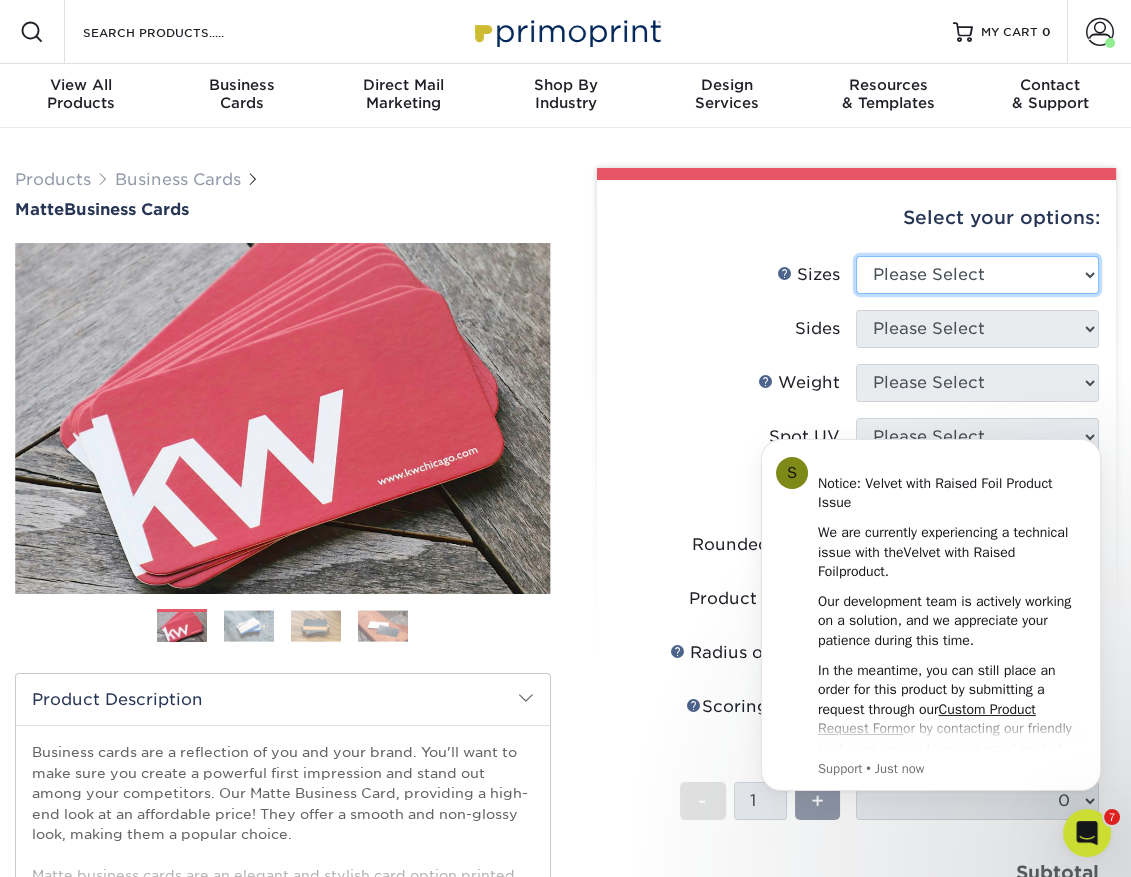 select on "2.00x3.50" 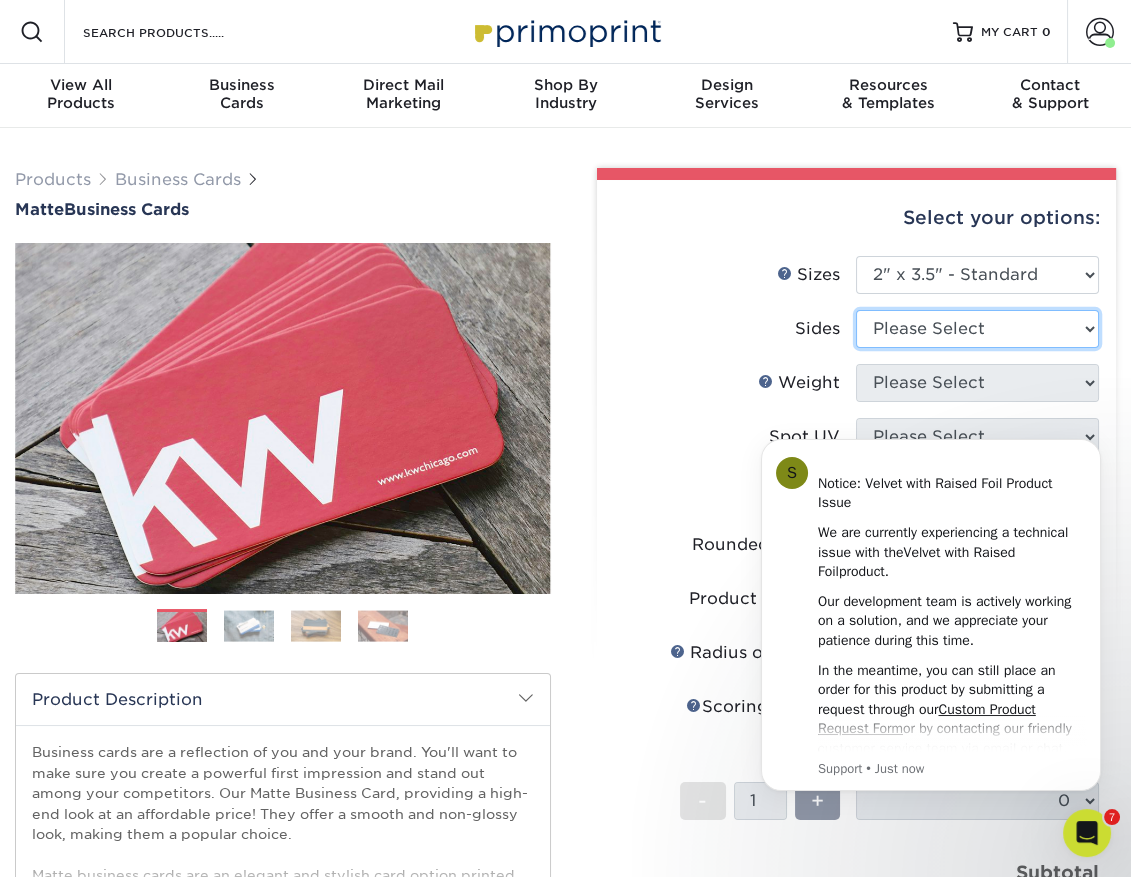 click on "Please Select Print Both Sides Print Front Only" at bounding box center [977, 329] 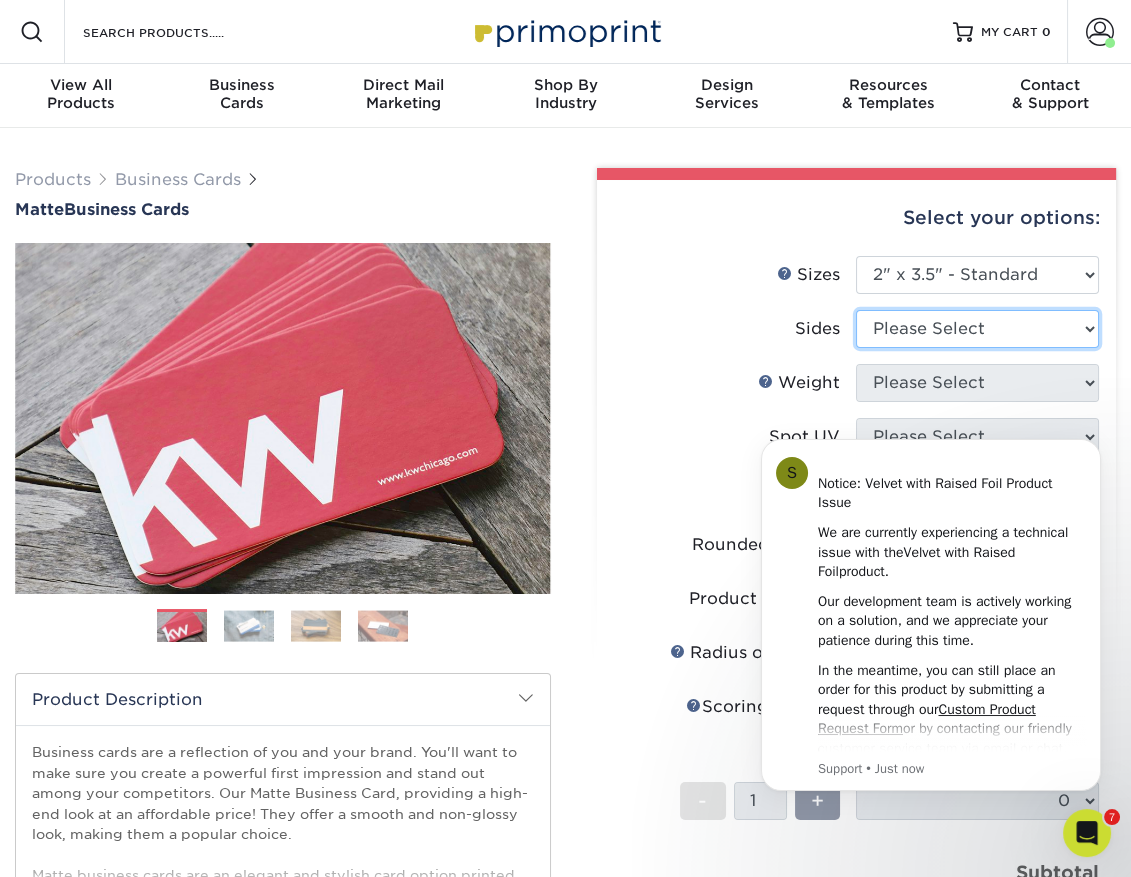 select on "13abbda7-1d64-4f25-8bb2-c179b224825d" 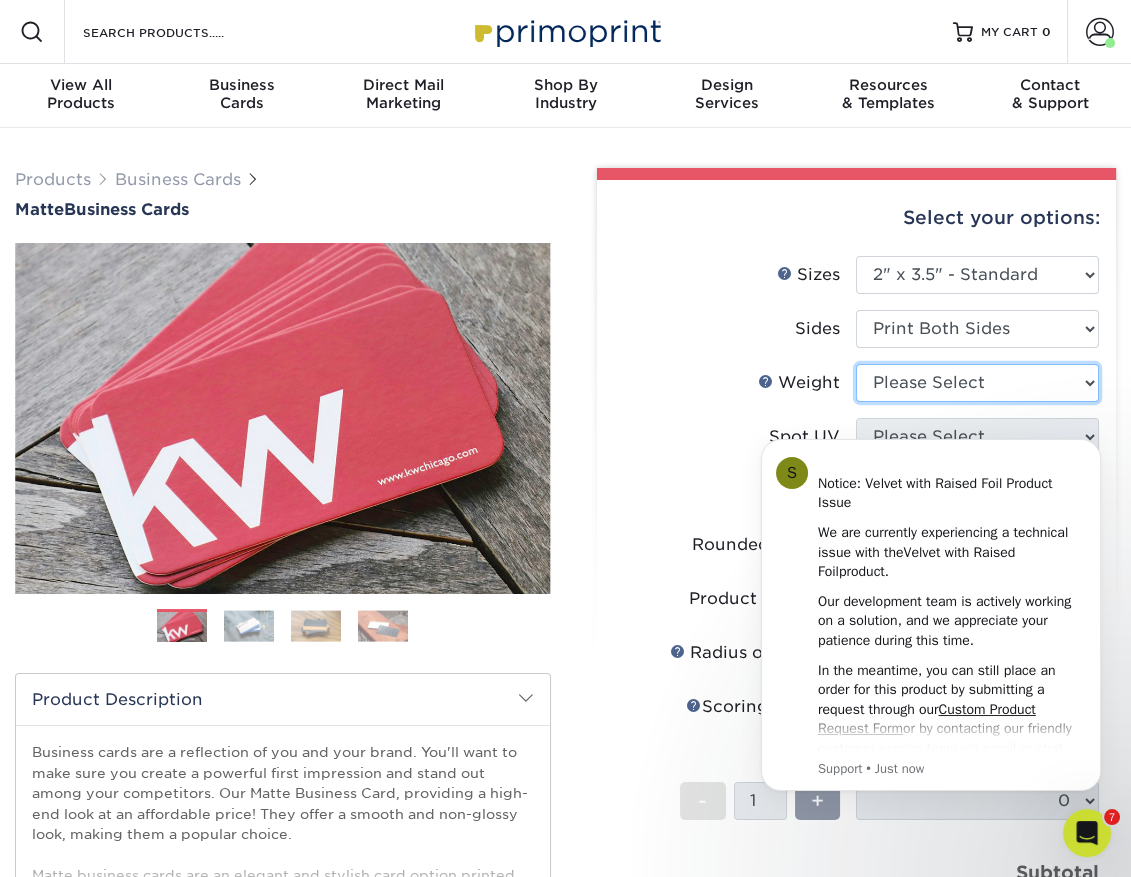 click on "Please Select 16PT 14PT" at bounding box center (977, 383) 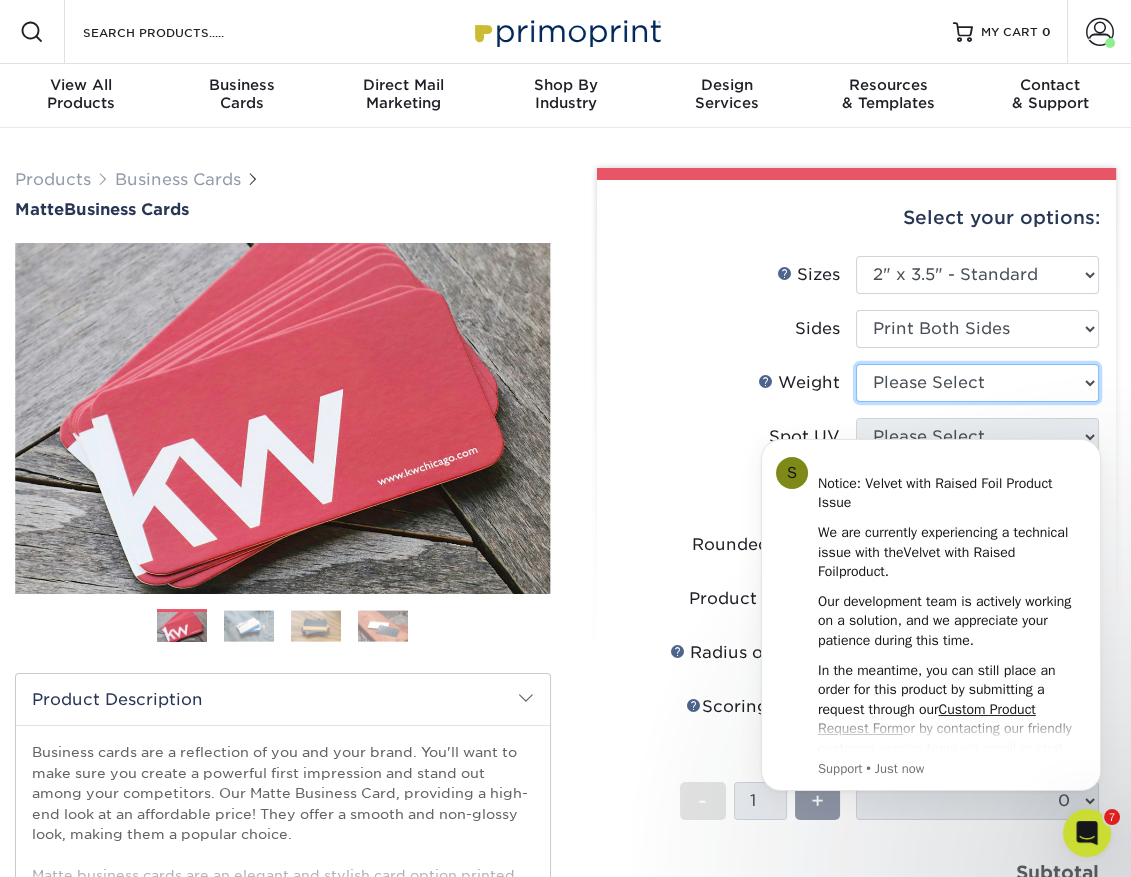 select on "16PT" 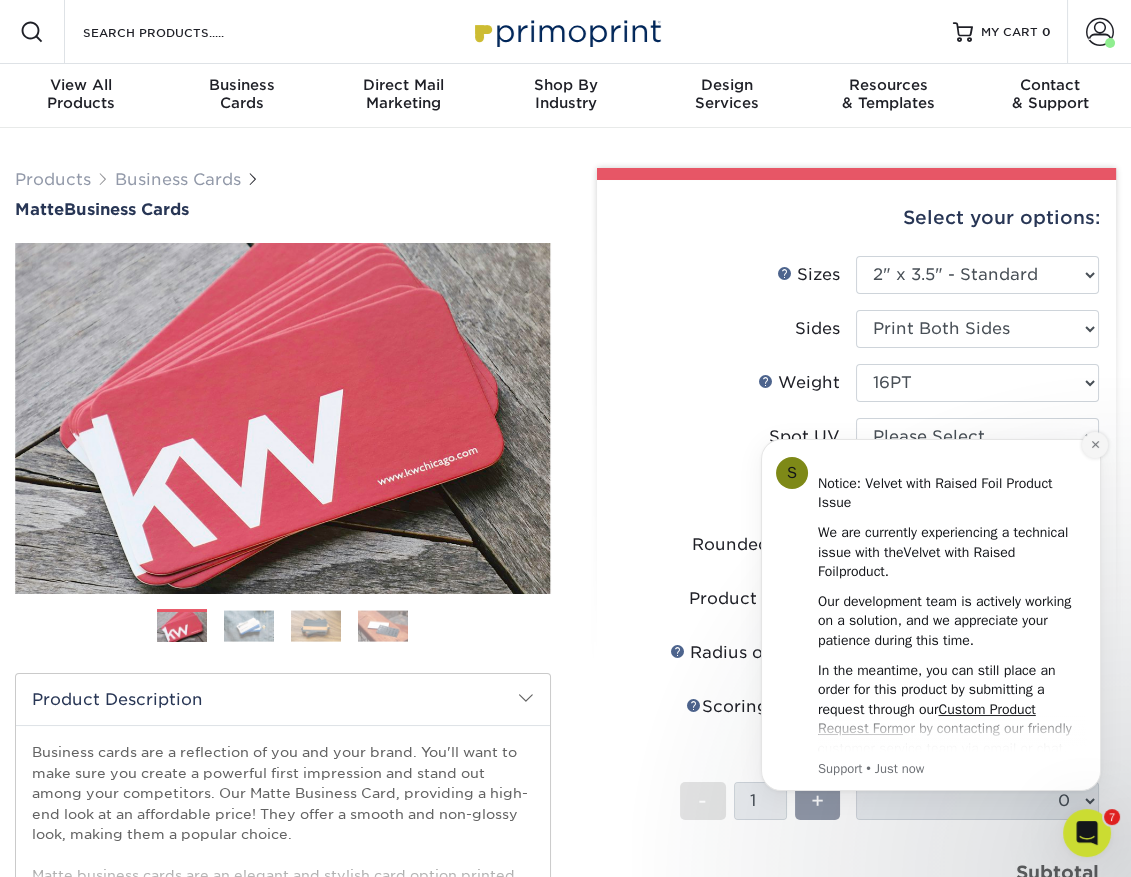 click 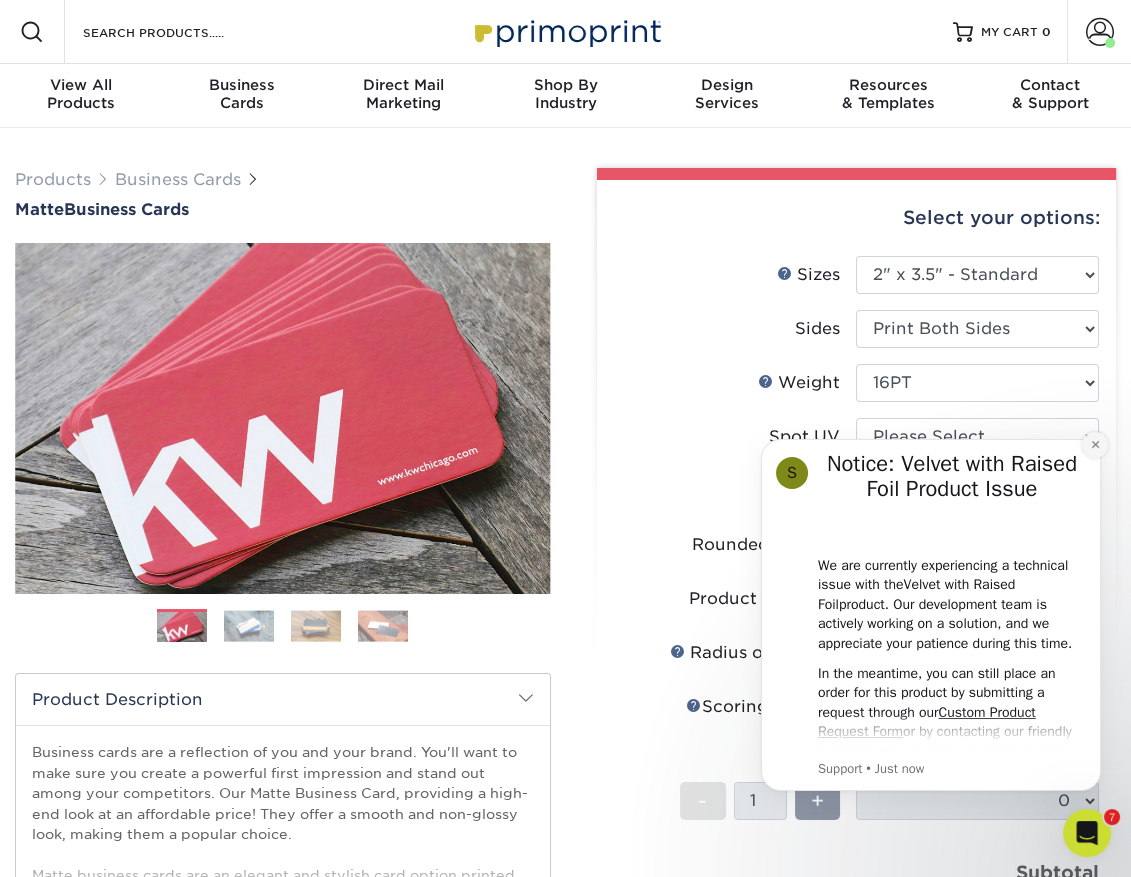 click 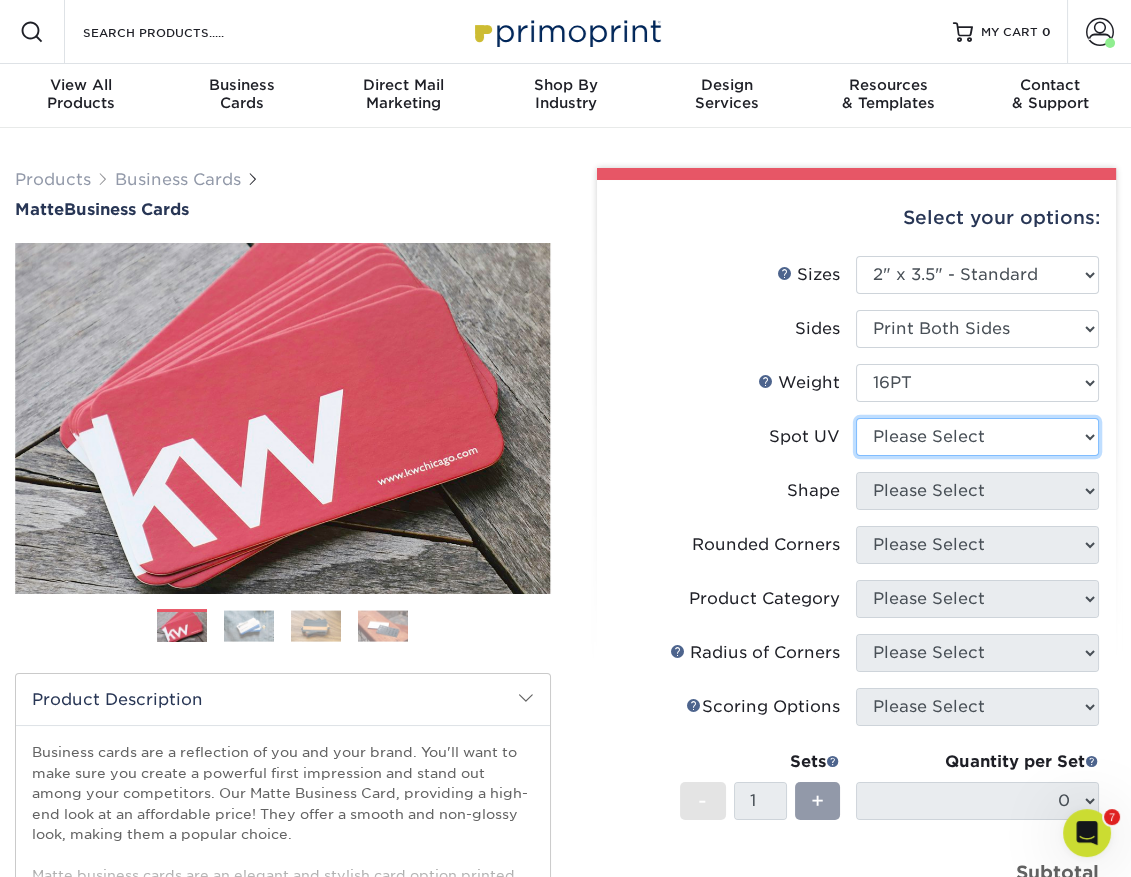 click on "Please Select No Spot UV Front and Back (Both Sides) Front Only Back Only" at bounding box center (977, 437) 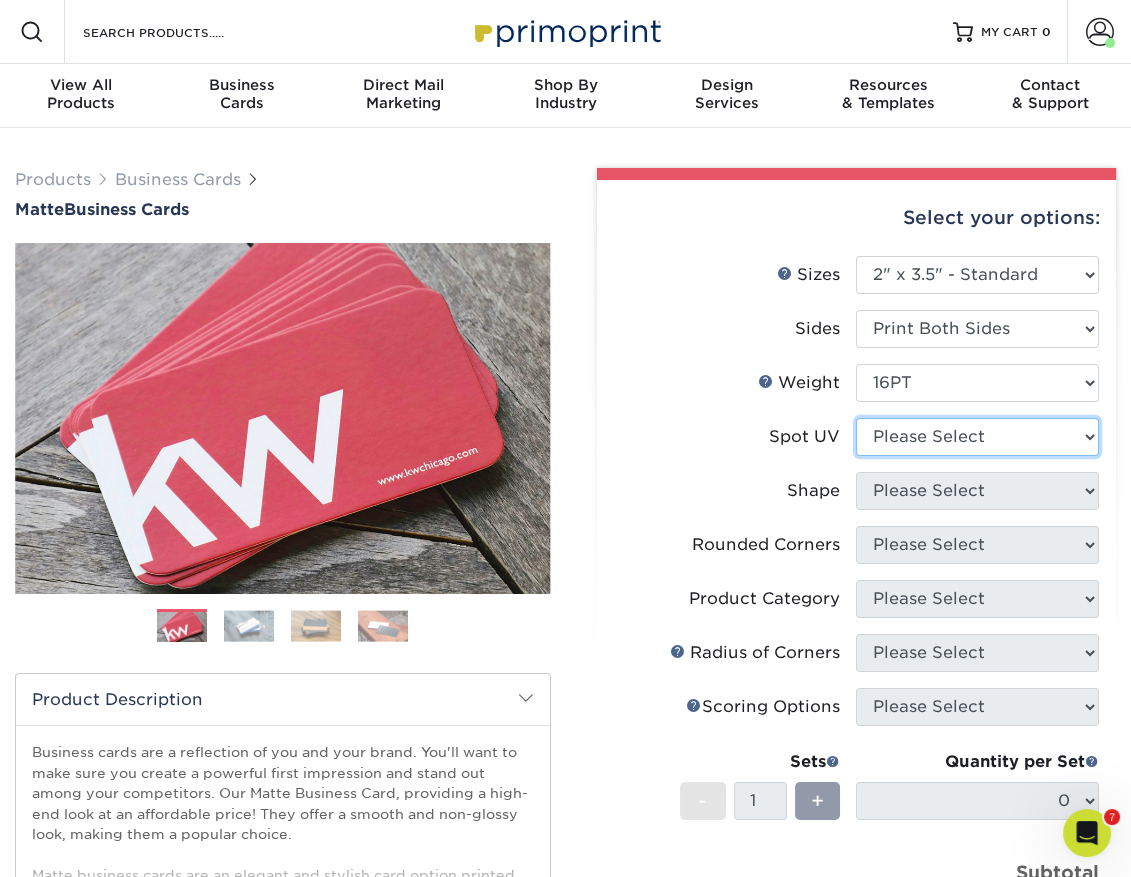 select on "3" 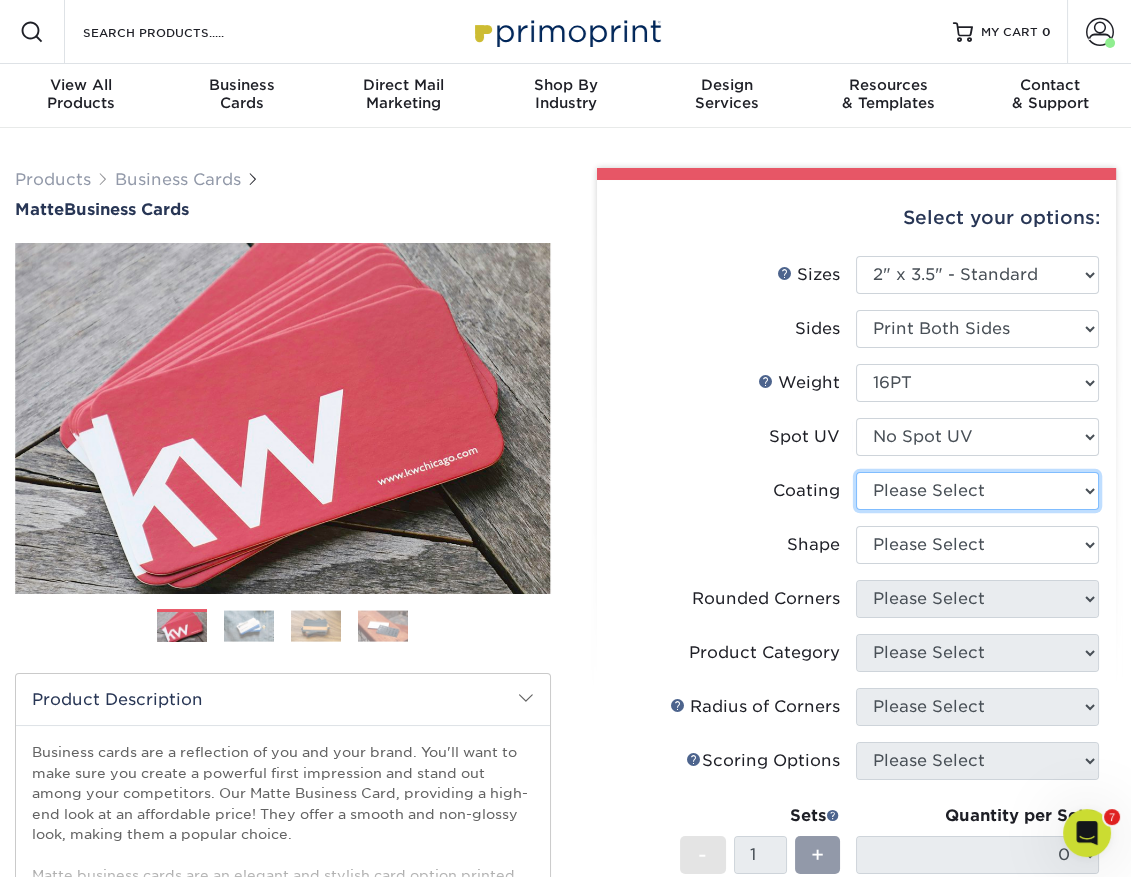 click at bounding box center [977, 491] 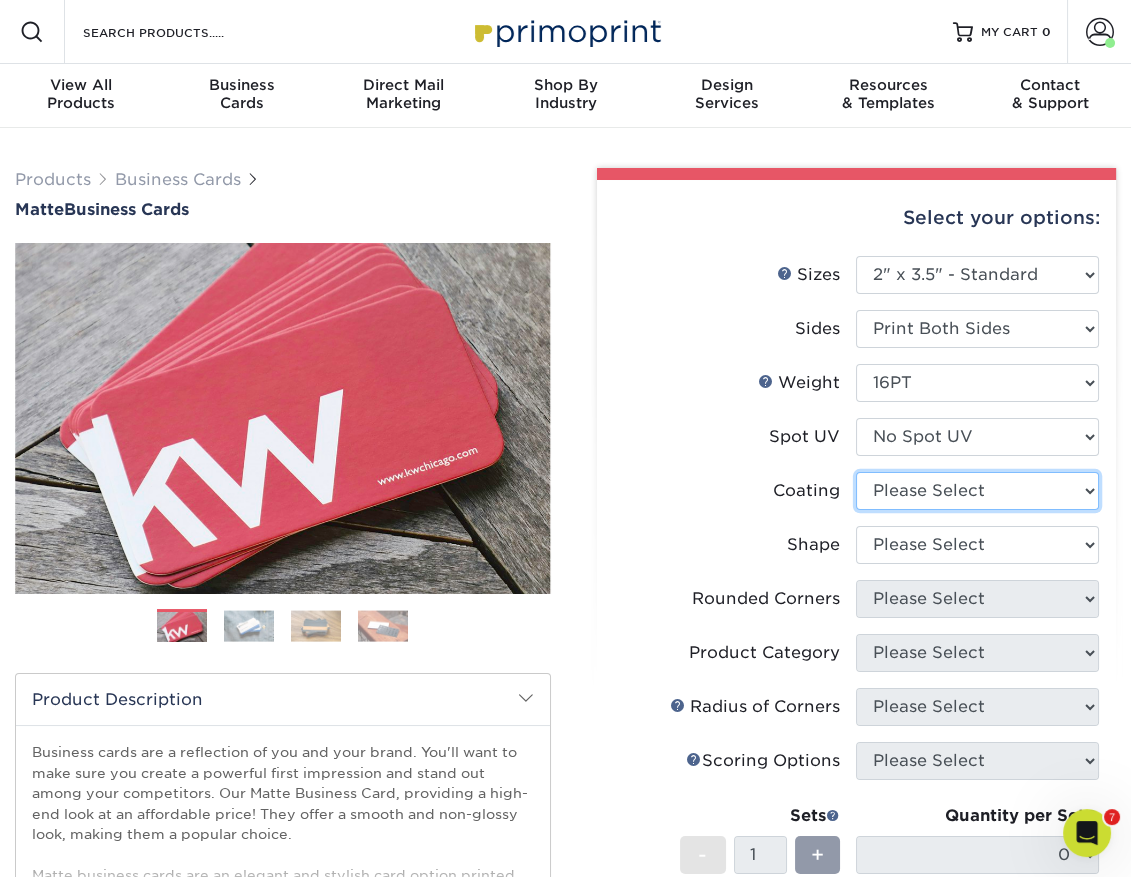select on "121bb7b5-3b4d-429f-bd8d-bbf80e953313" 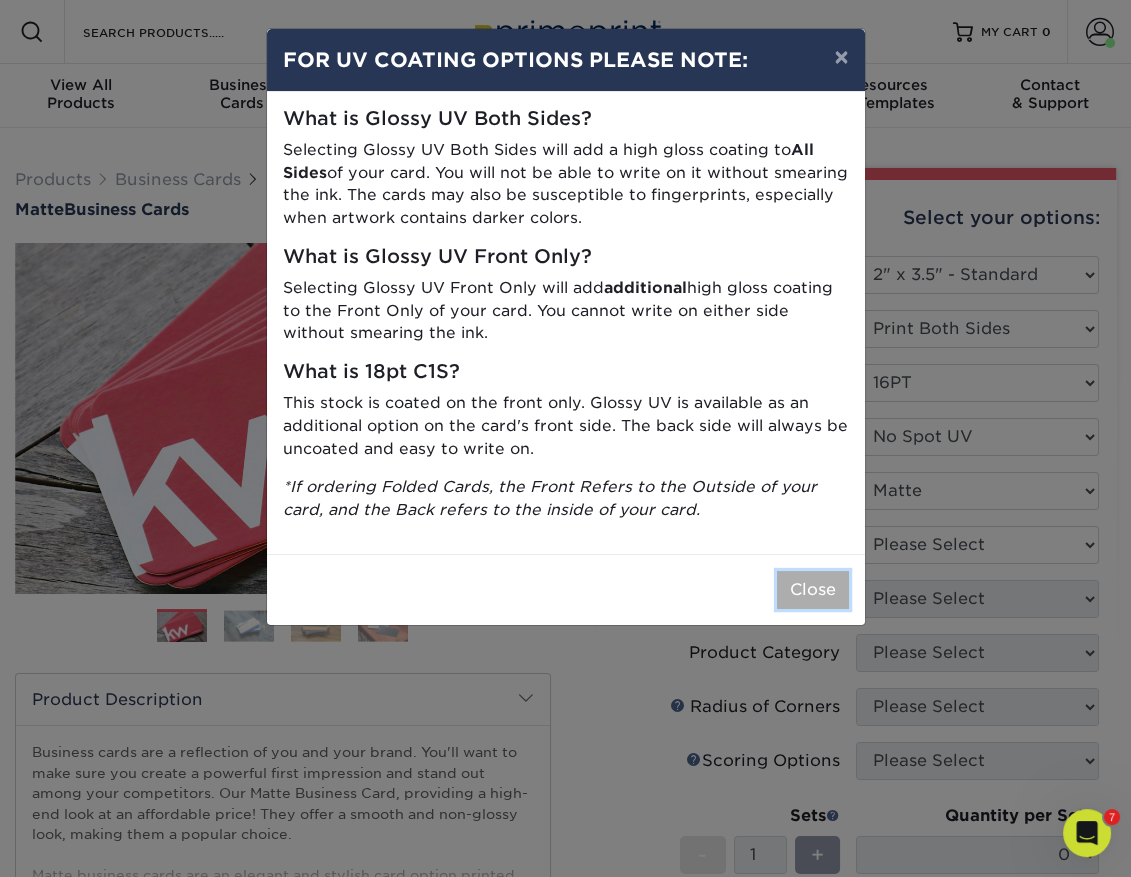 click on "Close" at bounding box center [813, 590] 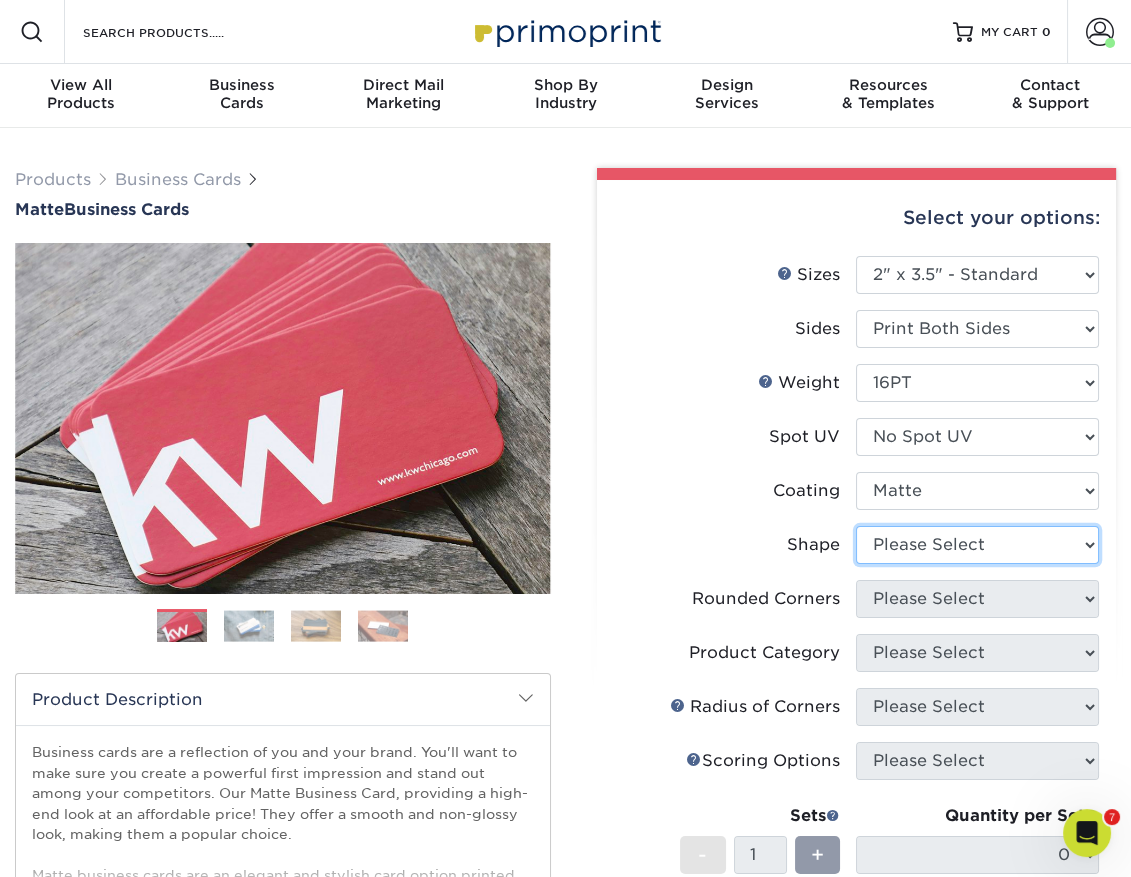 click on "Please Select Standard Oval" at bounding box center [977, 545] 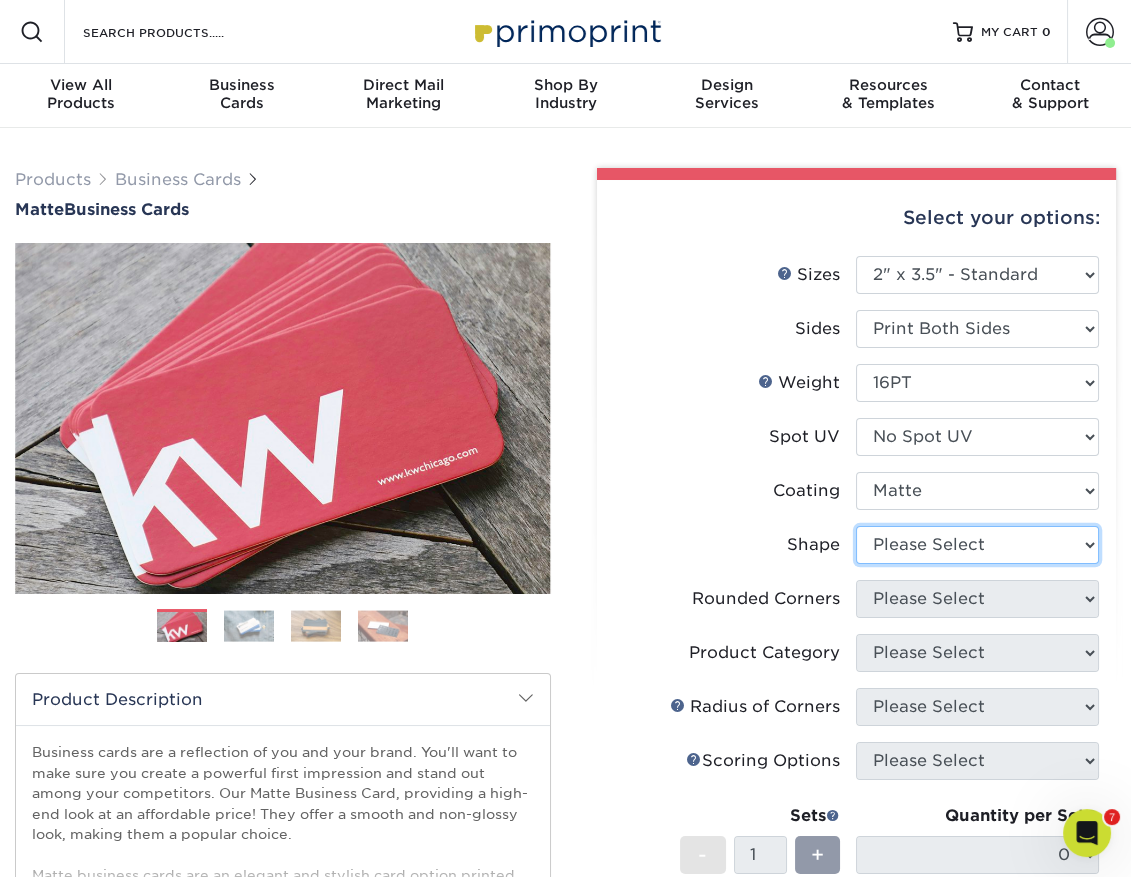 select on "standard" 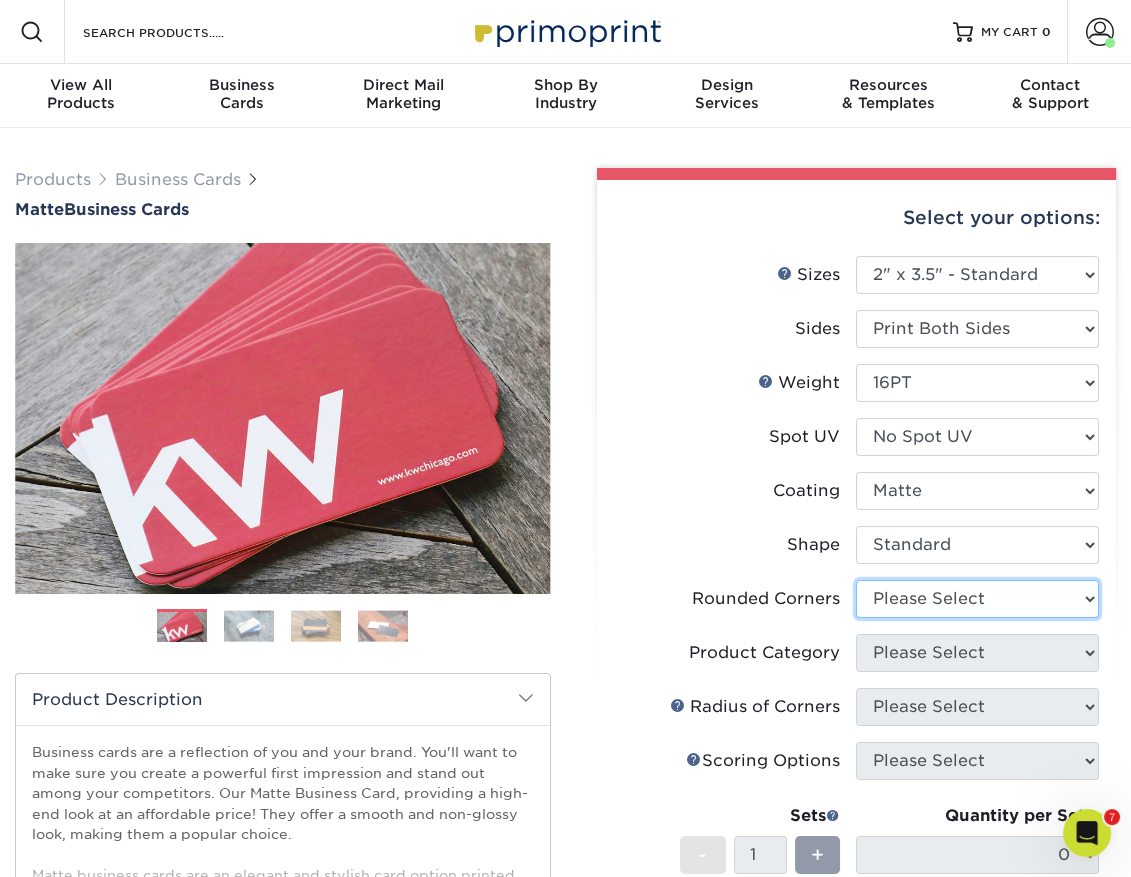 click on "Please Select
Yes - Round 2 Corners                                                    Yes - Round 4 Corners                                                    No" at bounding box center [977, 599] 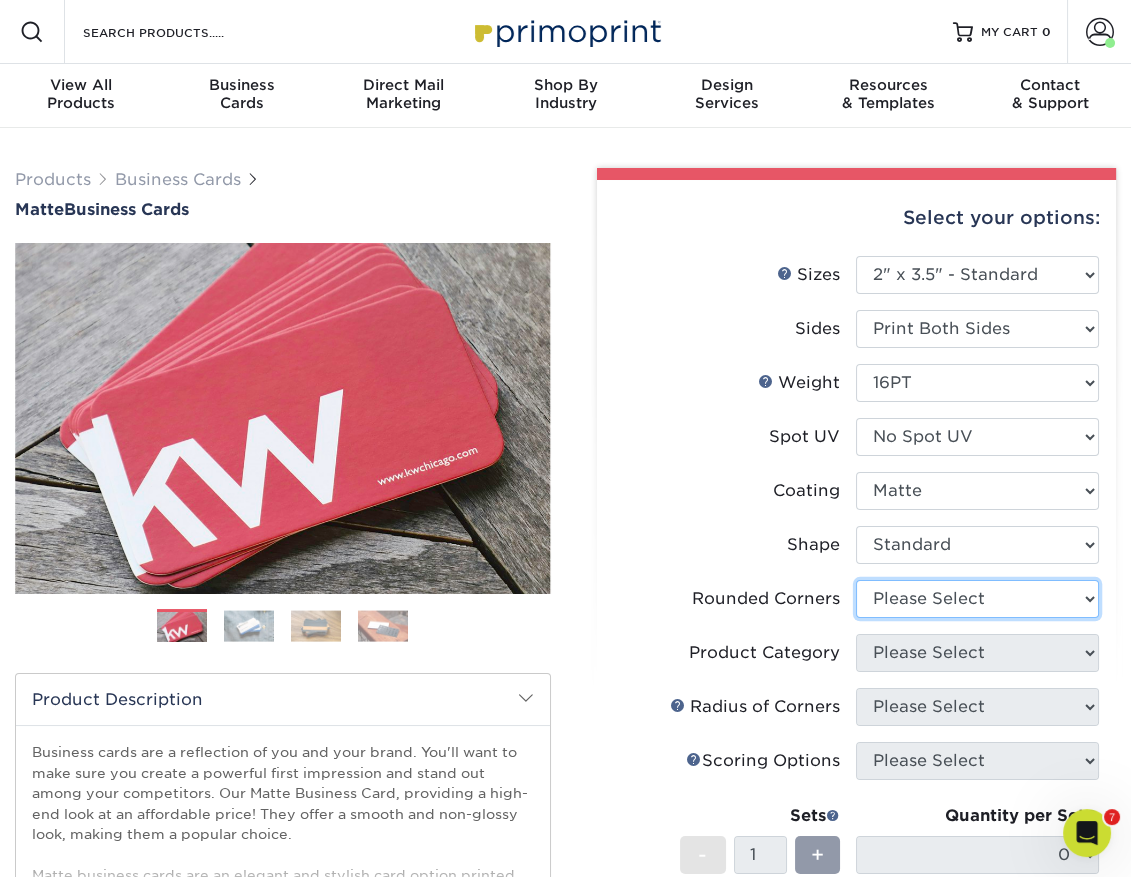 select on "0" 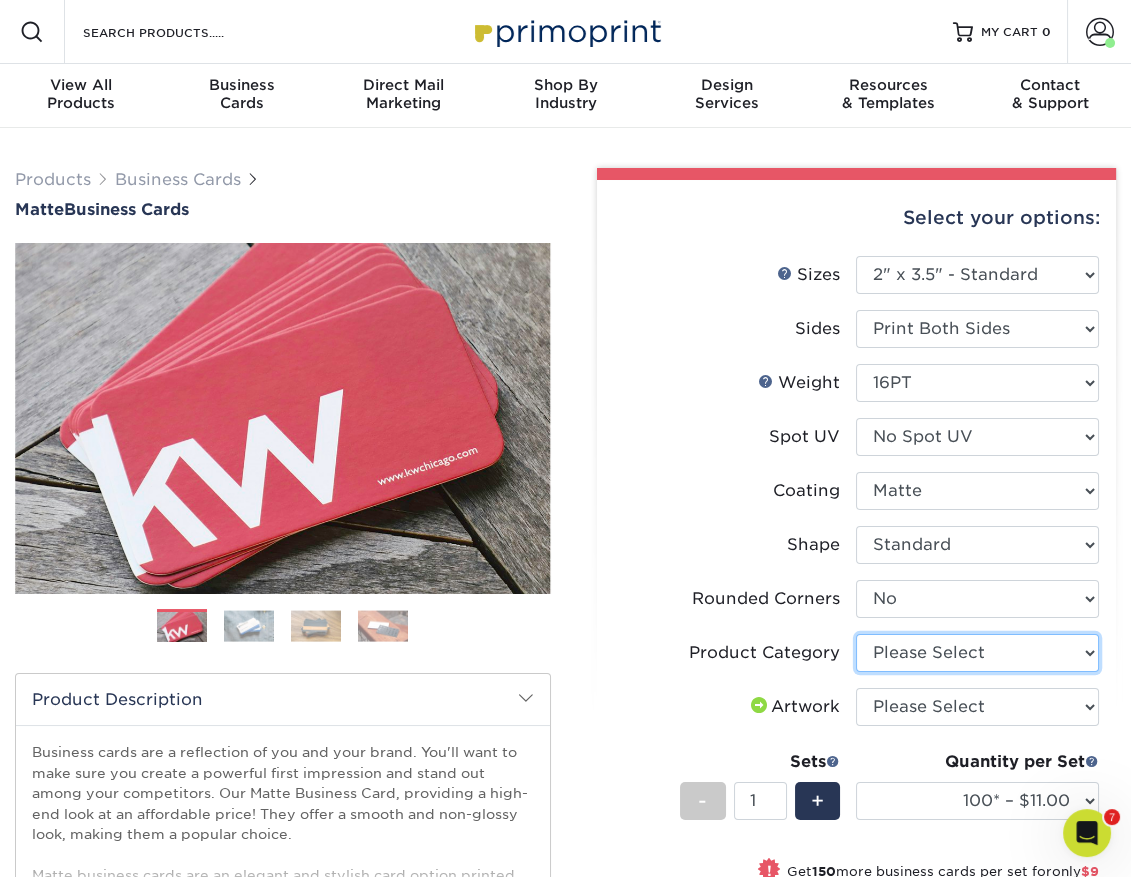 click on "Please Select Business Cards" at bounding box center [977, 653] 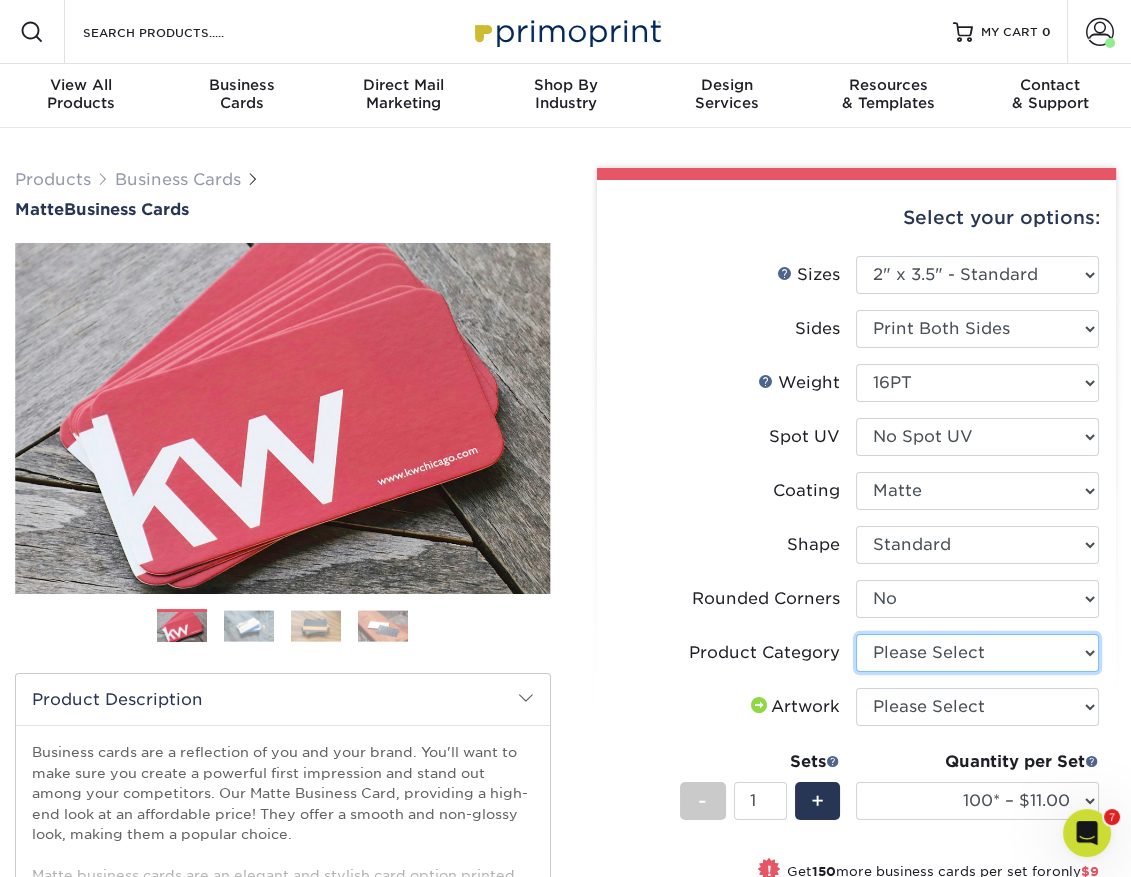 select on "3b5148f1-0588-4f88-a218-97bcfdce65c1" 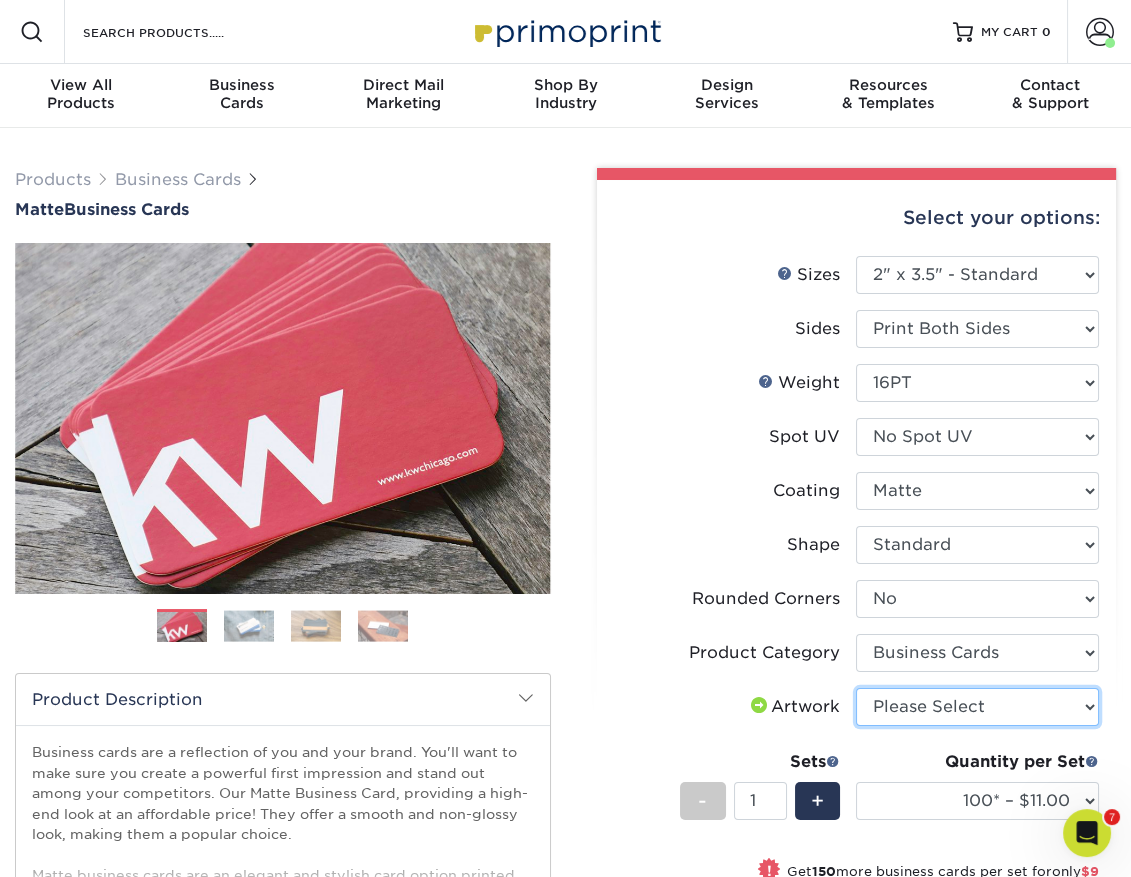 click on "Please Select I will upload files I need a design - $100" at bounding box center [977, 707] 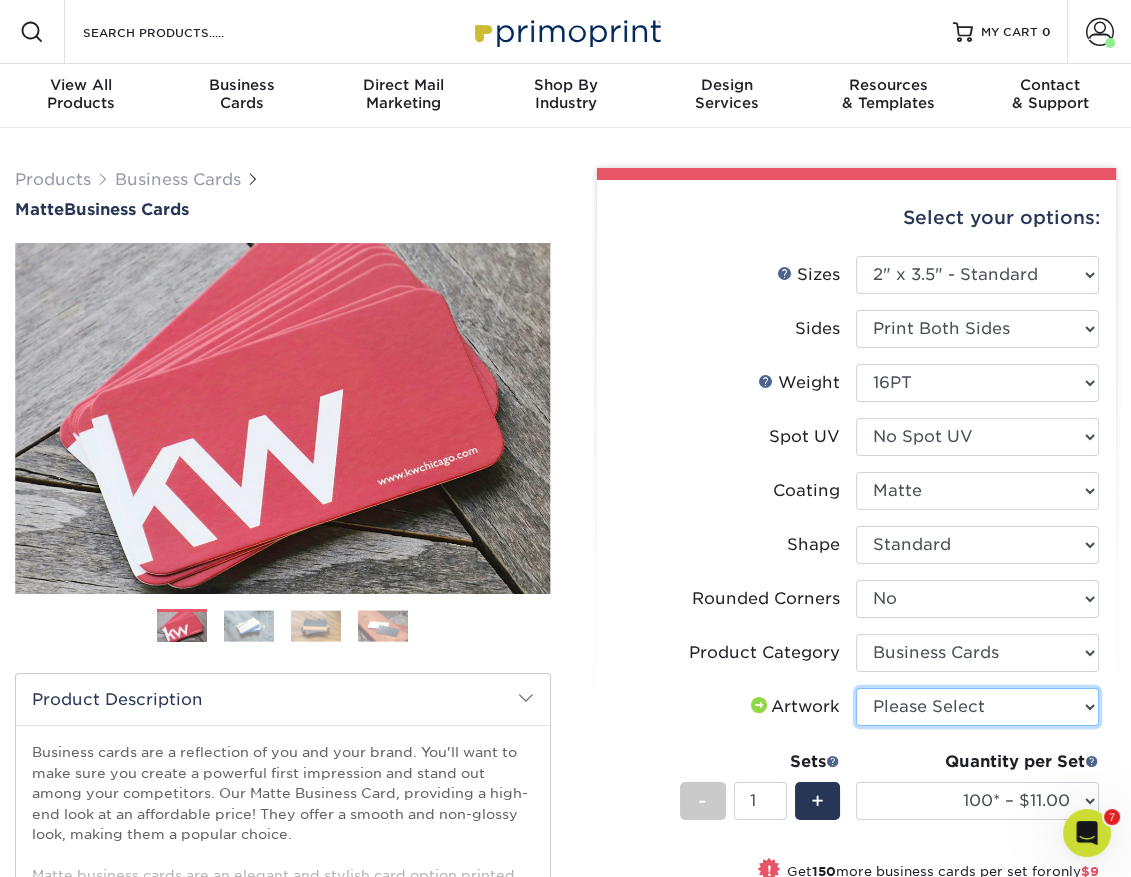 select on "upload" 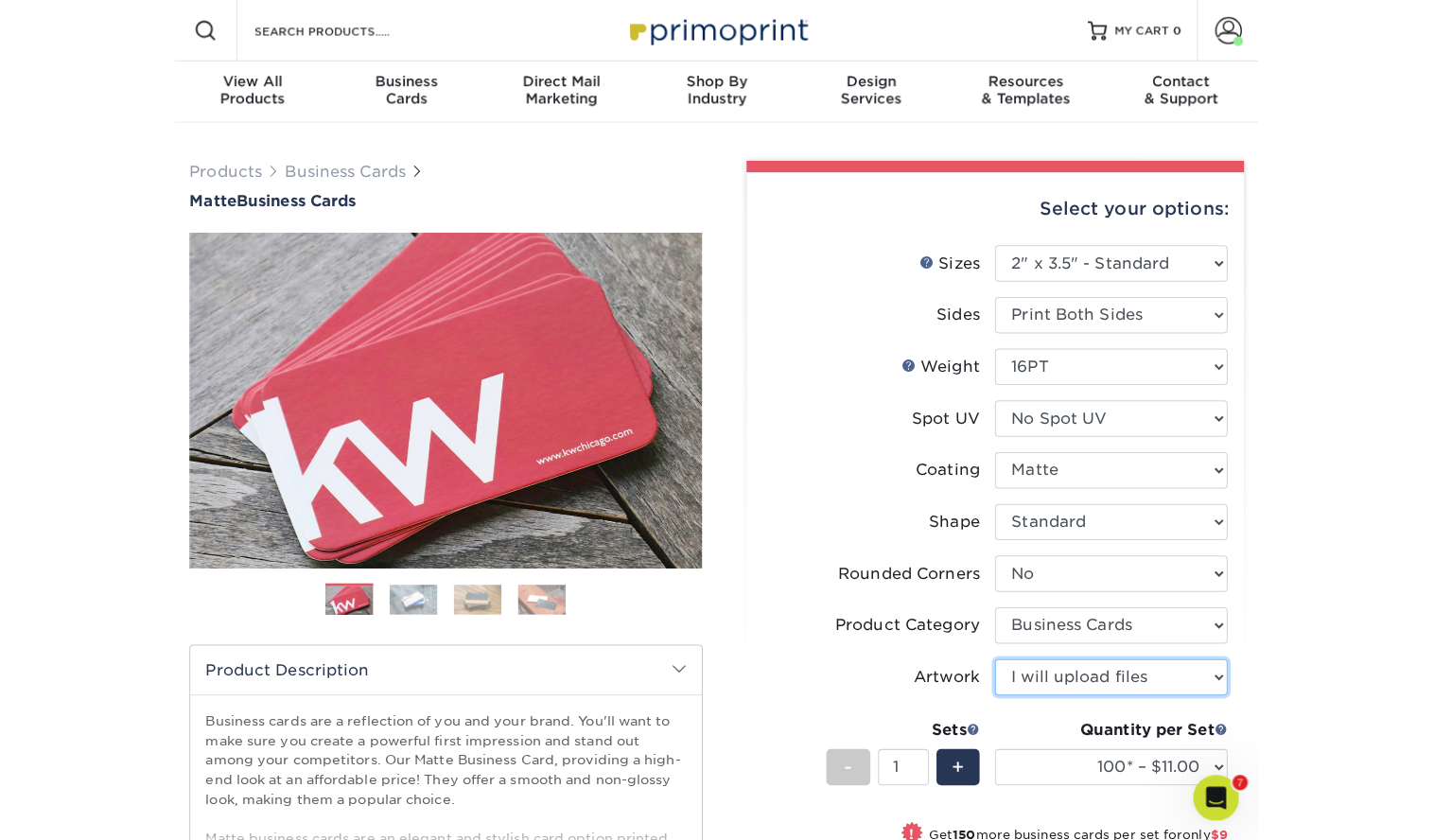 scroll, scrollTop: 103, scrollLeft: 0, axis: vertical 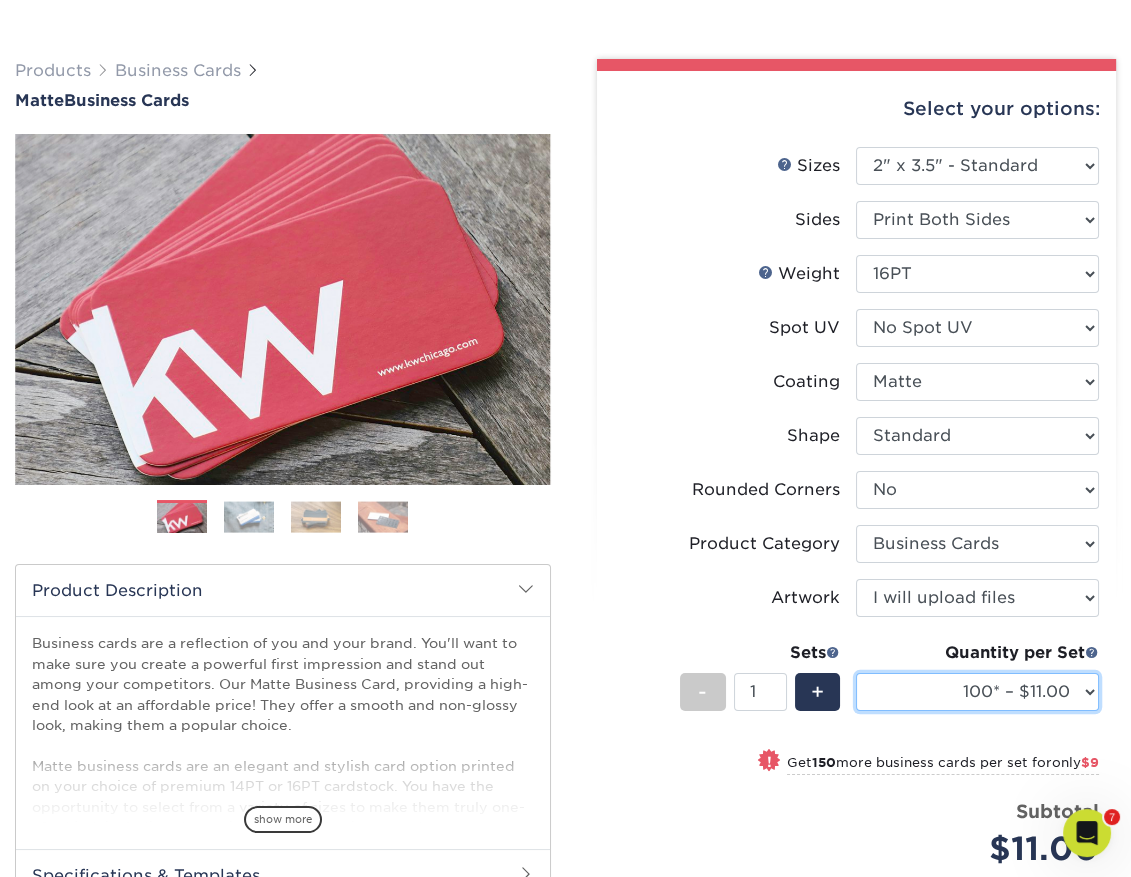 click on "100* – $11.00 250* – $20.00 500 – $39.00 1000 – $49.00 2500 – $87.00 5000 – $167.00 7500 – $245.00 10000 – $293.00 15000 – $433.00 20000 – $568.00 25000 – $703.00 30000 – $838.00 35000 – $973.00 40000 – $1108.00 45000 – $1238.00 50000 – $1369.00 55000 – $1495.00 60000 – $1625.00 65000 – $1756.00 70000 – $1882.00 75000 – $2008.00 80000 – $2134.00 85000 – $2224.00 90000 – $2381.00 95000 – $2507.00 100000 – $2624.00" at bounding box center [977, 692] 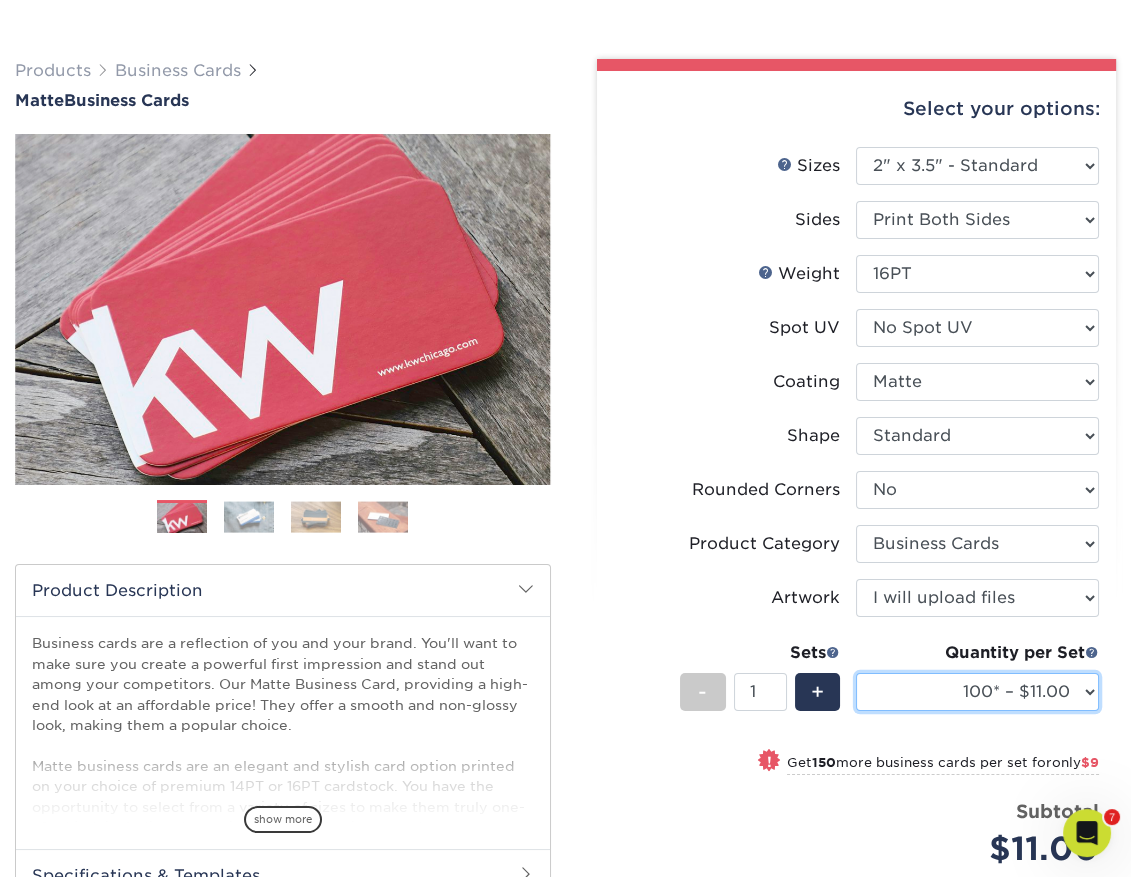 select on "1000 – $49.00" 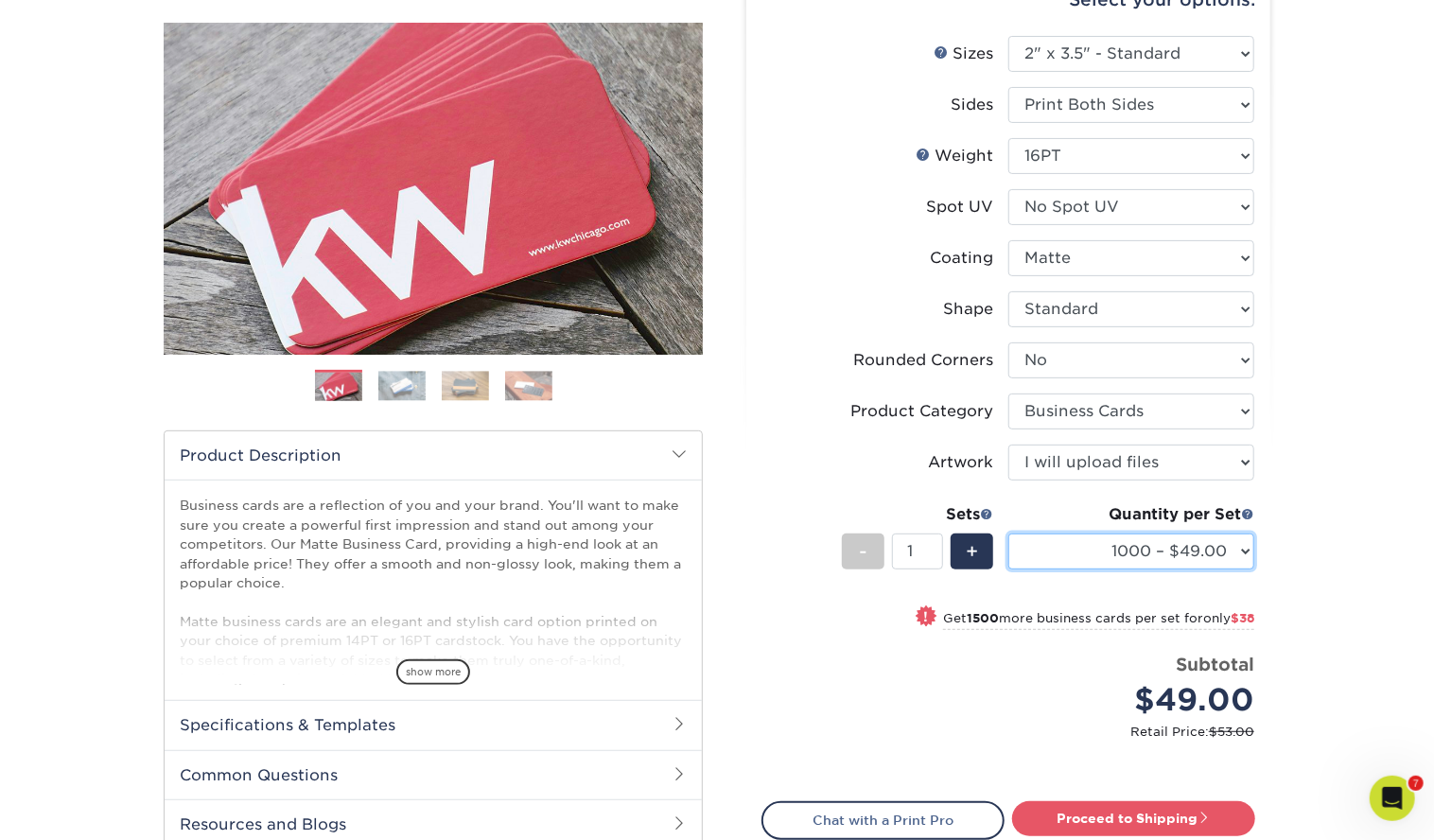 scroll, scrollTop: 309, scrollLeft: 0, axis: vertical 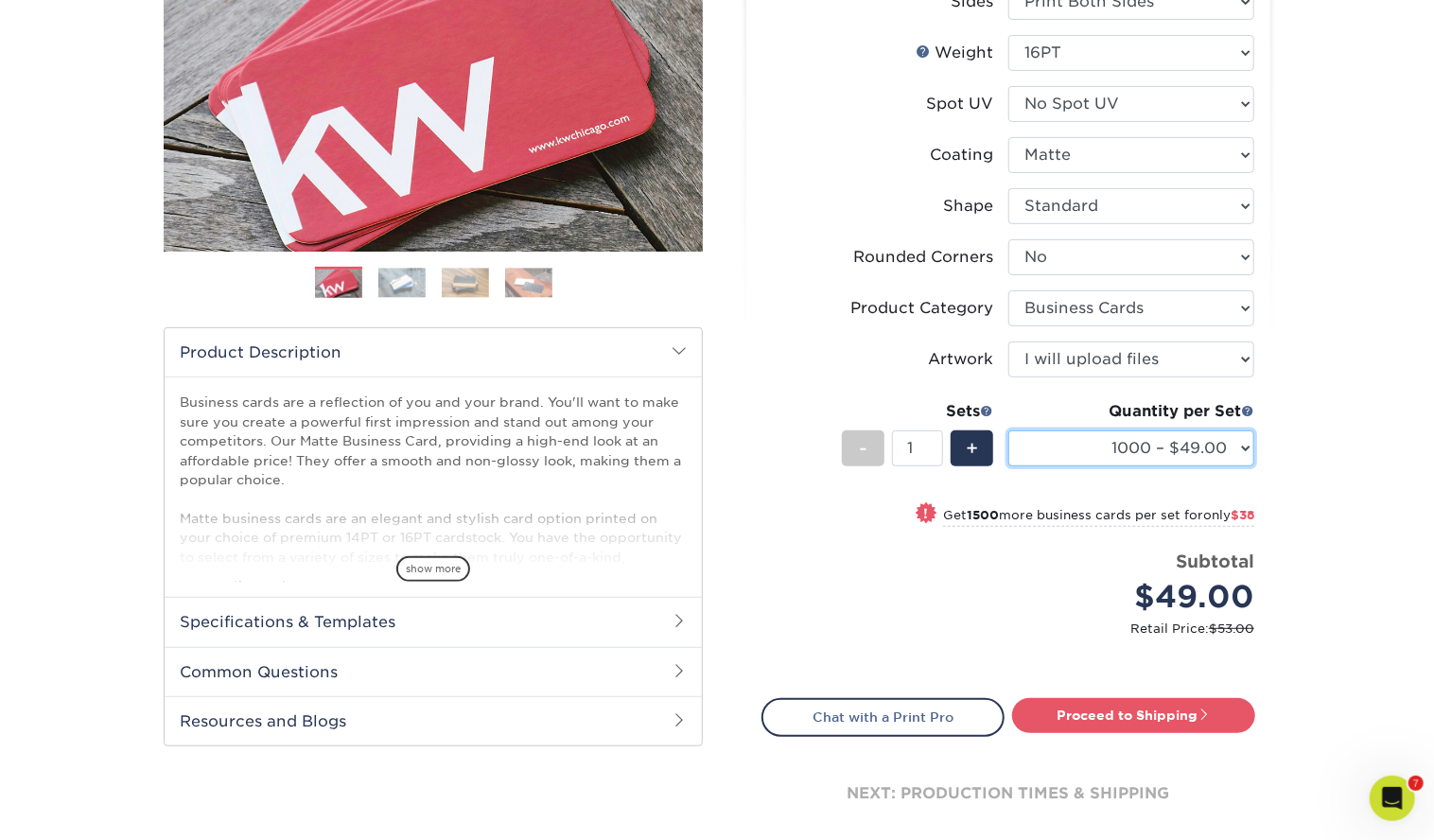 click on "100* – $11.00 250* – $20.00 500 – $39.00 1000 – $49.00 2500 – $87.00 5000 – $167.00 7500 – $245.00 10000 – $293.00 15000 – $433.00 20000 – $568.00 25000 – $703.00 30000 – $838.00 35000 – $973.00 40000 – $1108.00 45000 – $1238.00 50000 – $1369.00 55000 – $1495.00 60000 – $1625.00 65000 – $1756.00 70000 – $1882.00 75000 – $2008.00 80000 – $2134.00 85000 – $2224.00 90000 – $2381.00 95000 – $2507.00 100000 – $2624.00" at bounding box center [1131, 448] 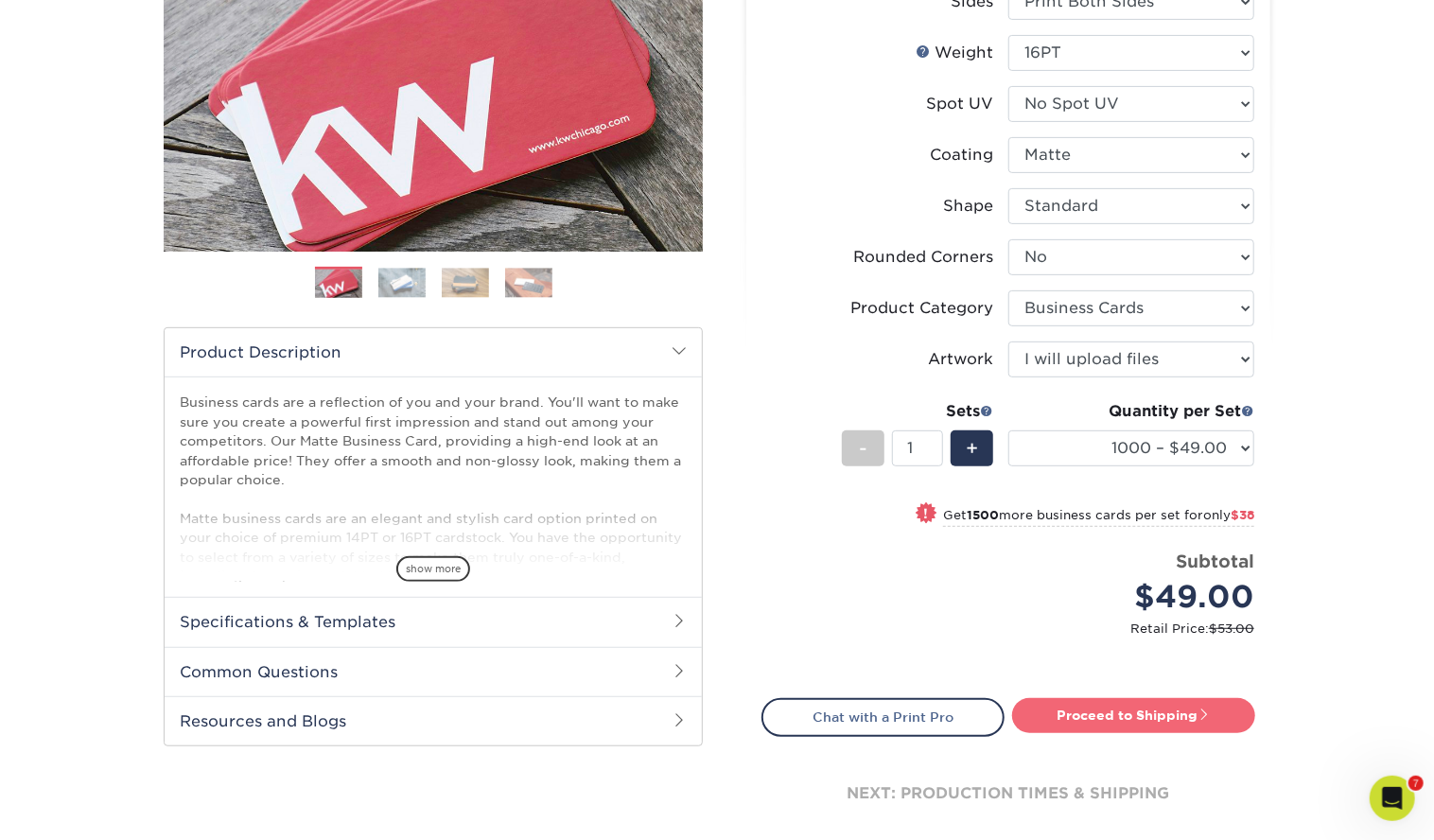 click on "Proceed to Shipping" at bounding box center [1133, 715] 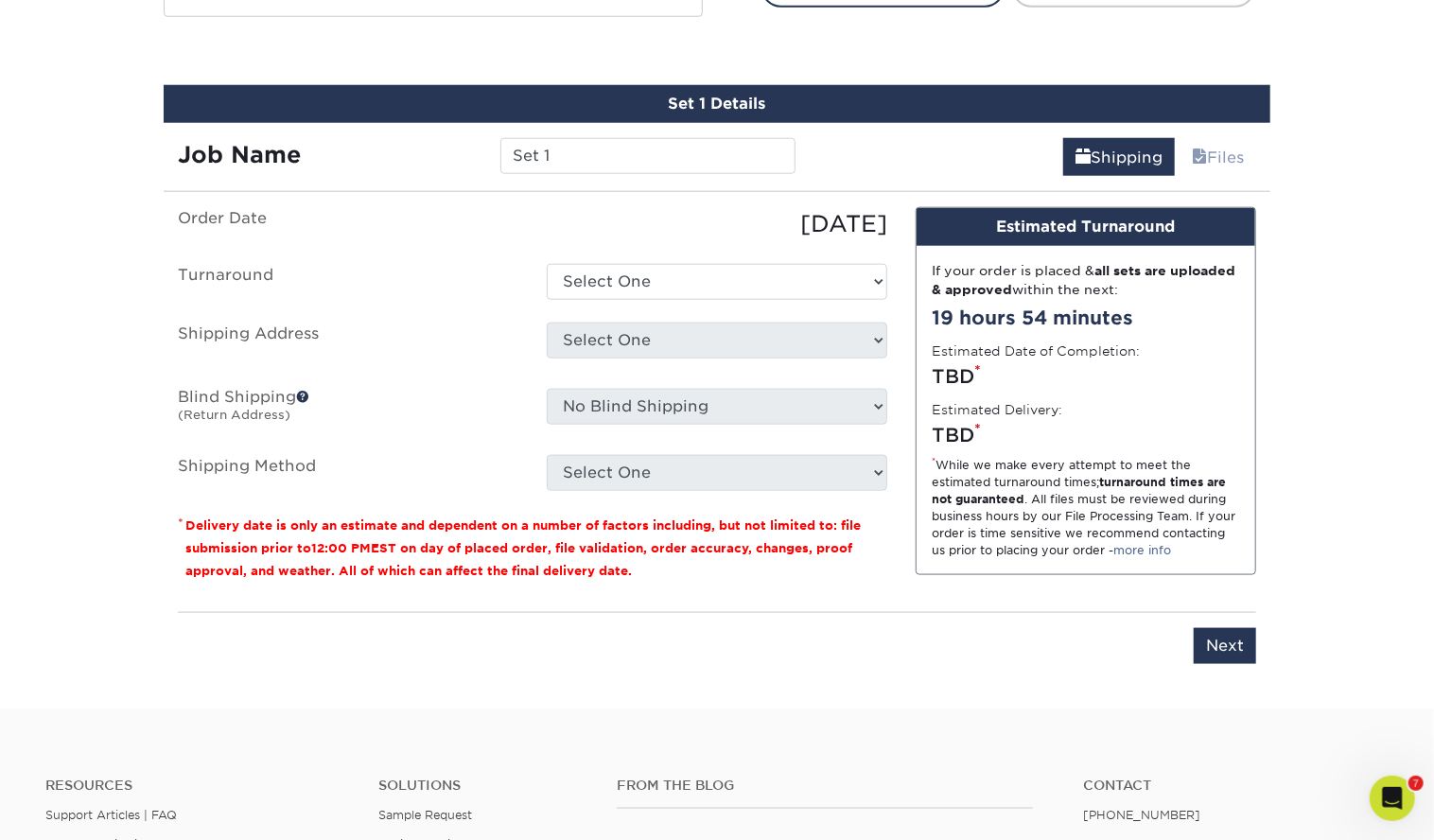 scroll, scrollTop: 1058, scrollLeft: 0, axis: vertical 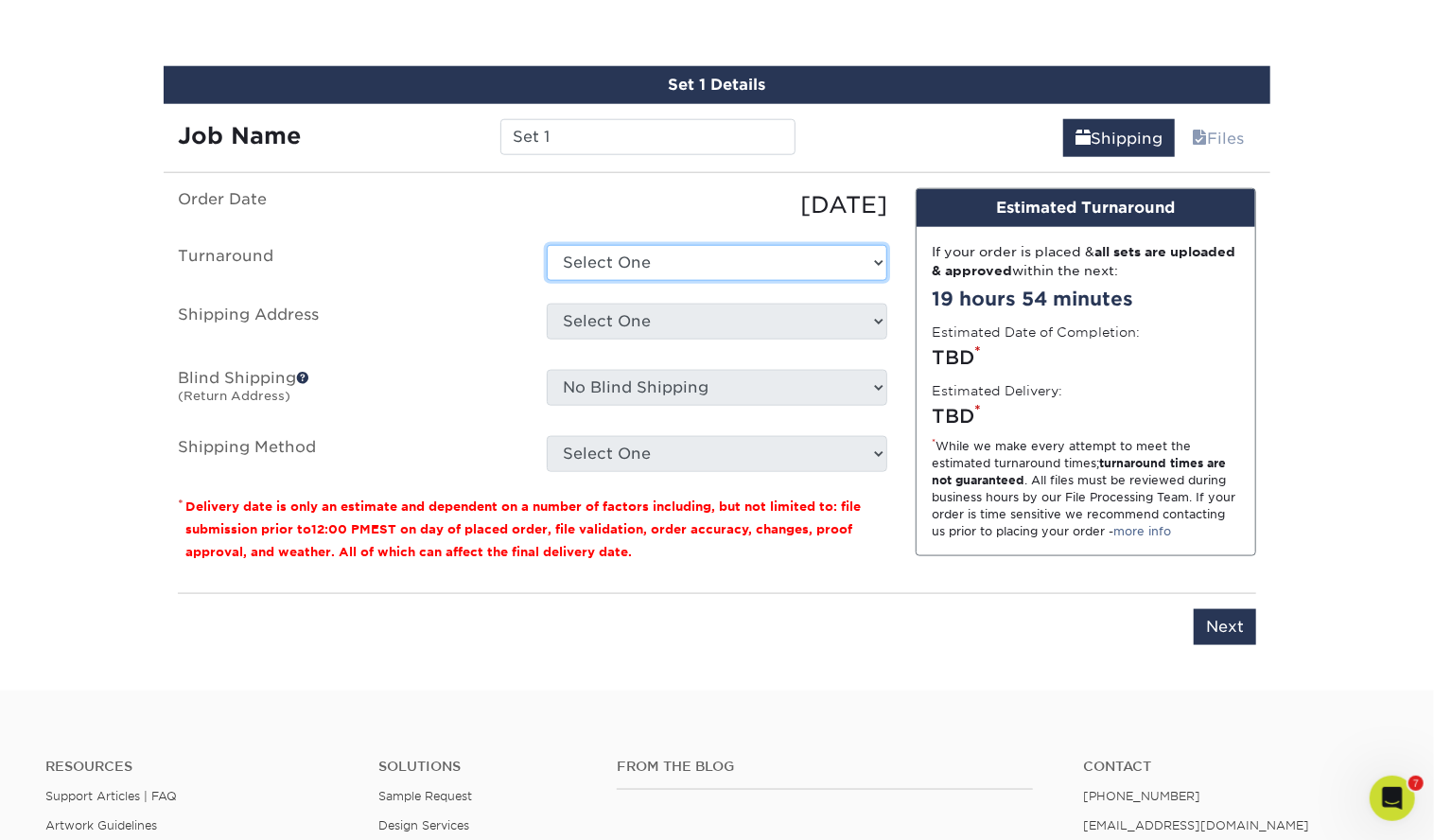 click on "Select One 2-4 Business Days 2 Day Next Business Day" at bounding box center (717, 263) 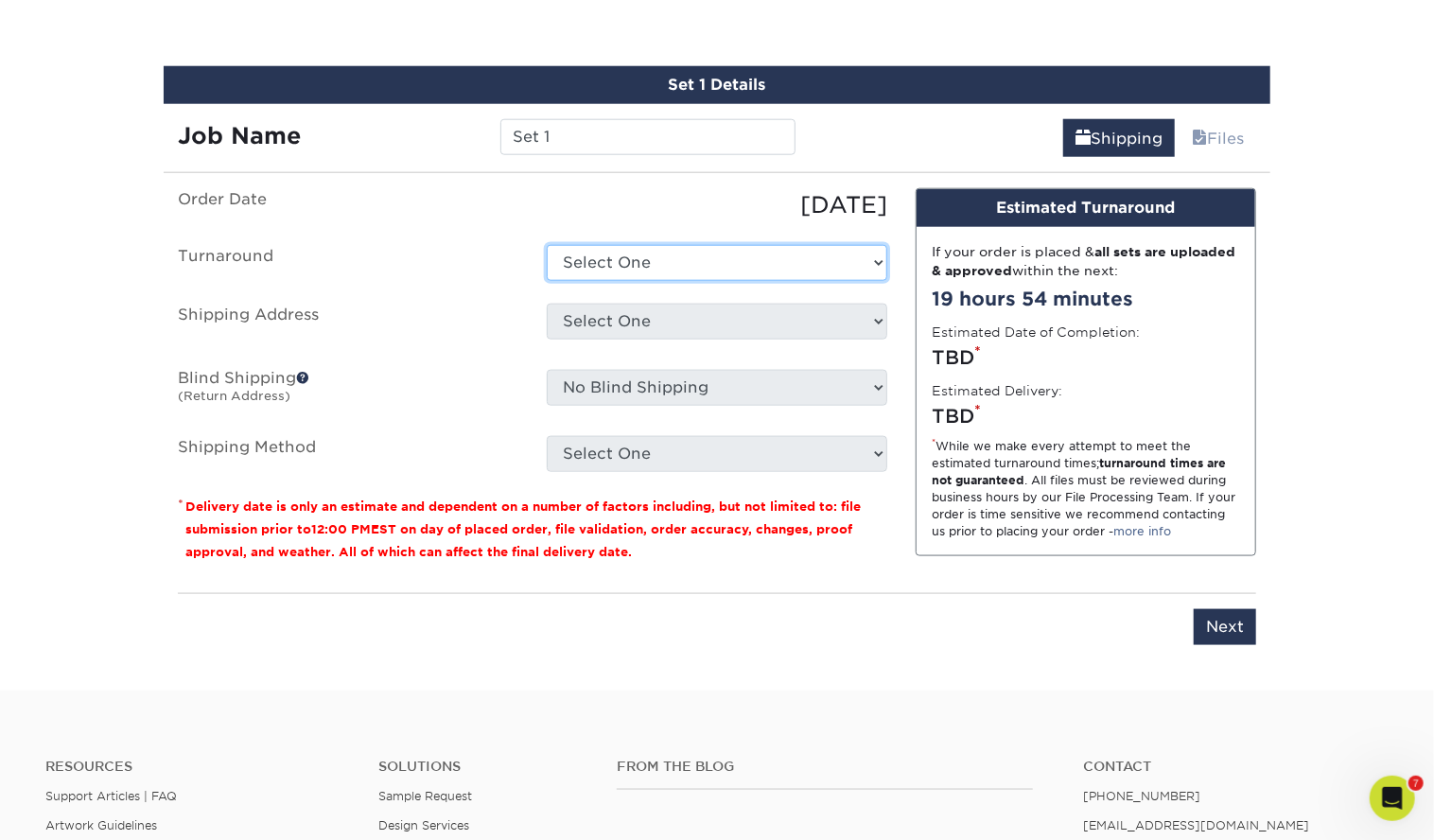 select on "2167d3a5-02fc-4384-86ce-e339e30b5e03" 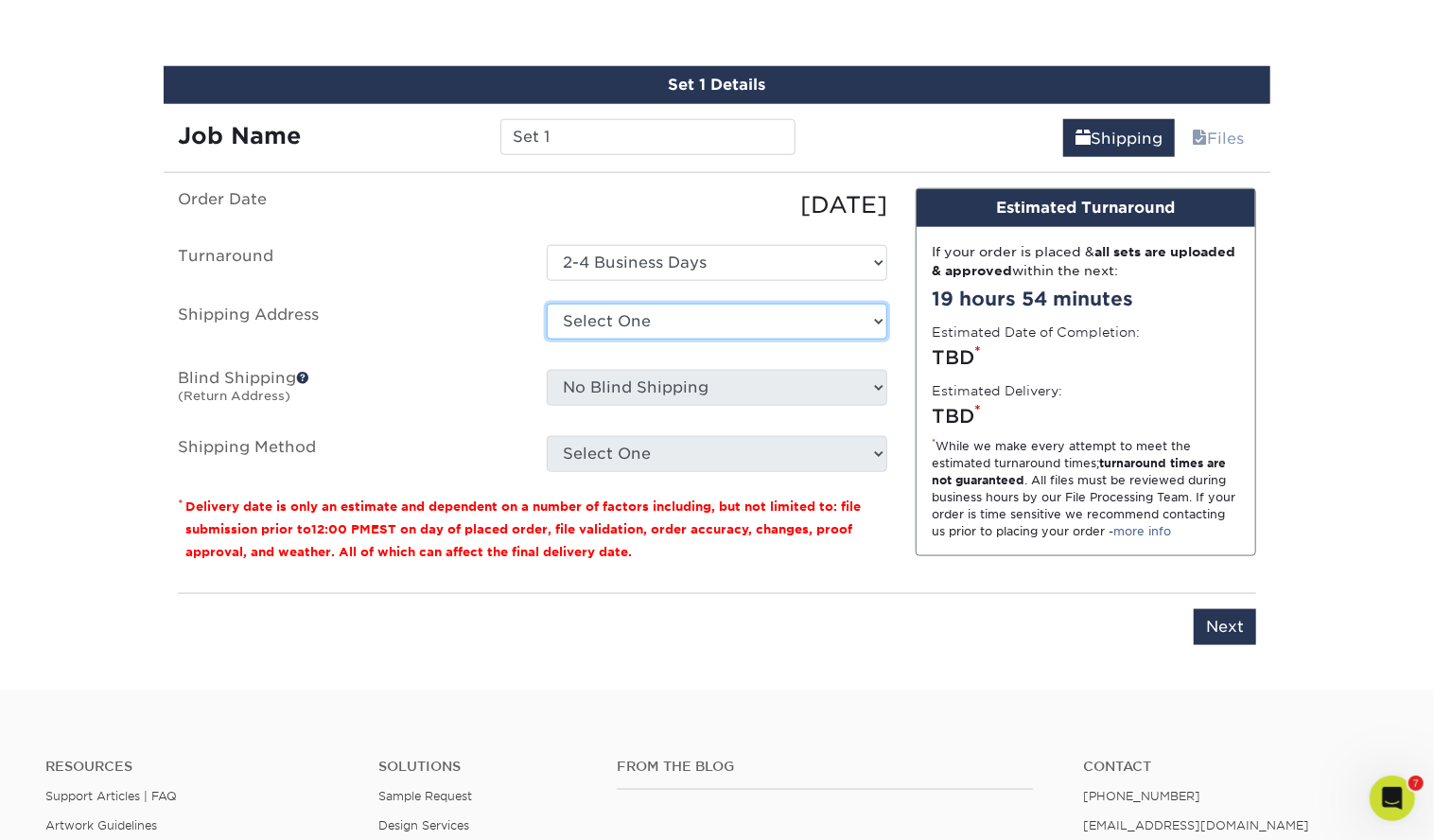 click on "Select One
89 Gage Blvd
Andrea
Angela
Angela
C21
C21-TC
Q Home Loans
Rachael Home
+ Add New Address" at bounding box center (717, 322) 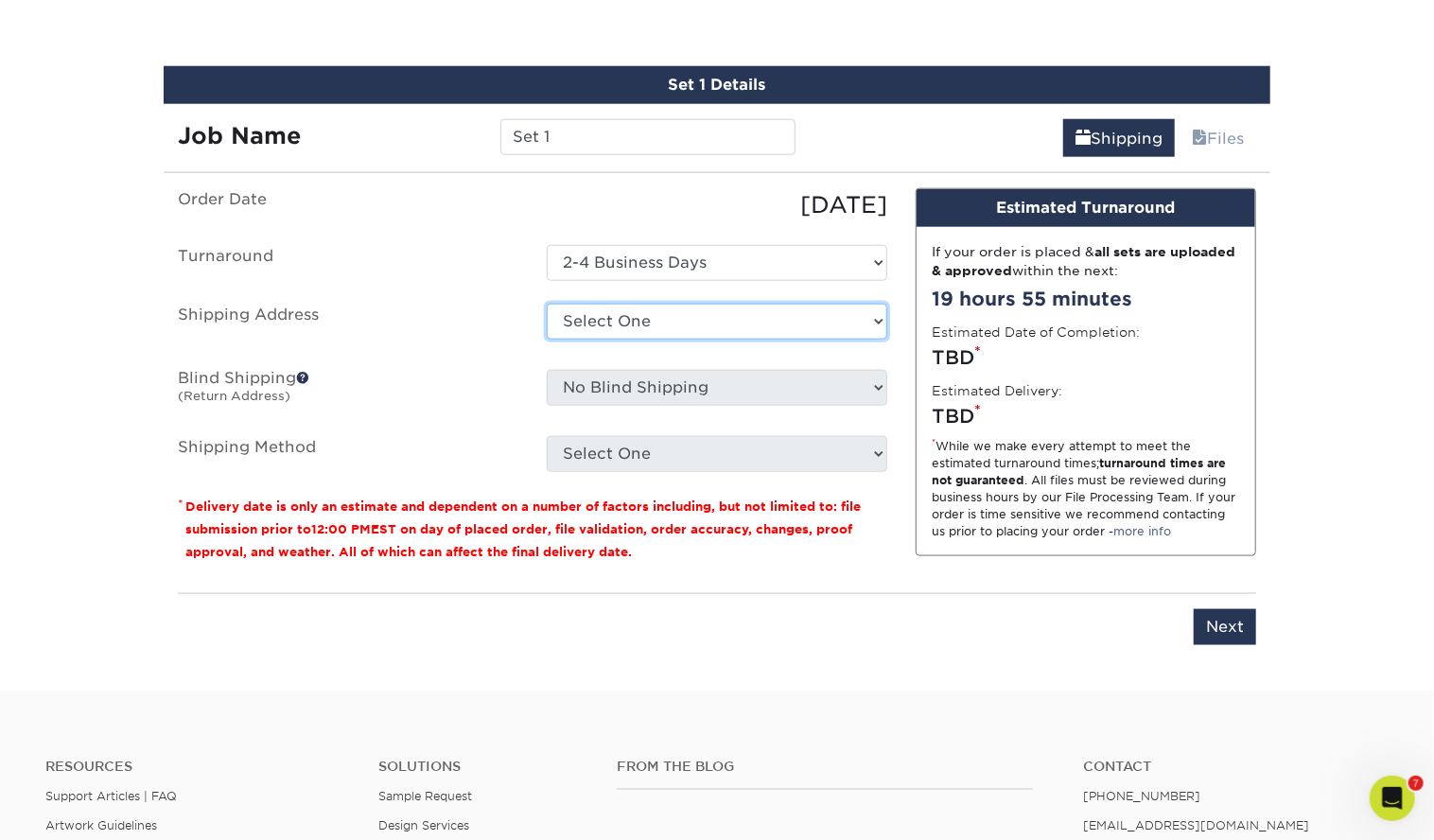 select on "46082" 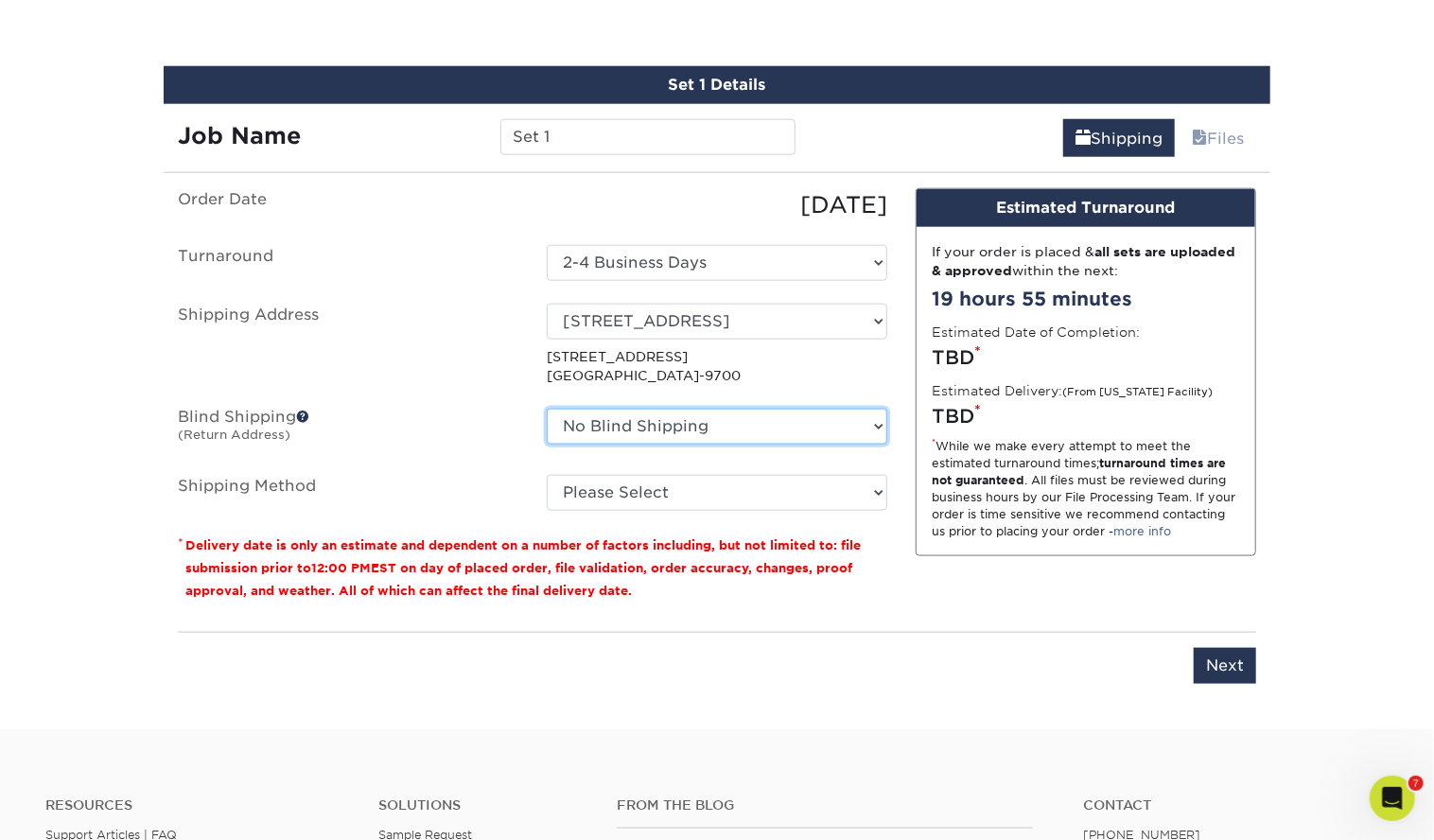 click on "No Blind Shipping
89 Gage Blvd
Andrea
Angela
Angela
C21
C21-TC
Q Home Loans
Rachael Home
+ Add New Address" at bounding box center [717, 427] 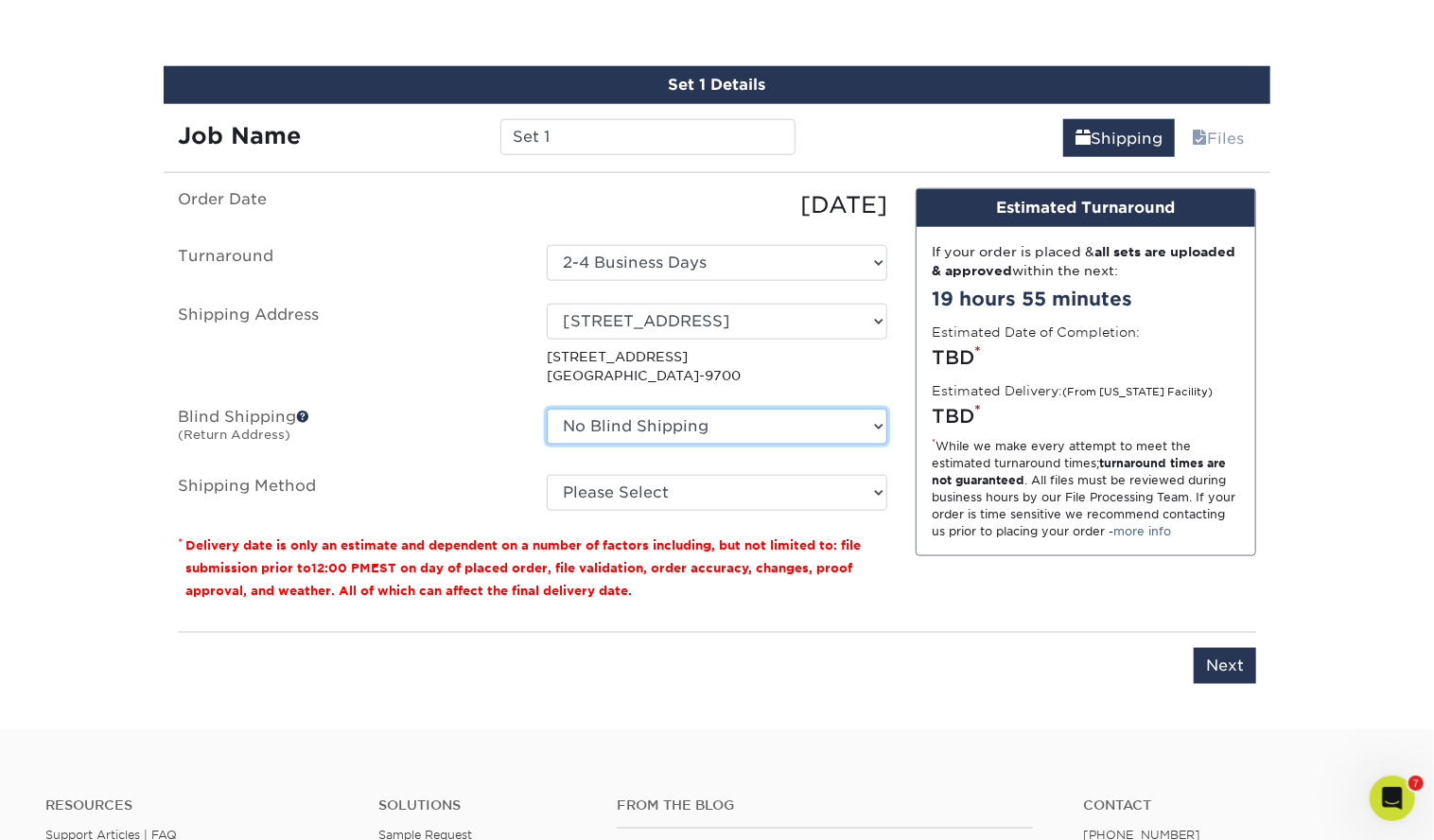 select on "46082" 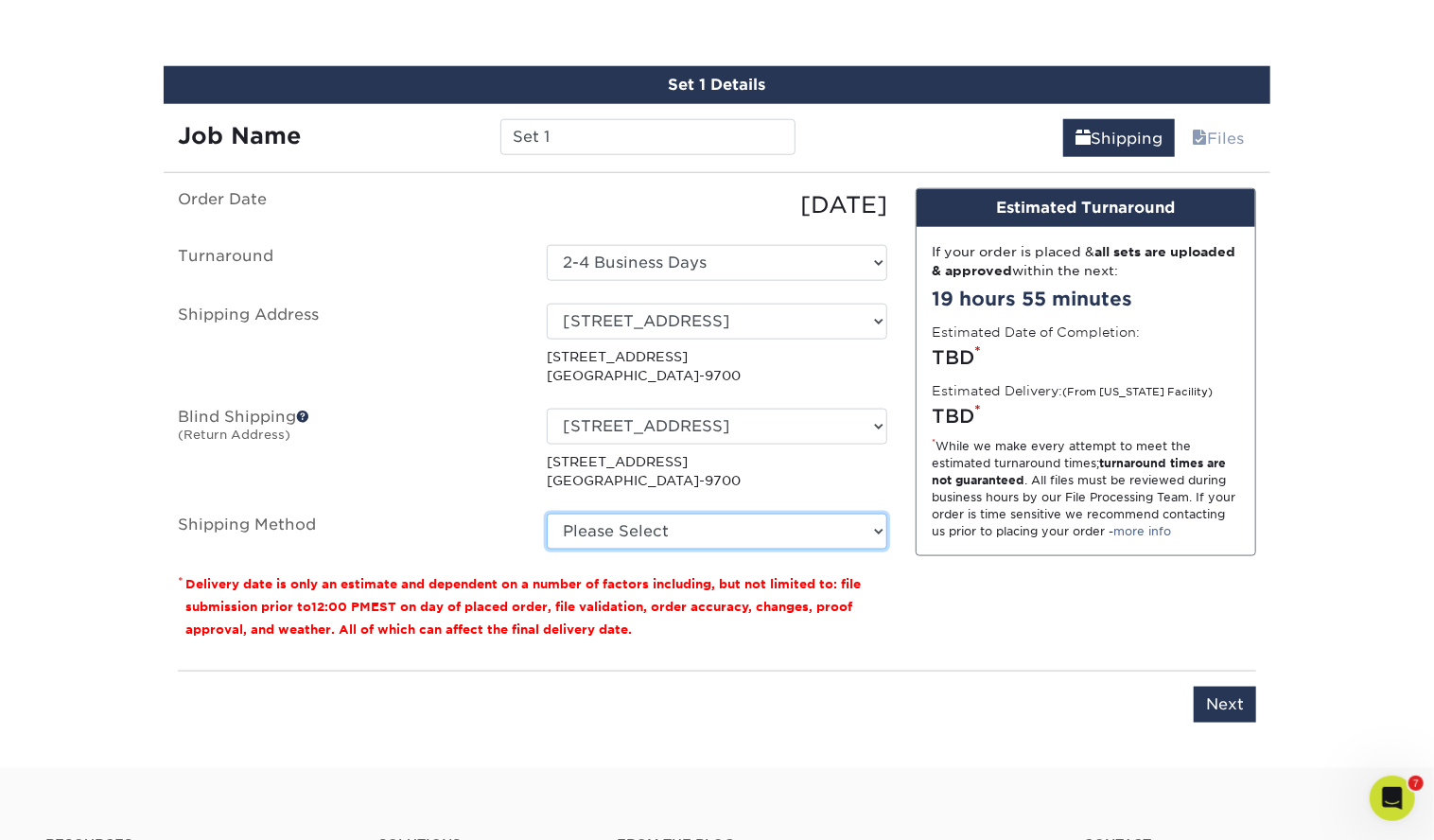 click on "Please Select Ground Shipping (+$8.96) 3 Day Shipping Service (+$15.02) 2 Day Air Shipping (+$16.03) Next Day Shipping by 5pm (+$29.05) Next Day Shipping by 12 noon (+$31.99) Next Day Air Early A.M. (+$162.55)" at bounding box center [717, 532] 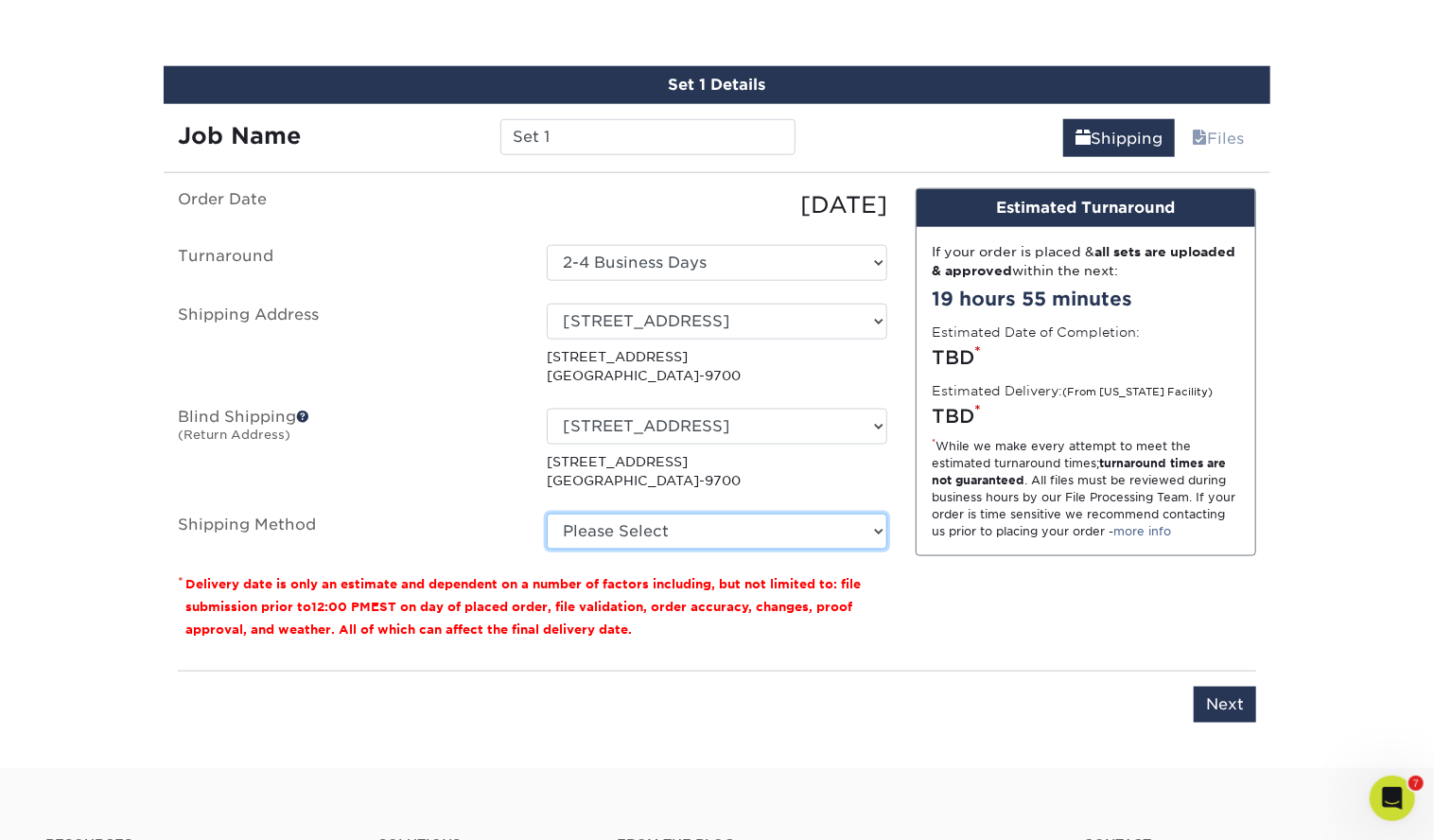select on "03" 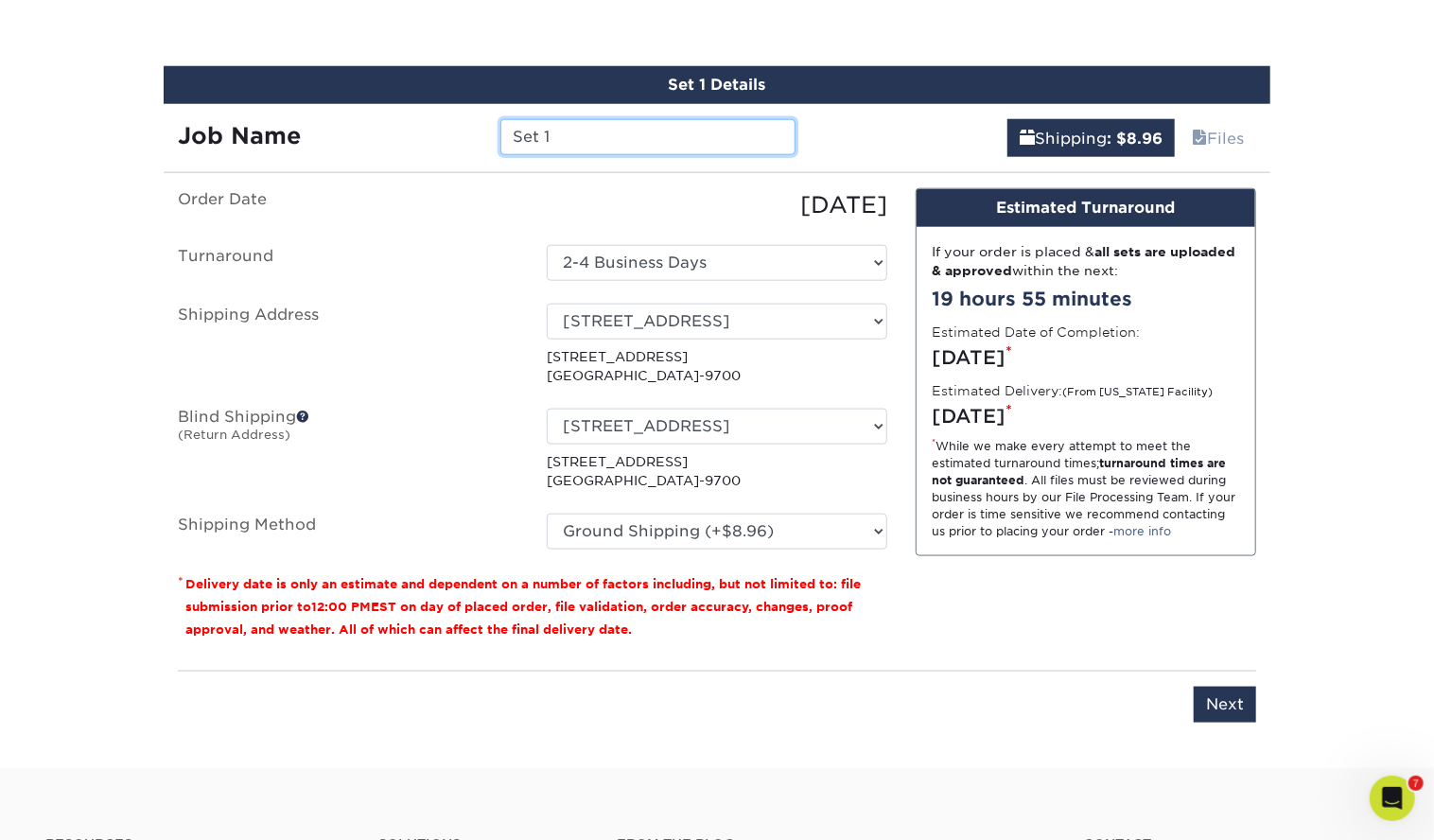 click on "Set 1" at bounding box center [647, 137] 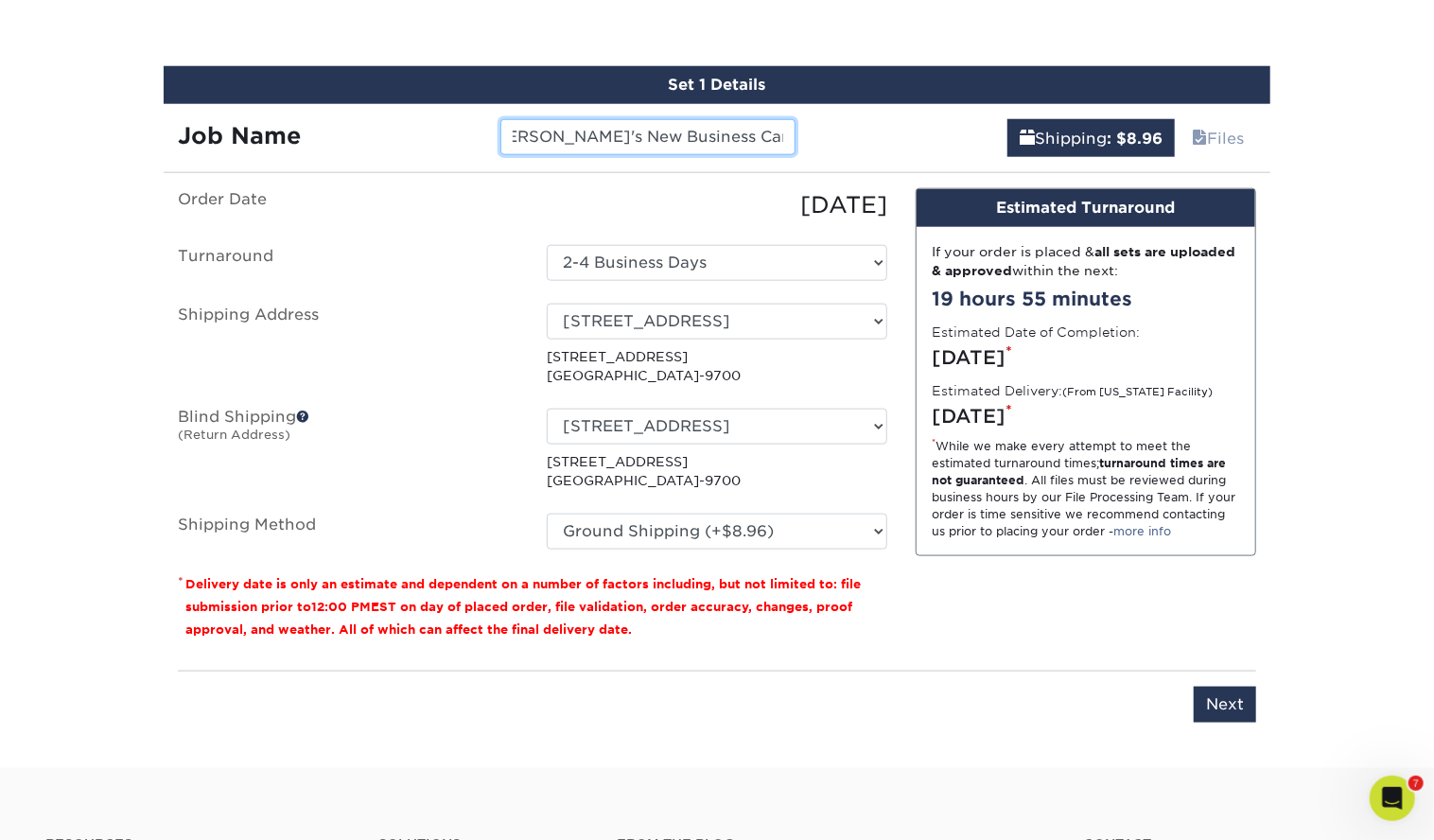scroll, scrollTop: 0, scrollLeft: 31, axis: horizontal 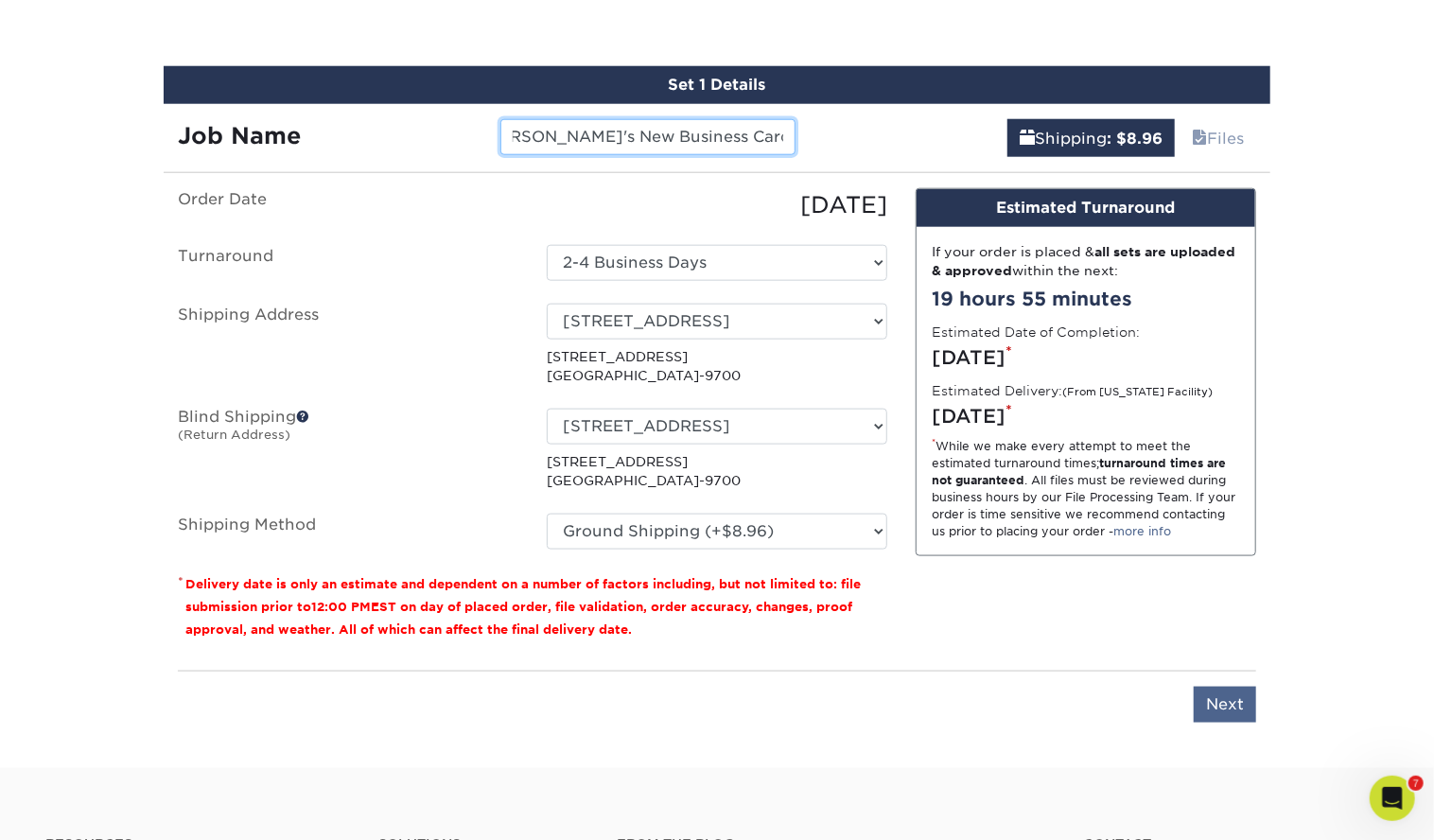 type on "Vicki's New Business Cards (1000qty)" 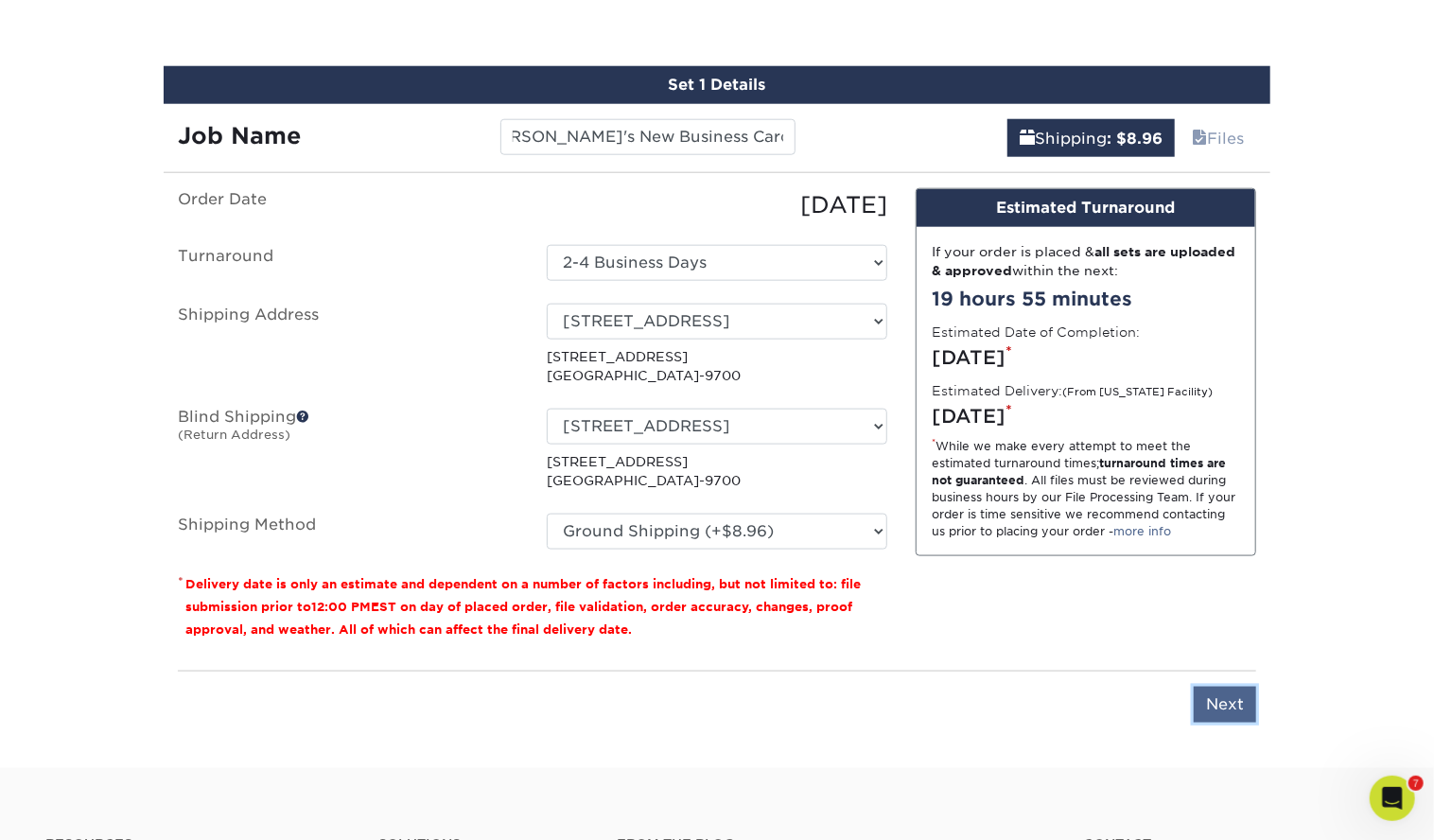 click on "Next" at bounding box center [1225, 705] 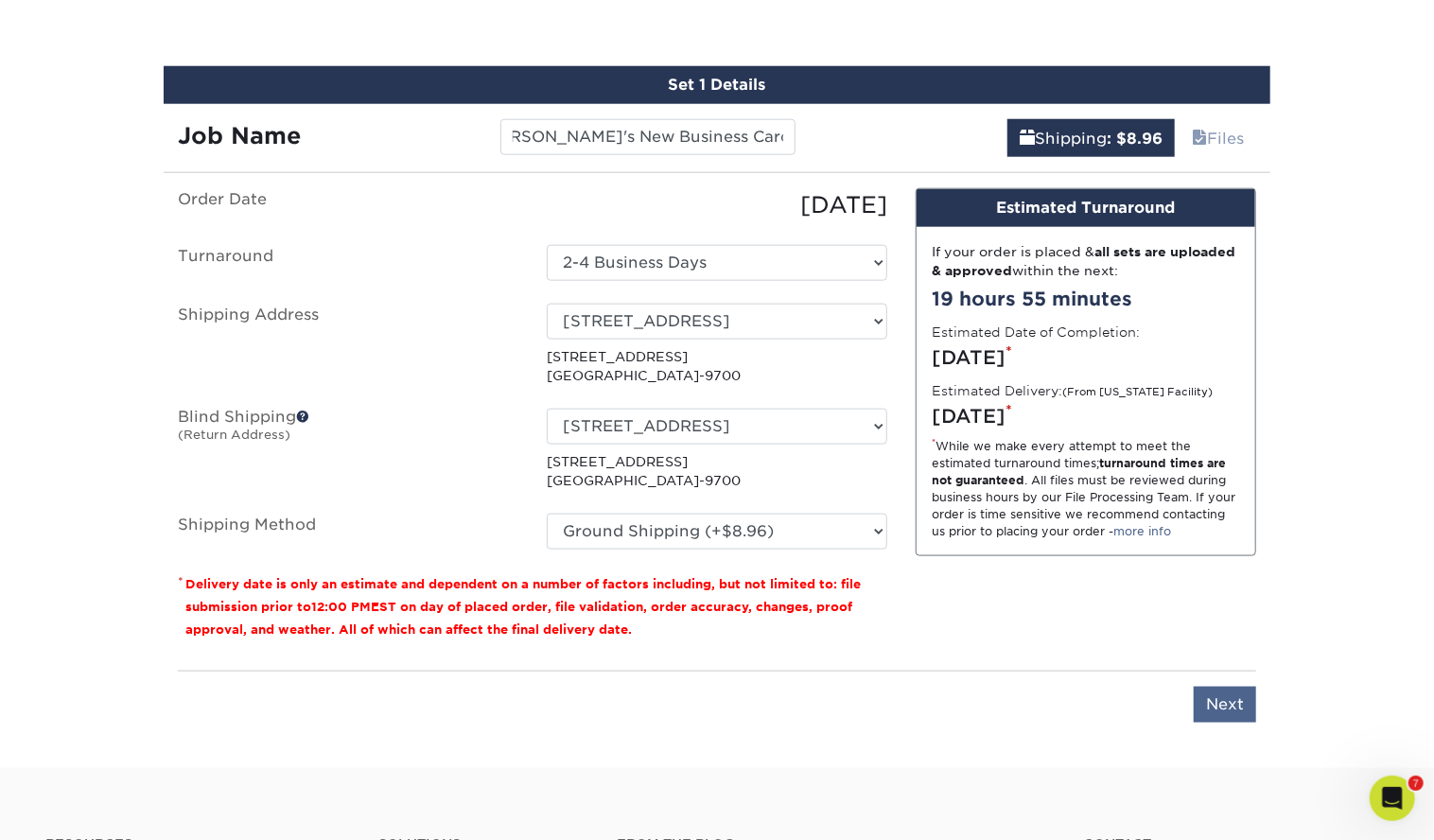 scroll, scrollTop: 0, scrollLeft: 0, axis: both 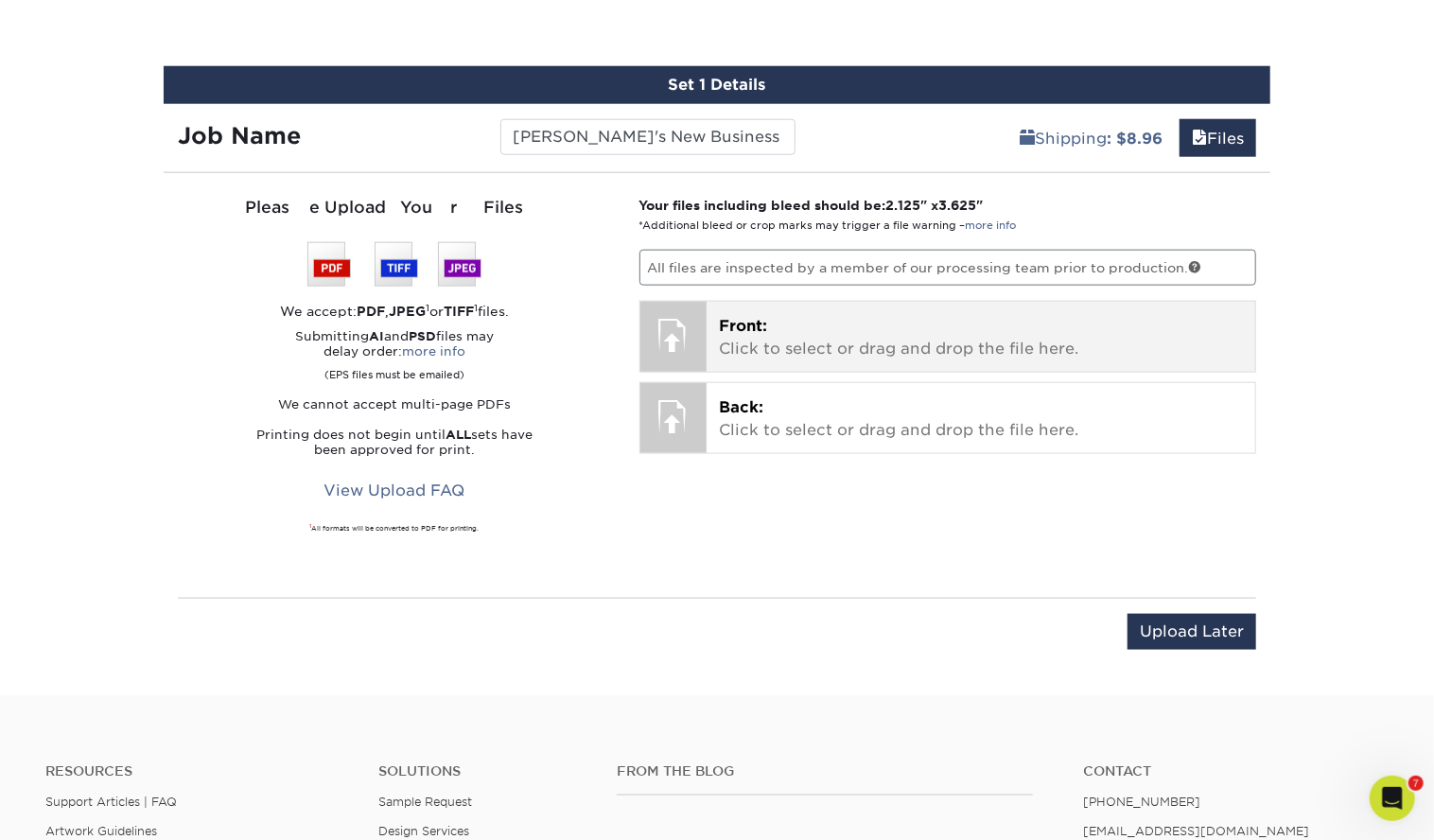 click on "Front: Click to select or drag and drop the file here." at bounding box center [981, 338] 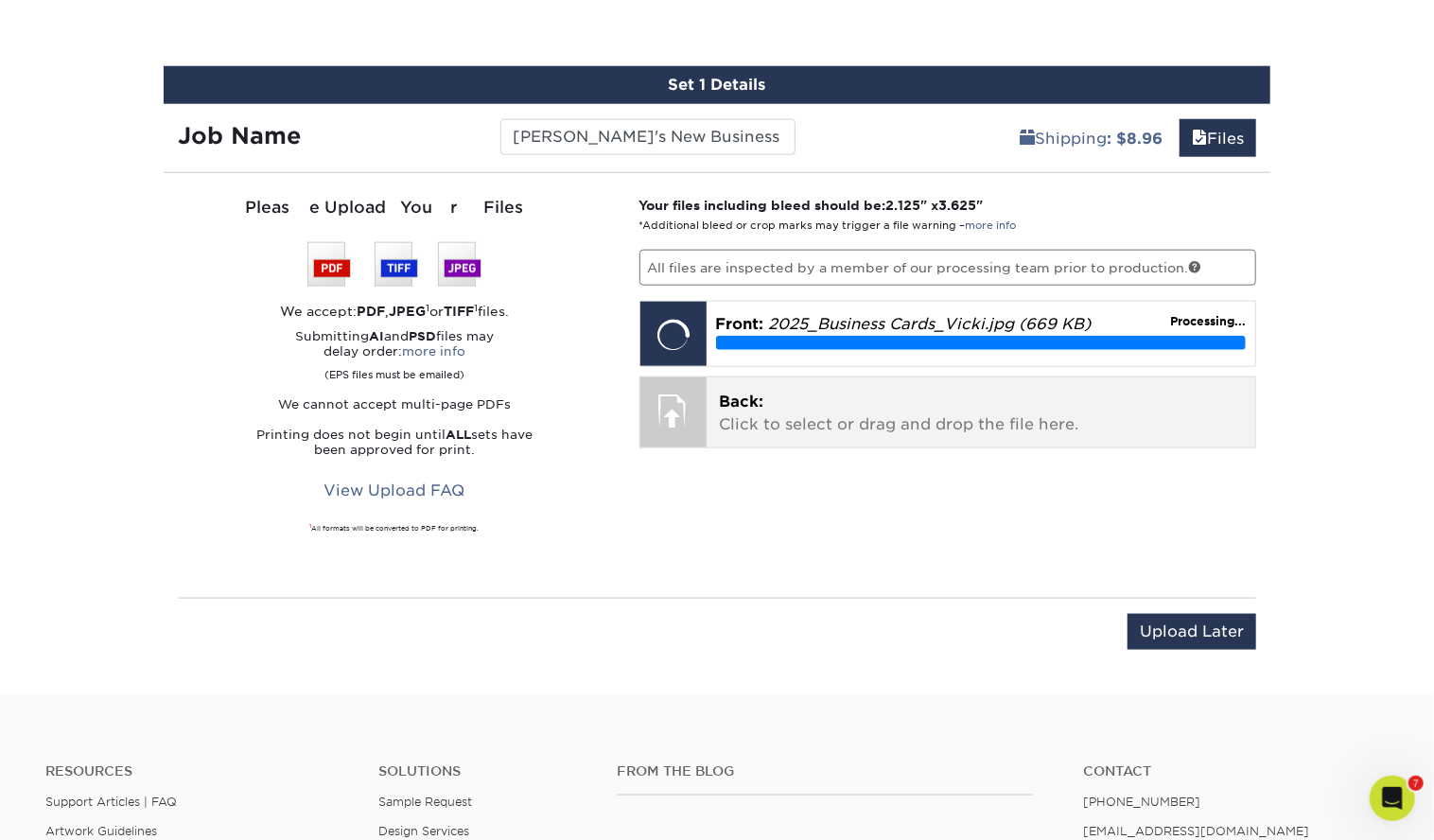 click on "Back: Click to select or drag and drop the file here." at bounding box center [981, 413] 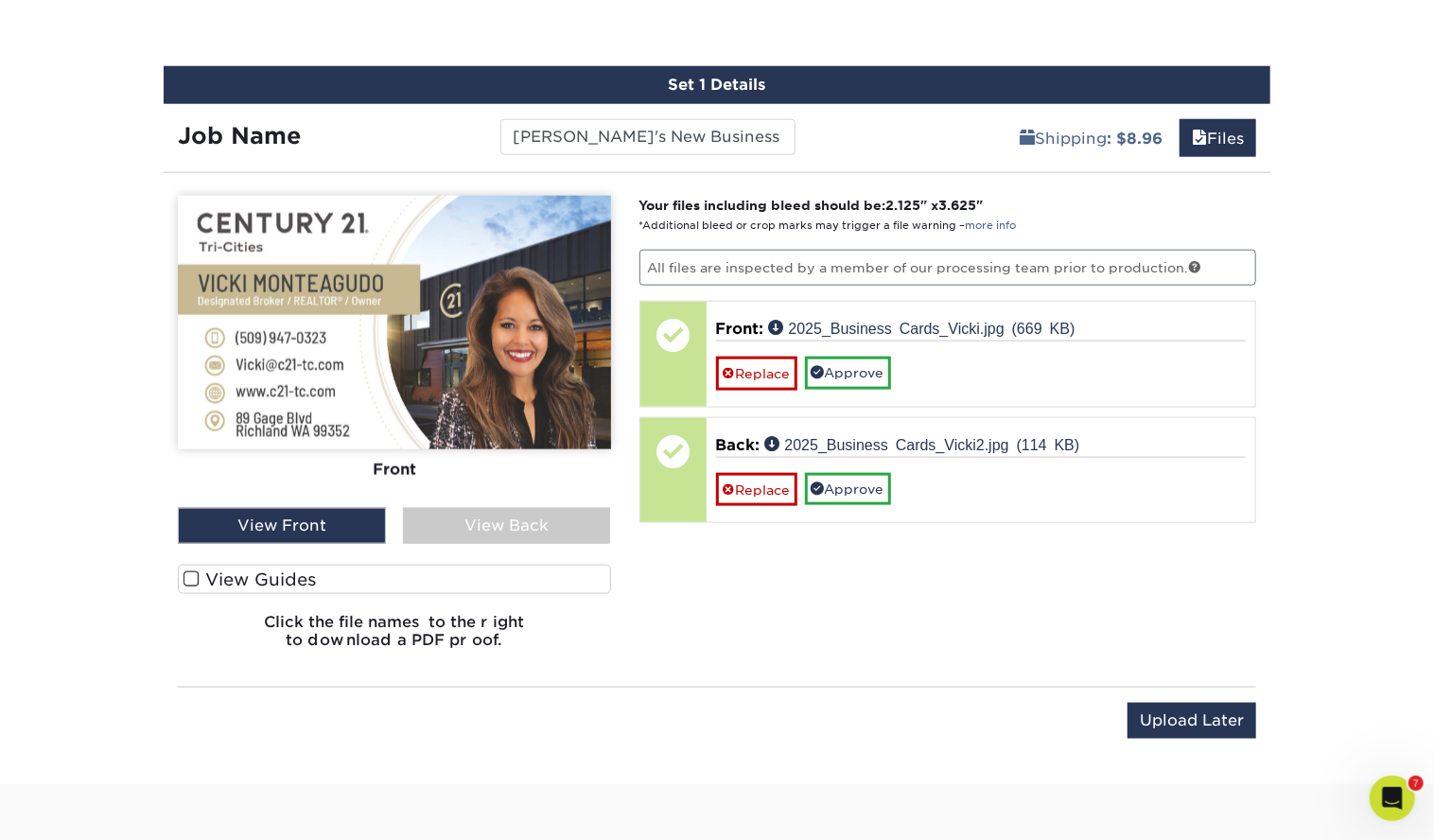 click on "View Back" at bounding box center (507, 526) 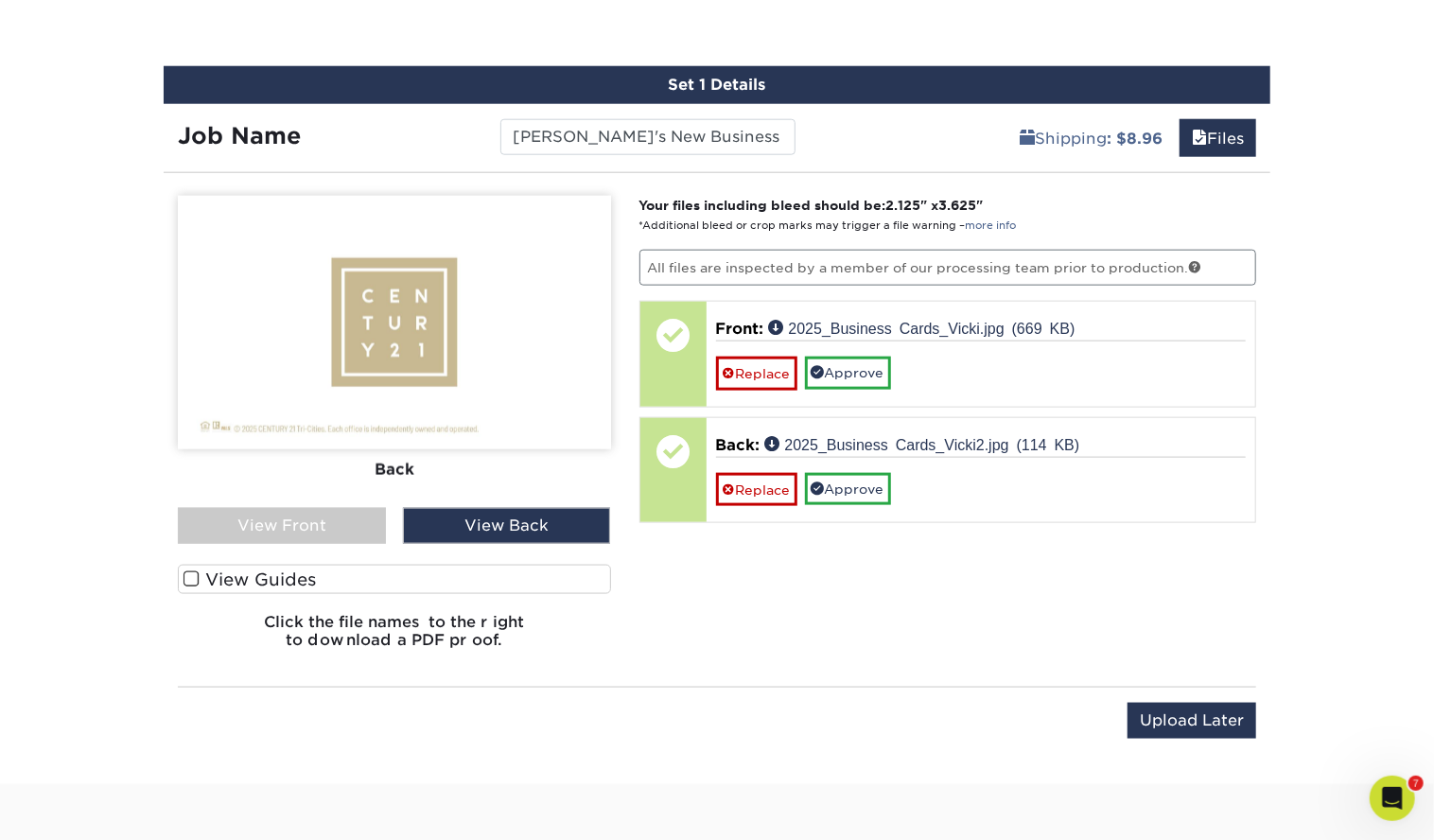 click on "View Front" at bounding box center [282, 526] 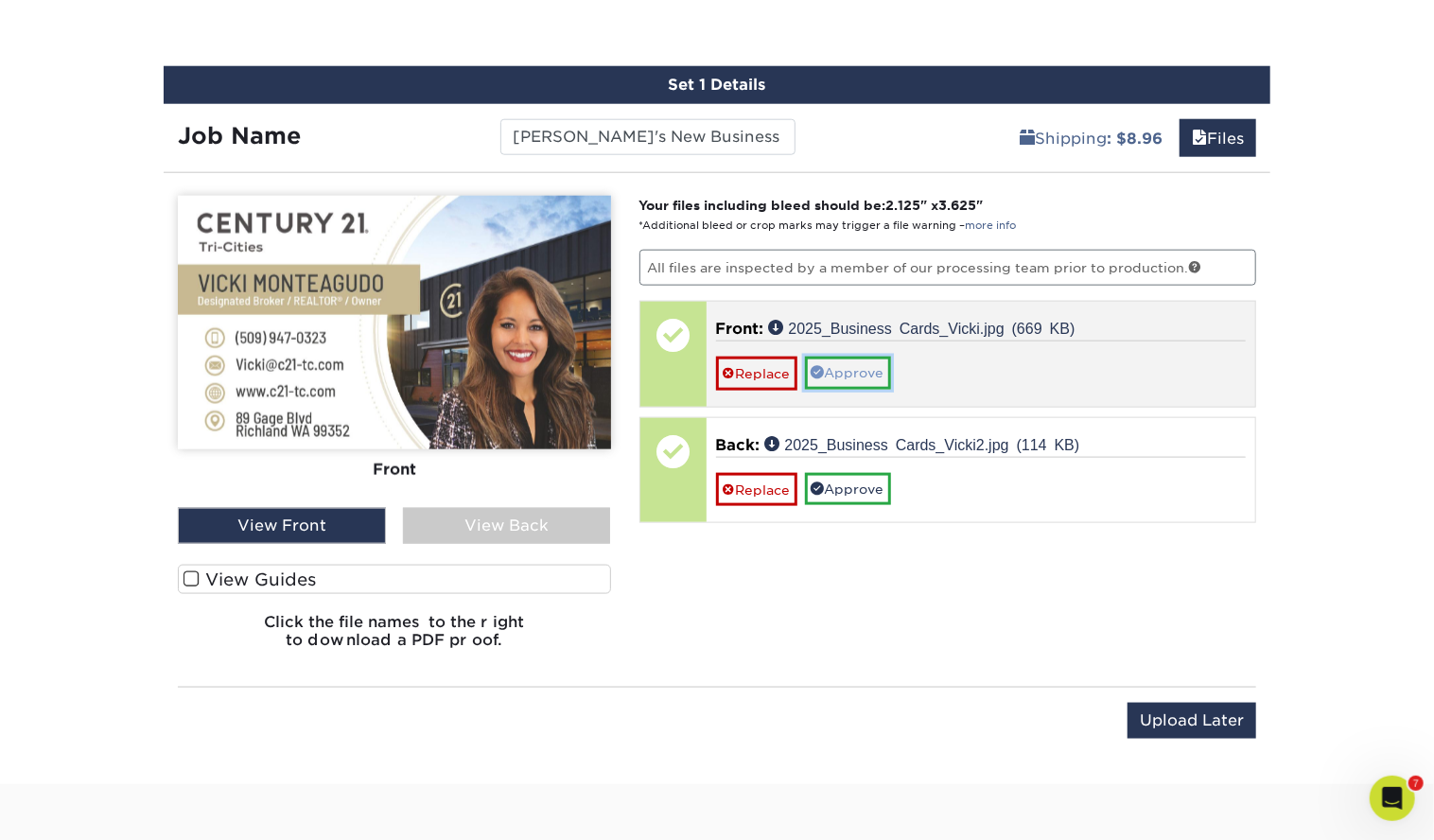 click on "Approve" at bounding box center [848, 373] 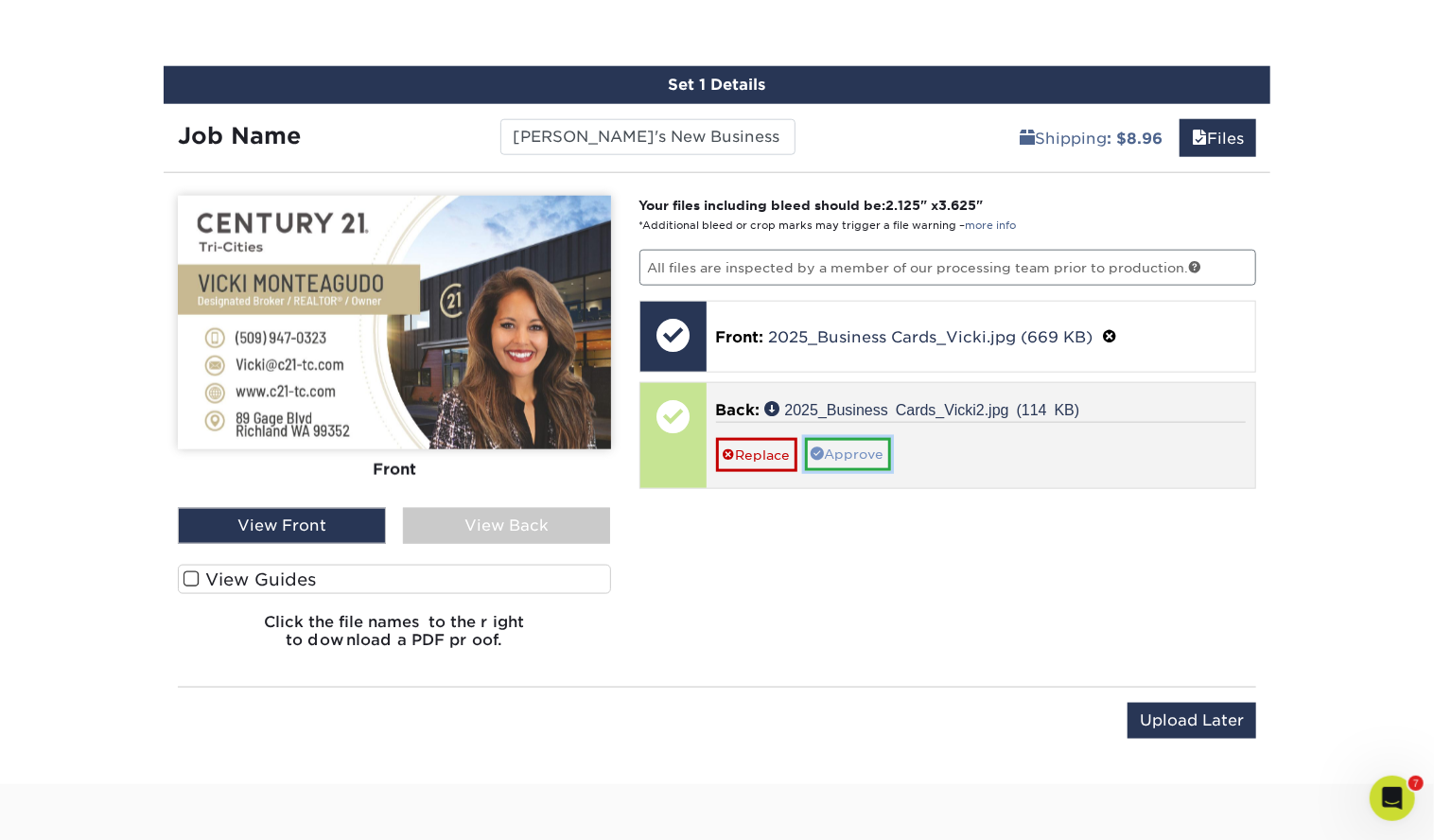 click on "Approve" at bounding box center (848, 454) 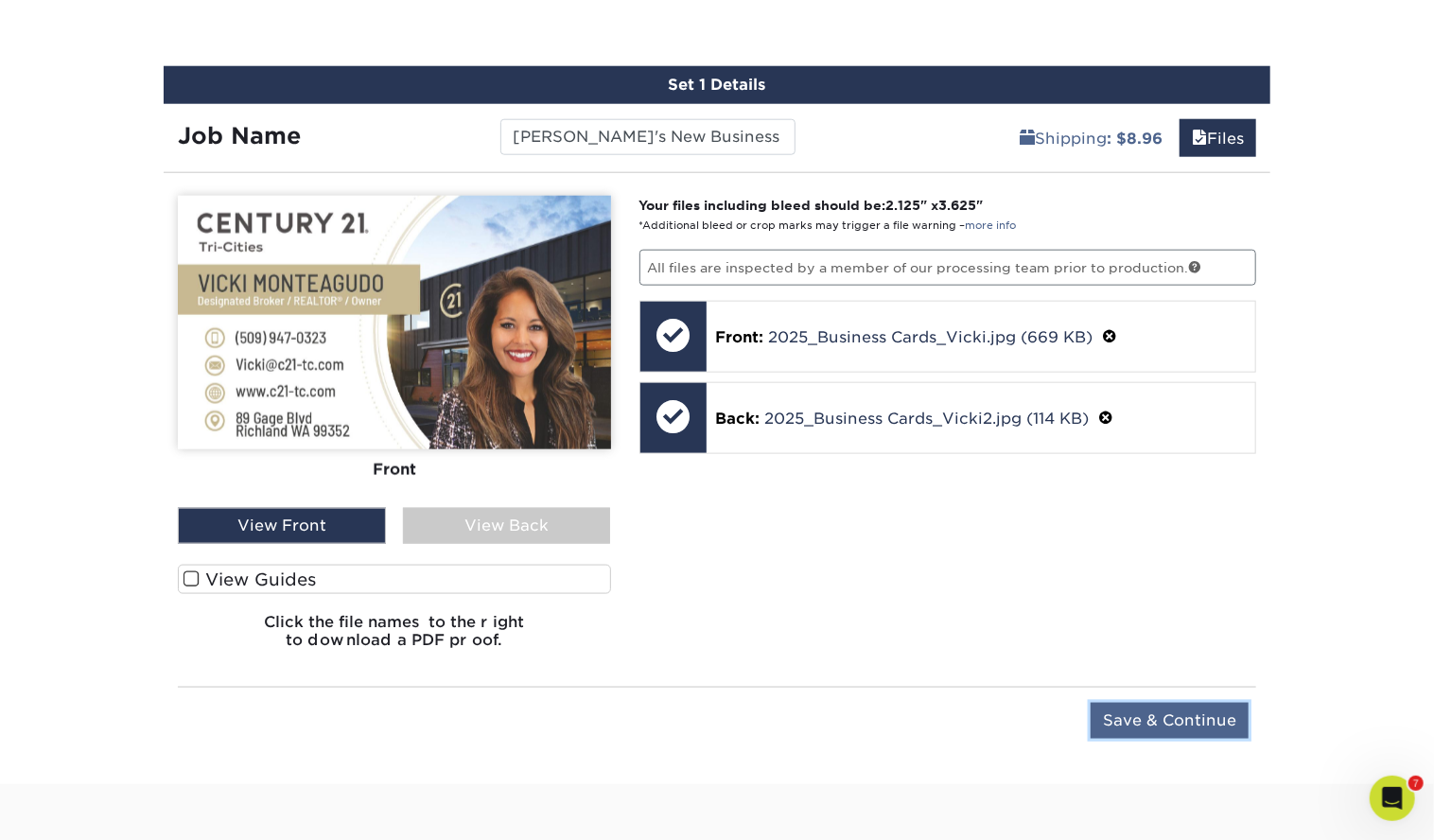 click on "Save & Continue" at bounding box center (1169, 721) 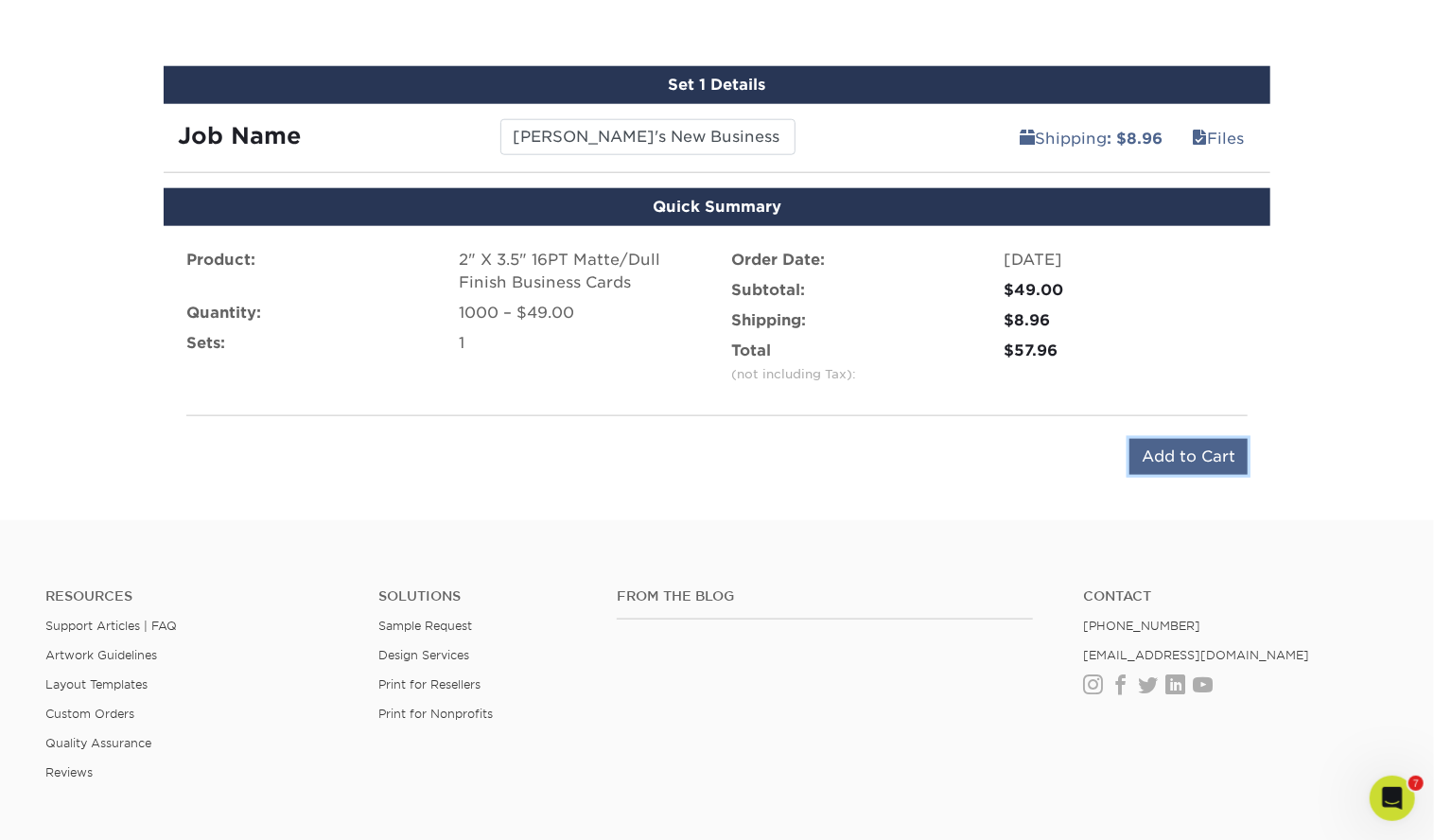 click on "Add to Cart" at bounding box center [1188, 457] 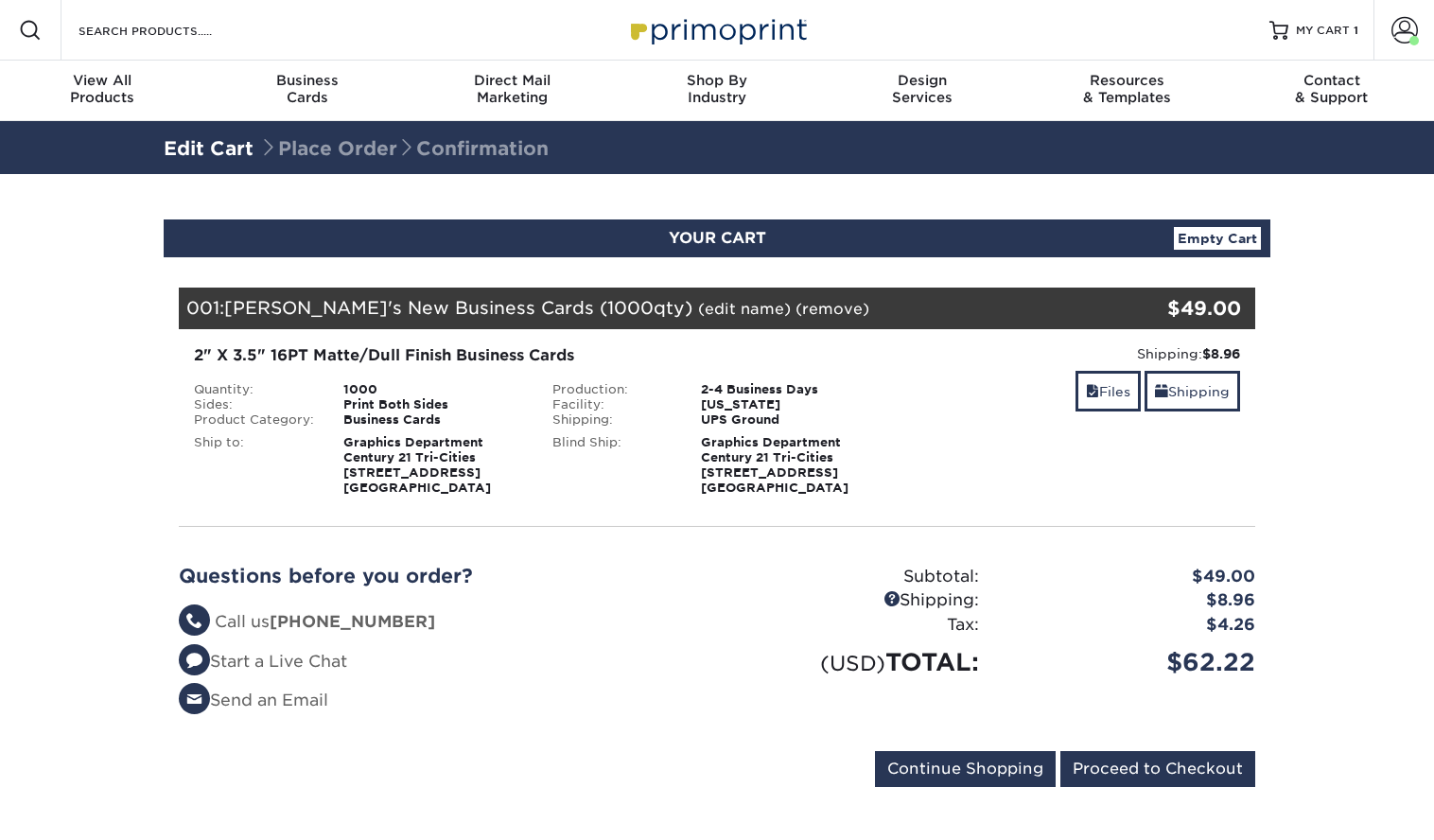 scroll, scrollTop: 0, scrollLeft: 0, axis: both 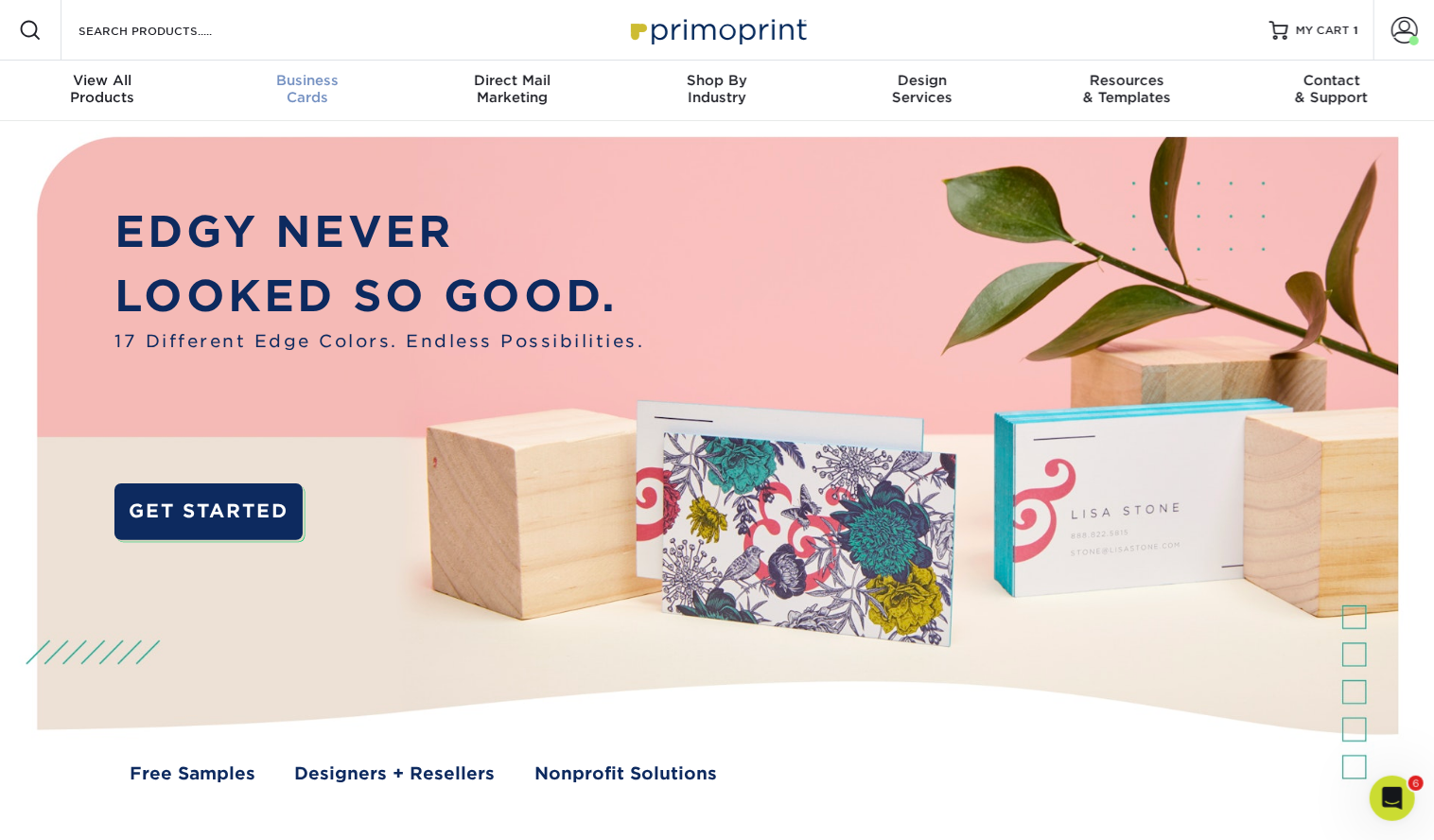 click on "Business  Cards" at bounding box center (307, 89) 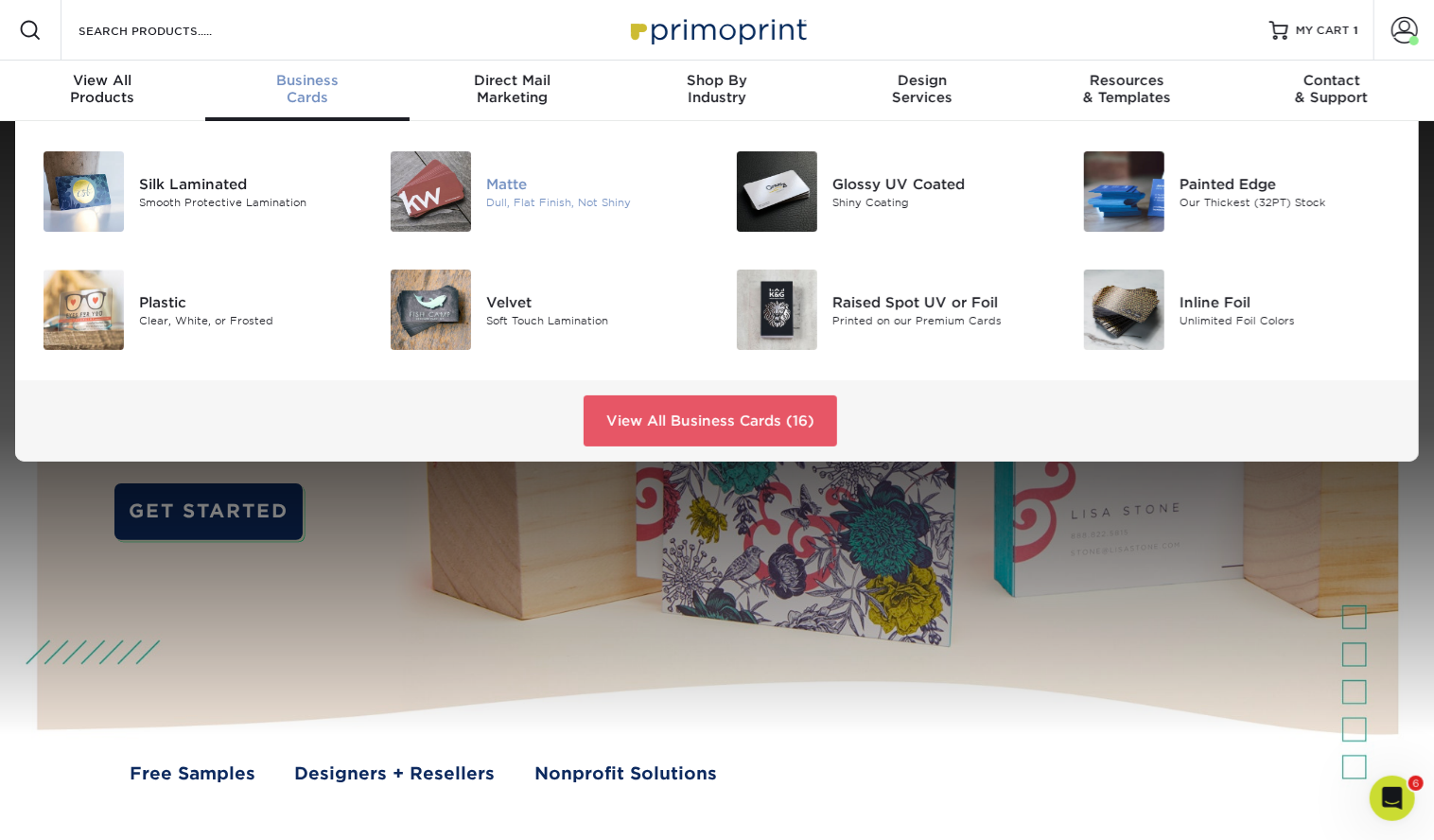 click on "Dull, Flat Finish, Not Shiny" at bounding box center (594, 201) 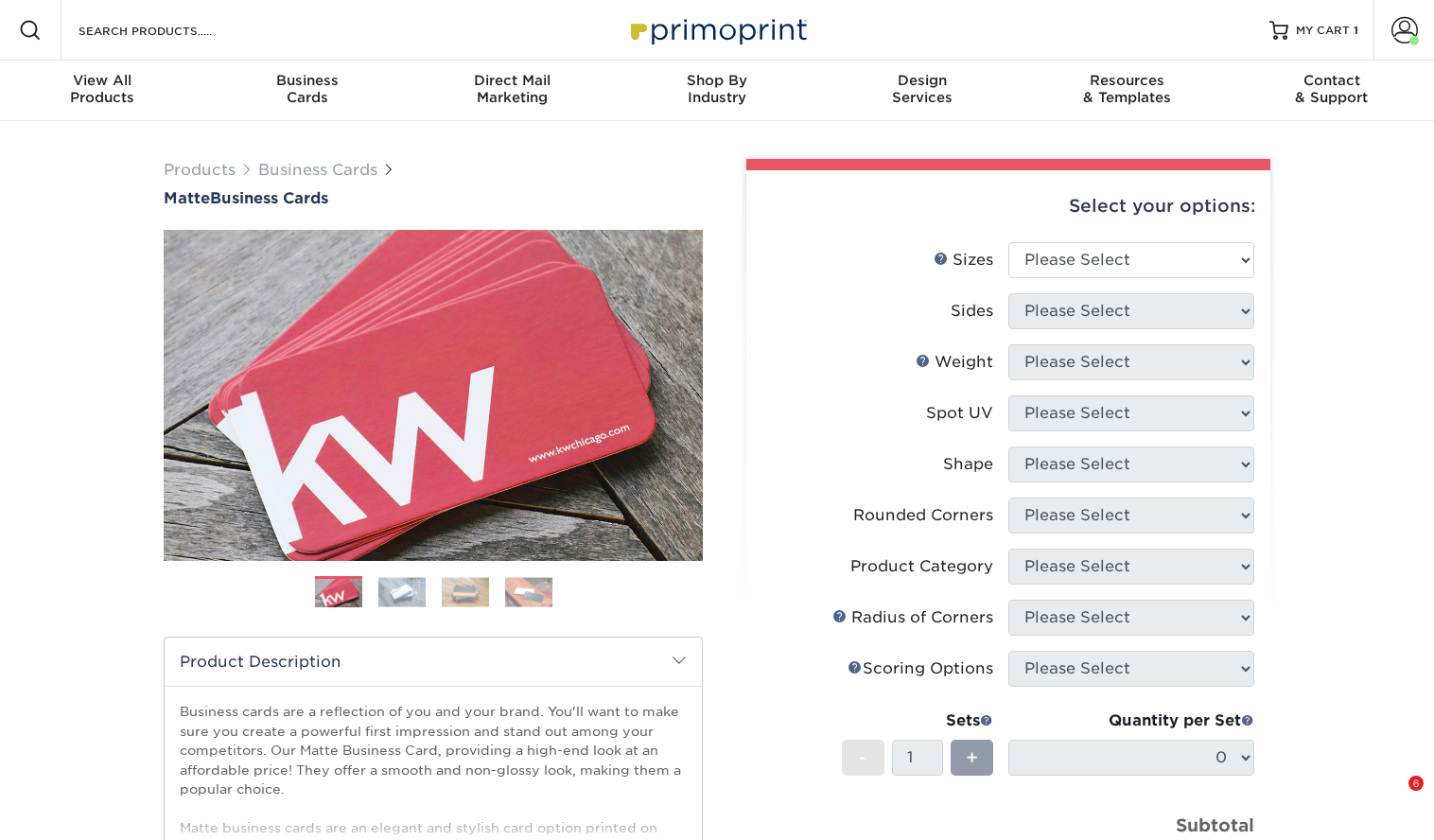 scroll, scrollTop: 0, scrollLeft: 0, axis: both 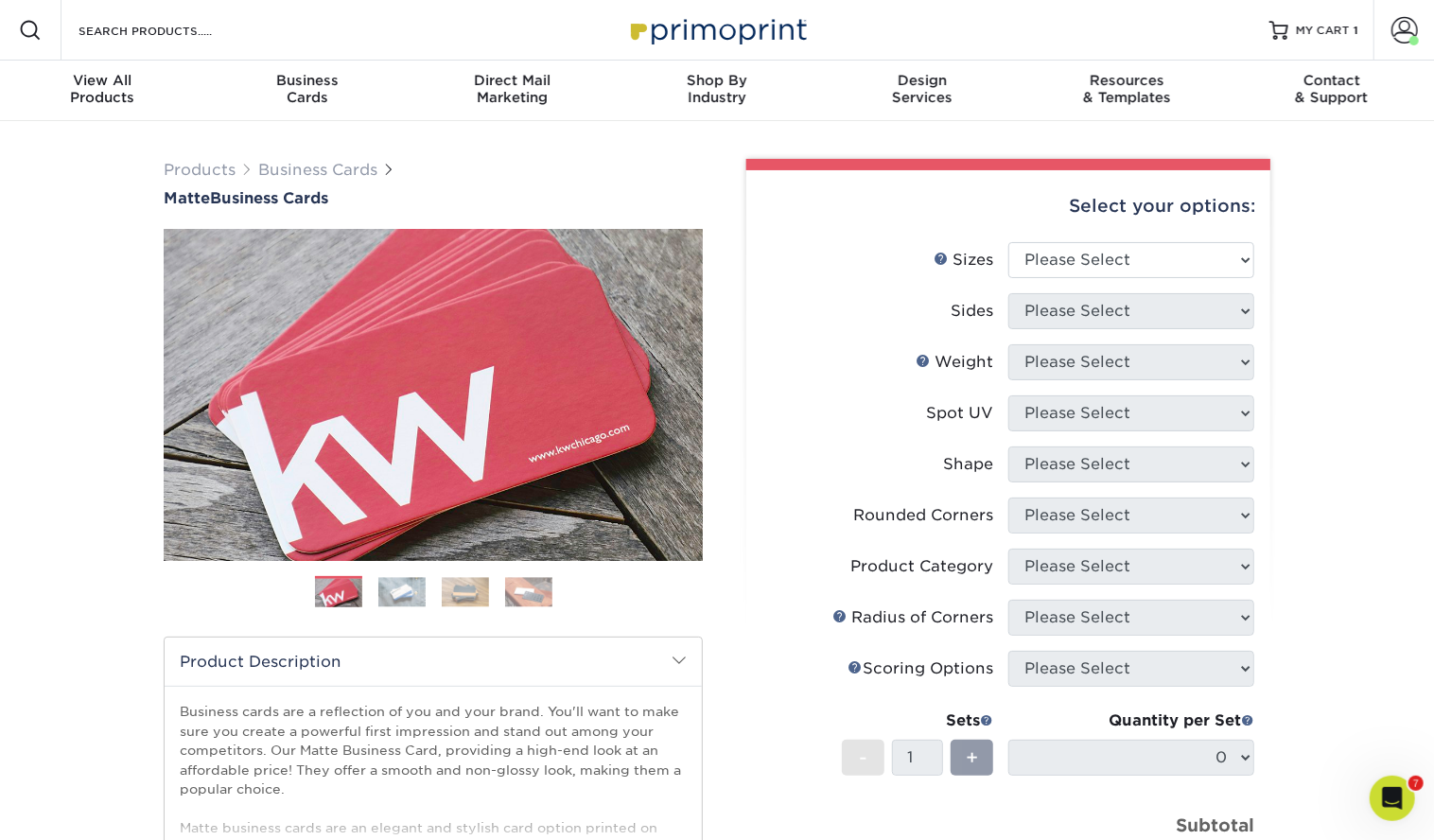 select on "2.00x3.50" 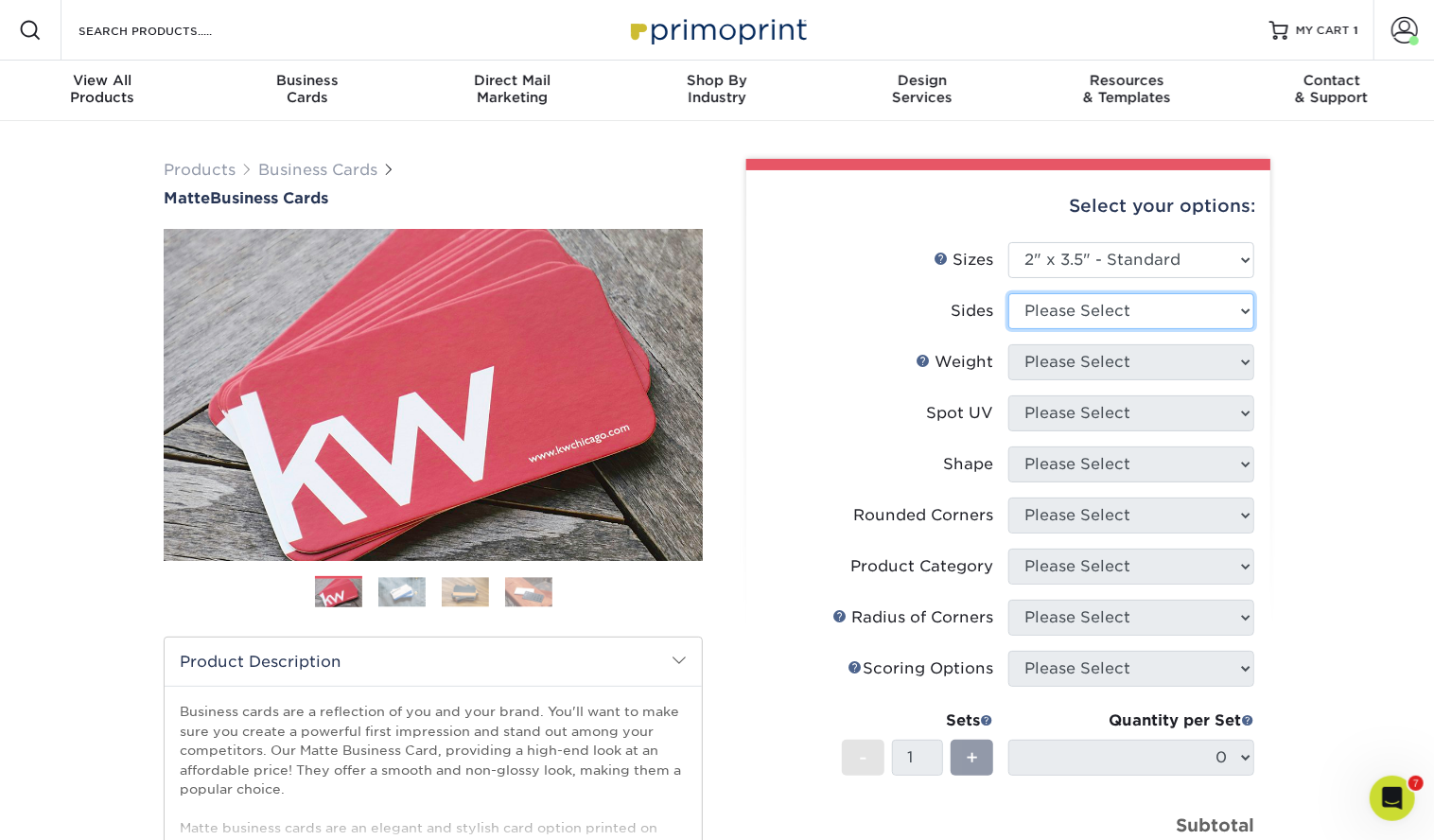 click on "Please Select Print Both Sides Print Front Only" at bounding box center (1131, 311) 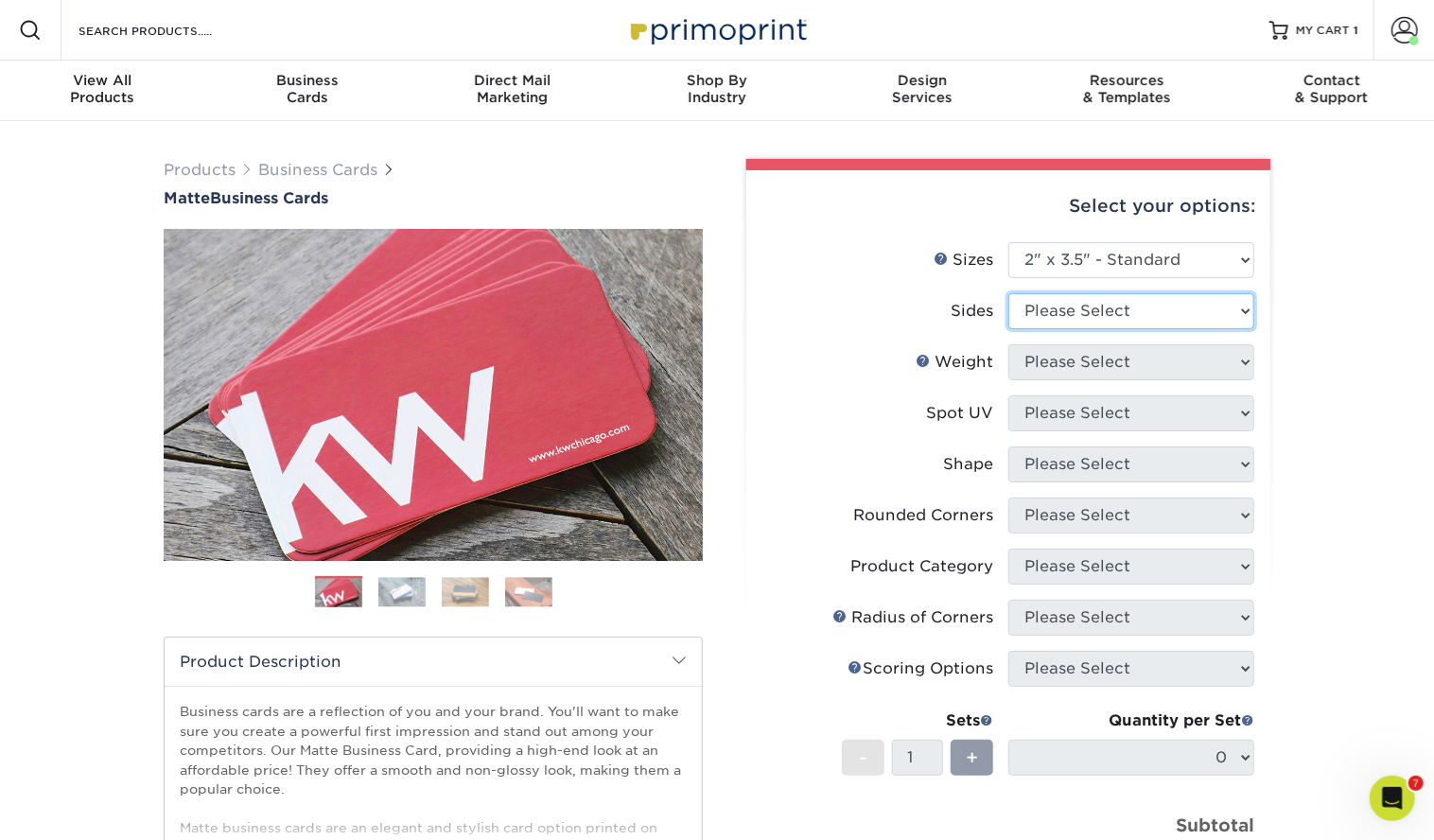 select on "13abbda7-1d64-4f25-8bb2-c179b224825d" 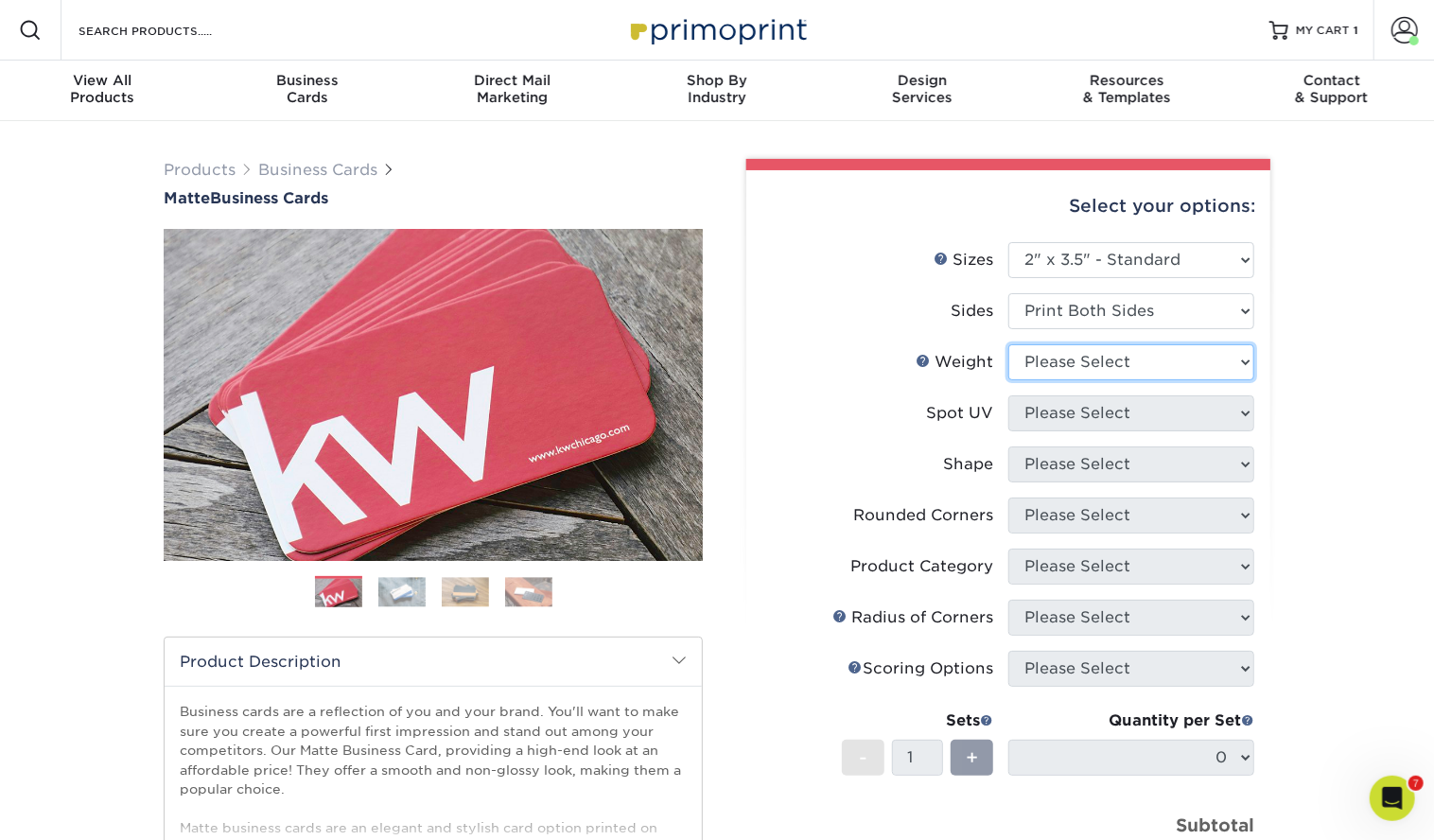 click on "Please Select 16PT 14PT" at bounding box center [1131, 362] 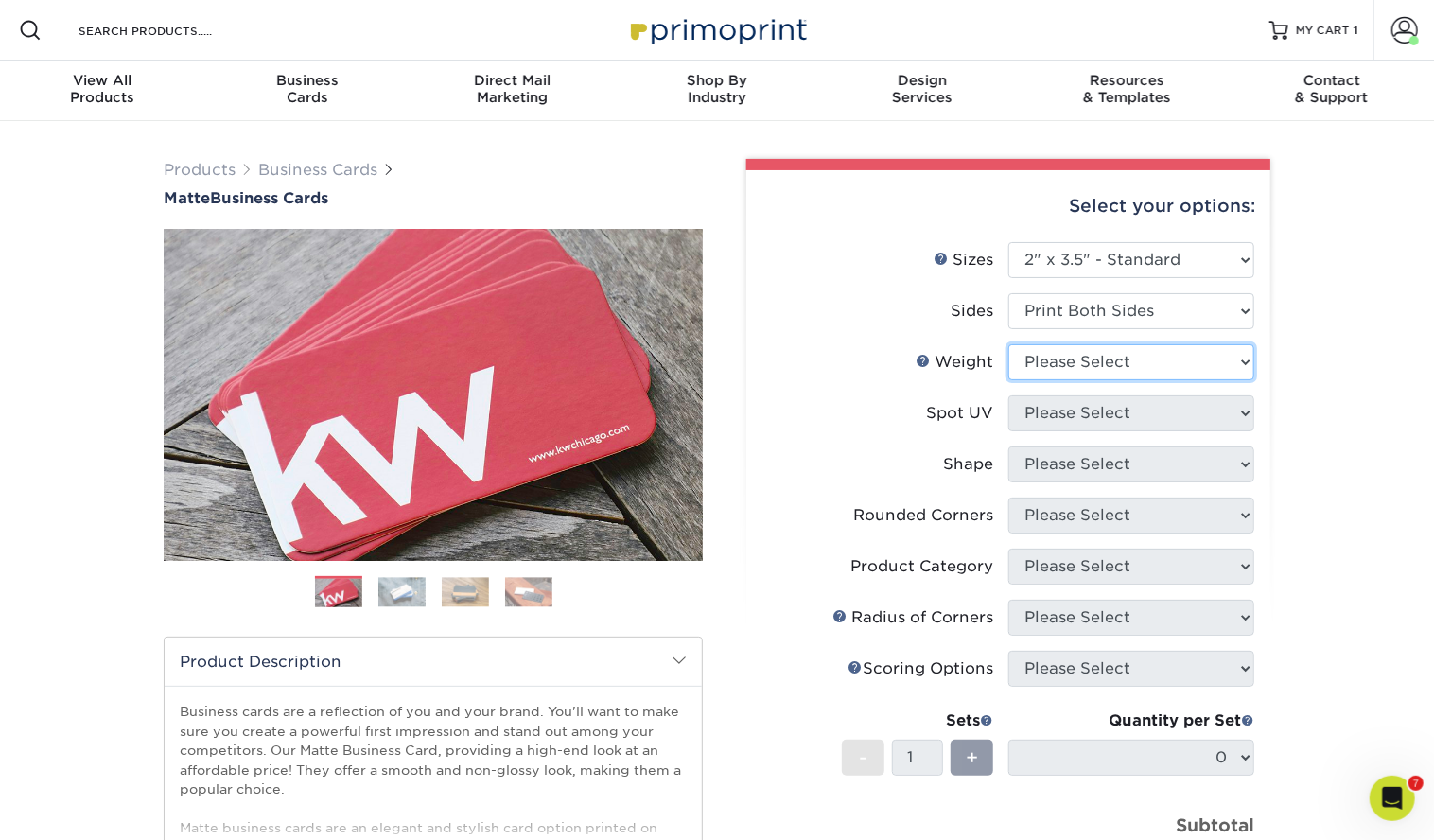 select on "16PT" 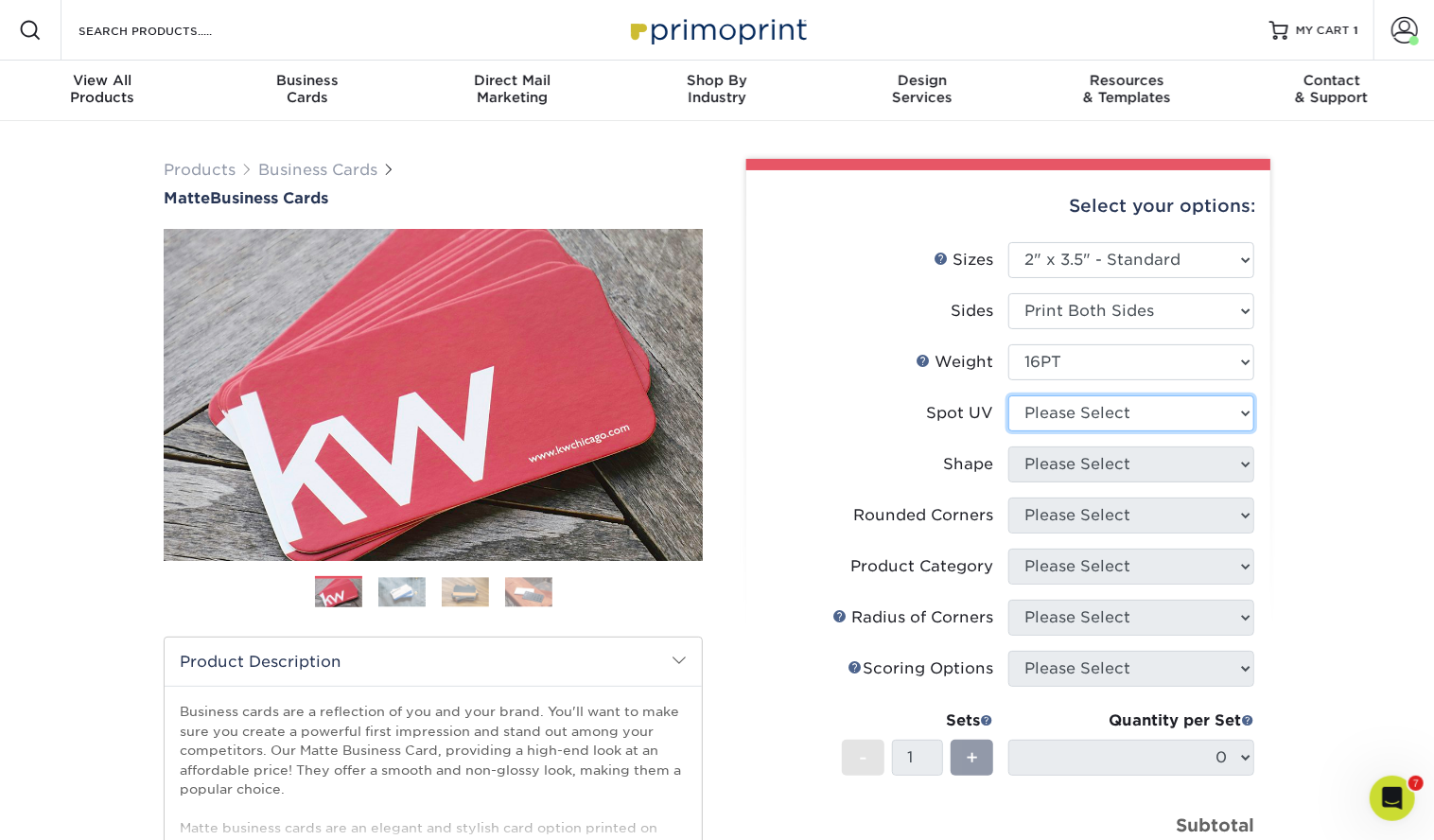 click on "Please Select No Spot UV Front and Back (Both Sides) Front Only Back Only" at bounding box center (1131, 413) 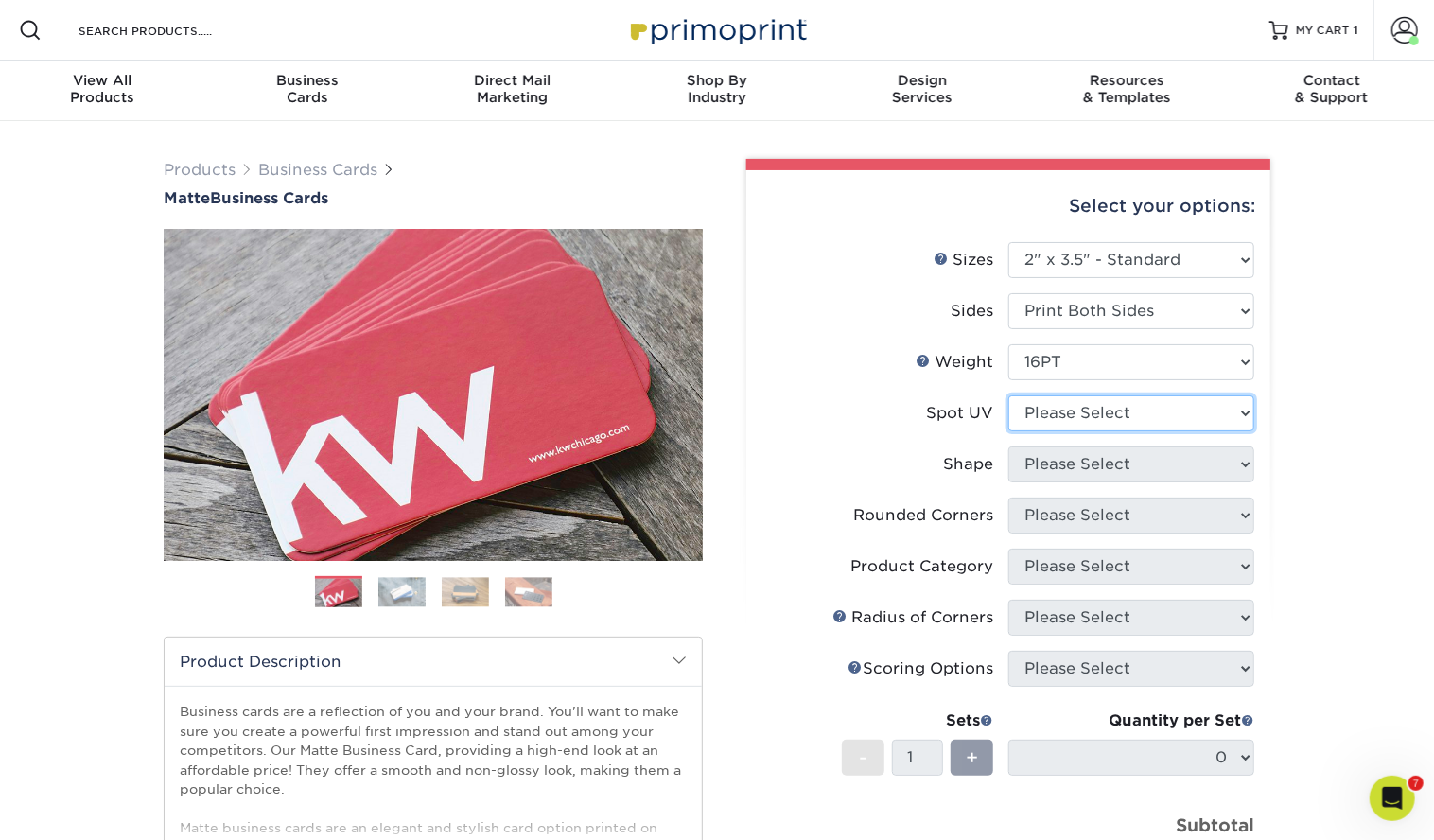 select on "3" 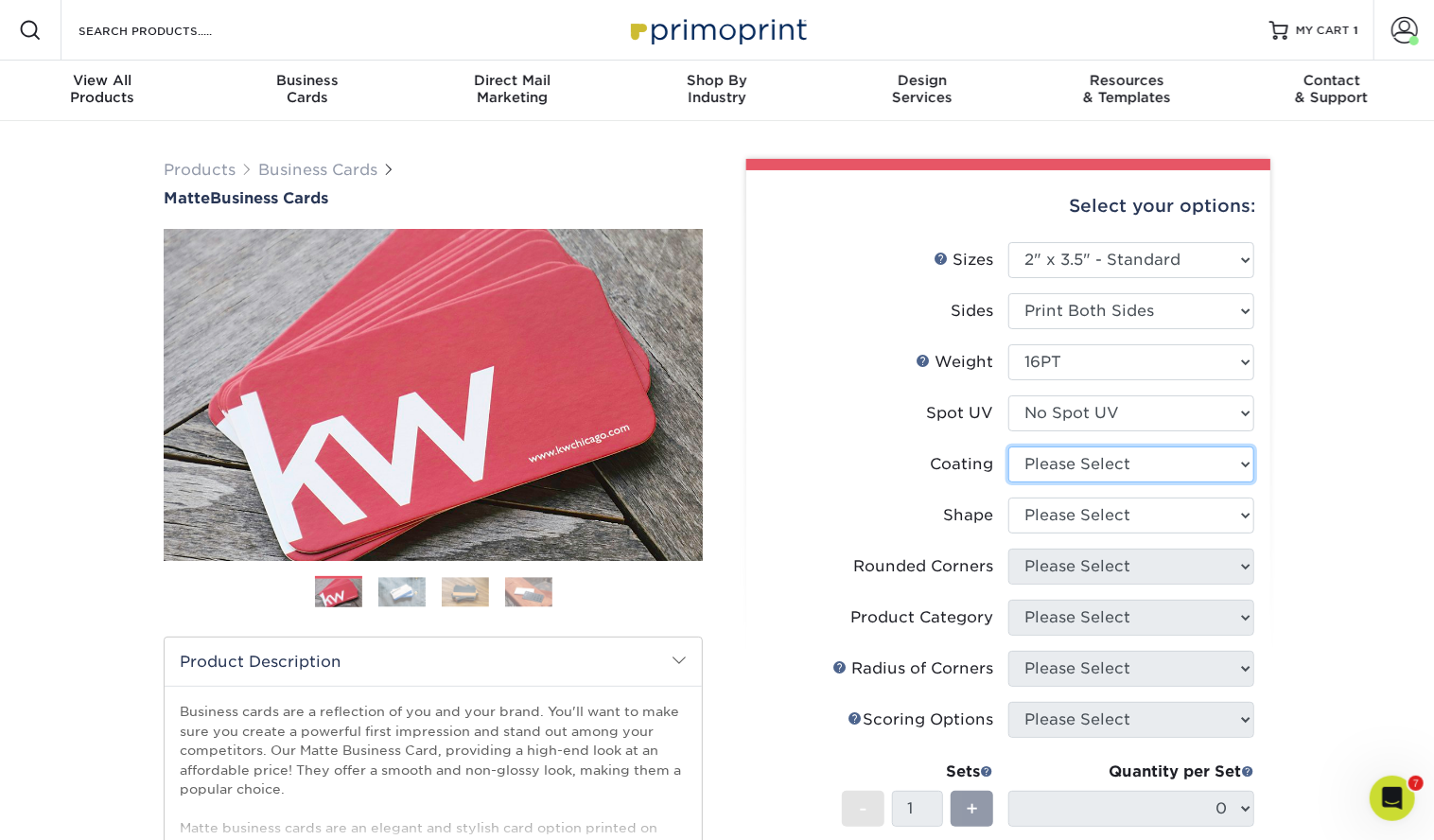 click at bounding box center (1131, 464) 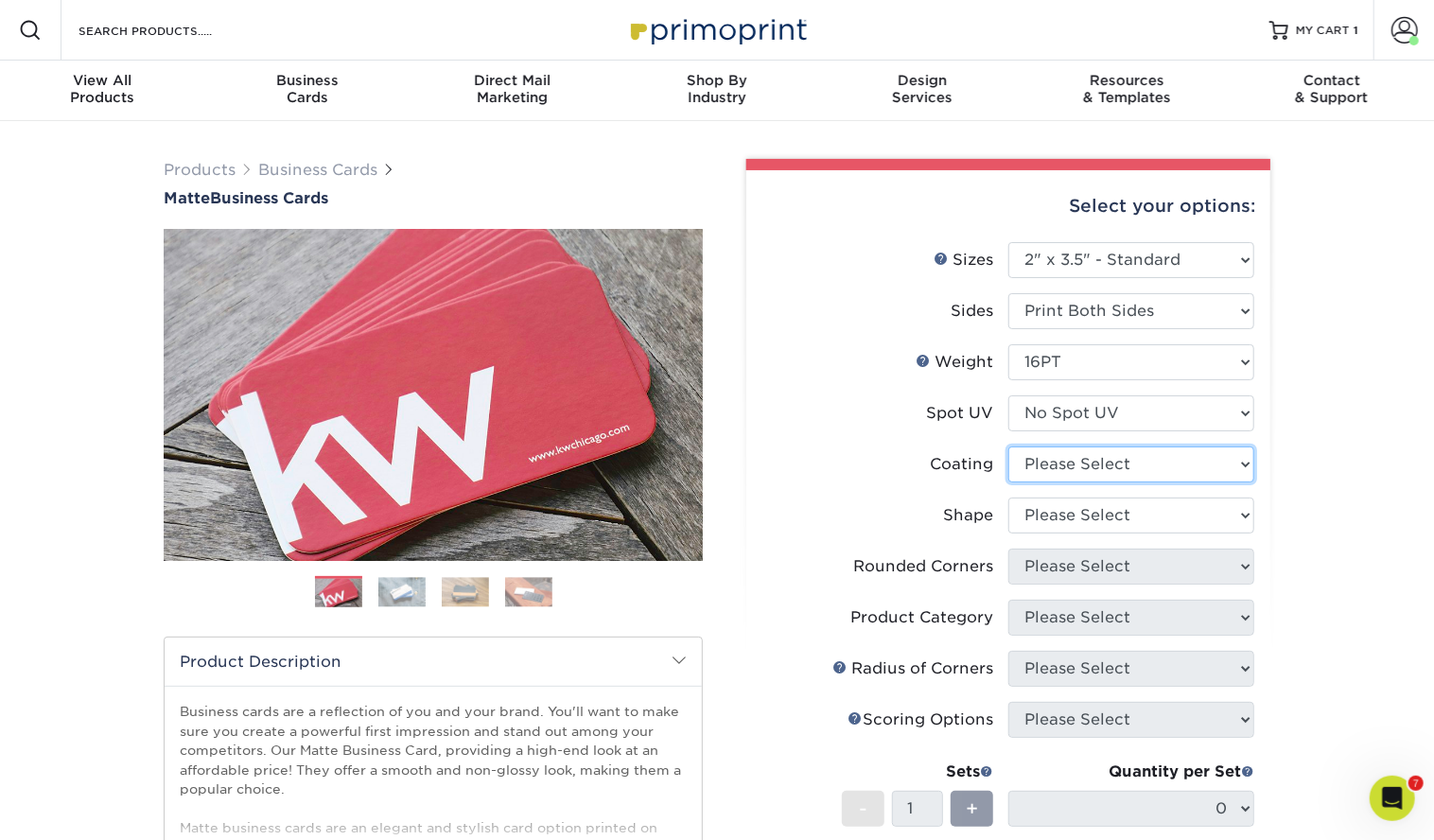 select on "121bb7b5-3b4d-429f-bd8d-bbf80e953313" 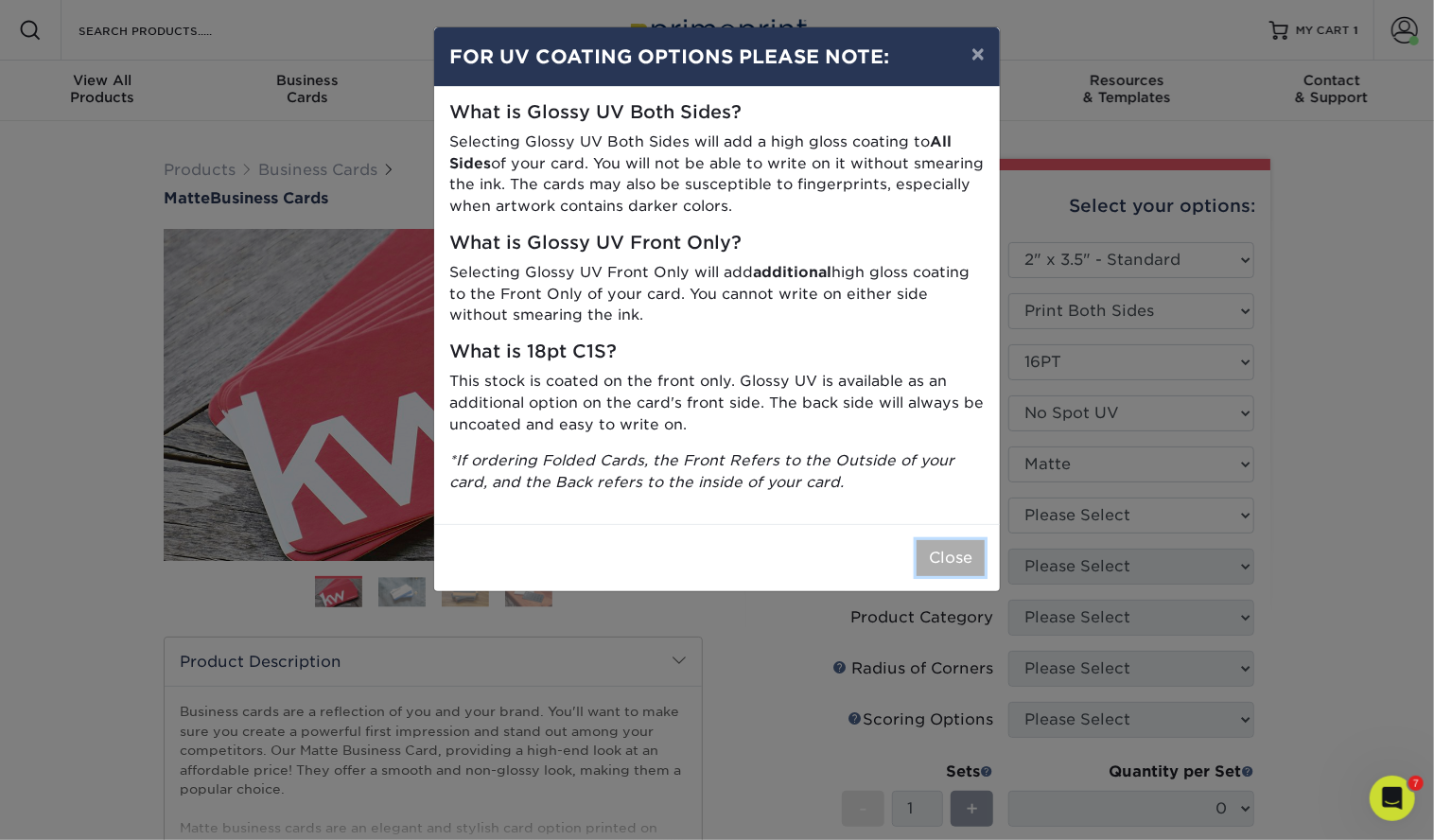 click on "Close" at bounding box center [951, 558] 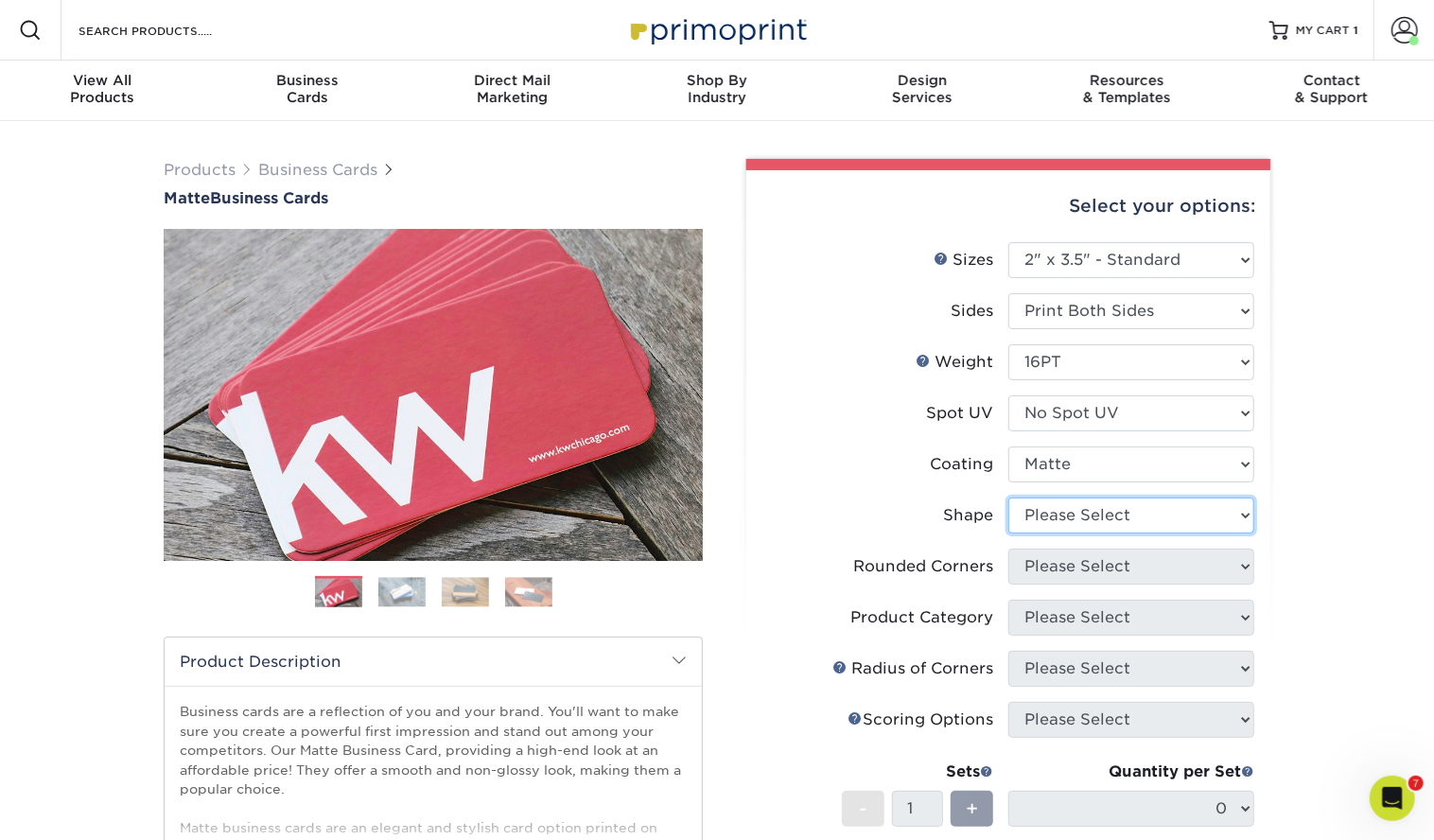 click on "Please Select Standard Oval" at bounding box center [1131, 516] 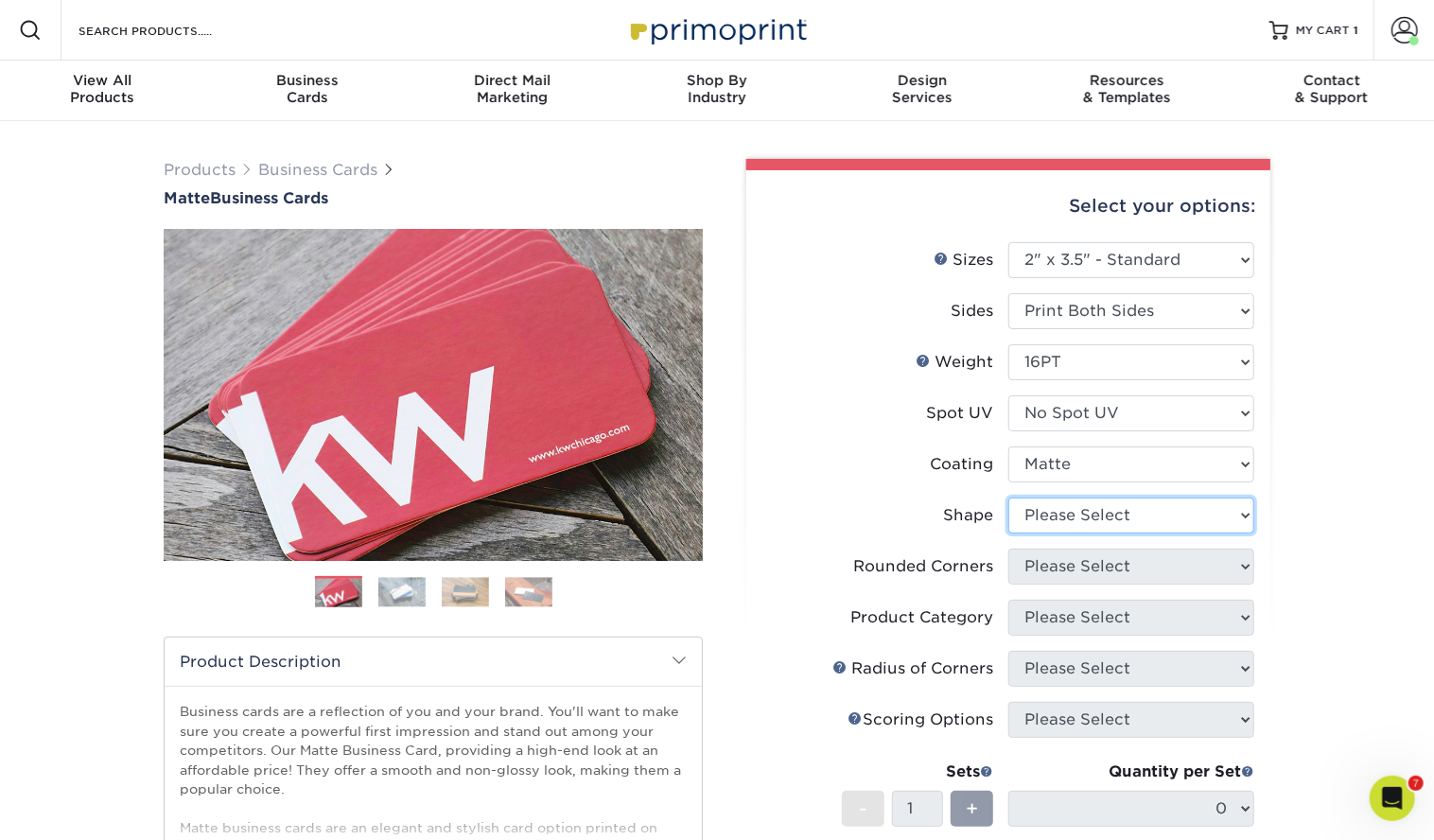 select on "standard" 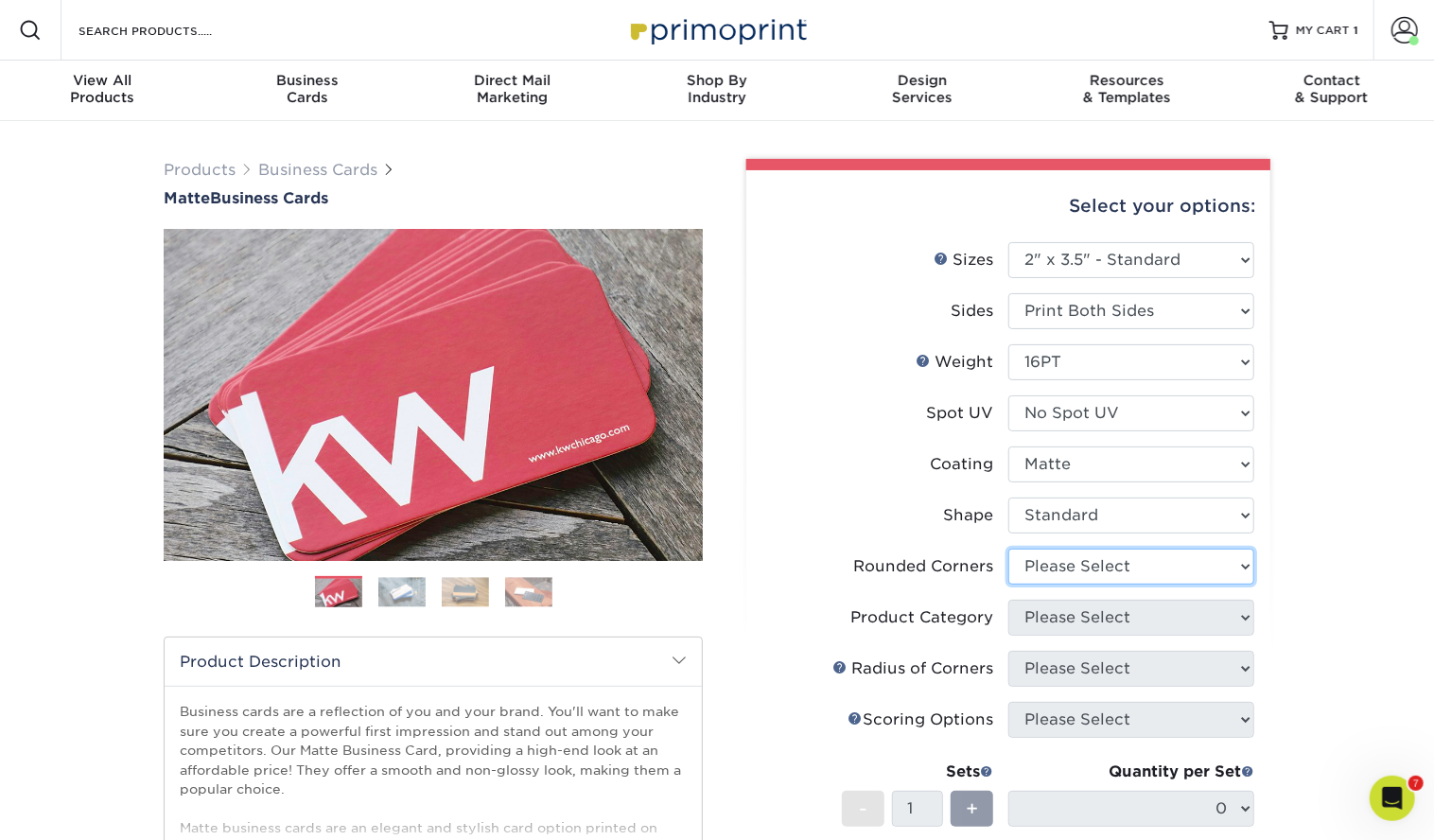 click on "Please Select
Yes - Round 2 Corners                                                    Yes - Round 4 Corners                                                    No" at bounding box center (1131, 567) 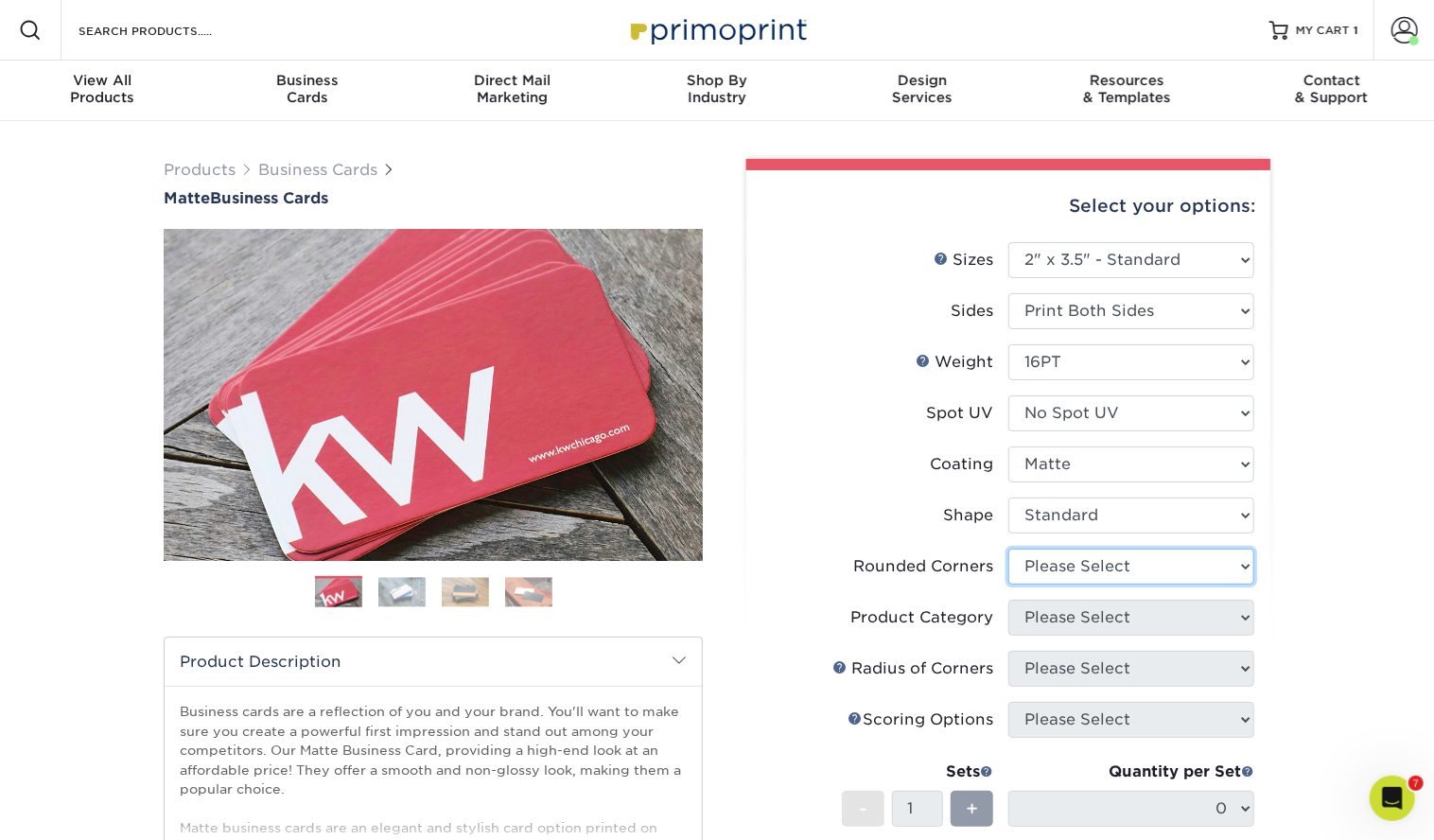 select on "0" 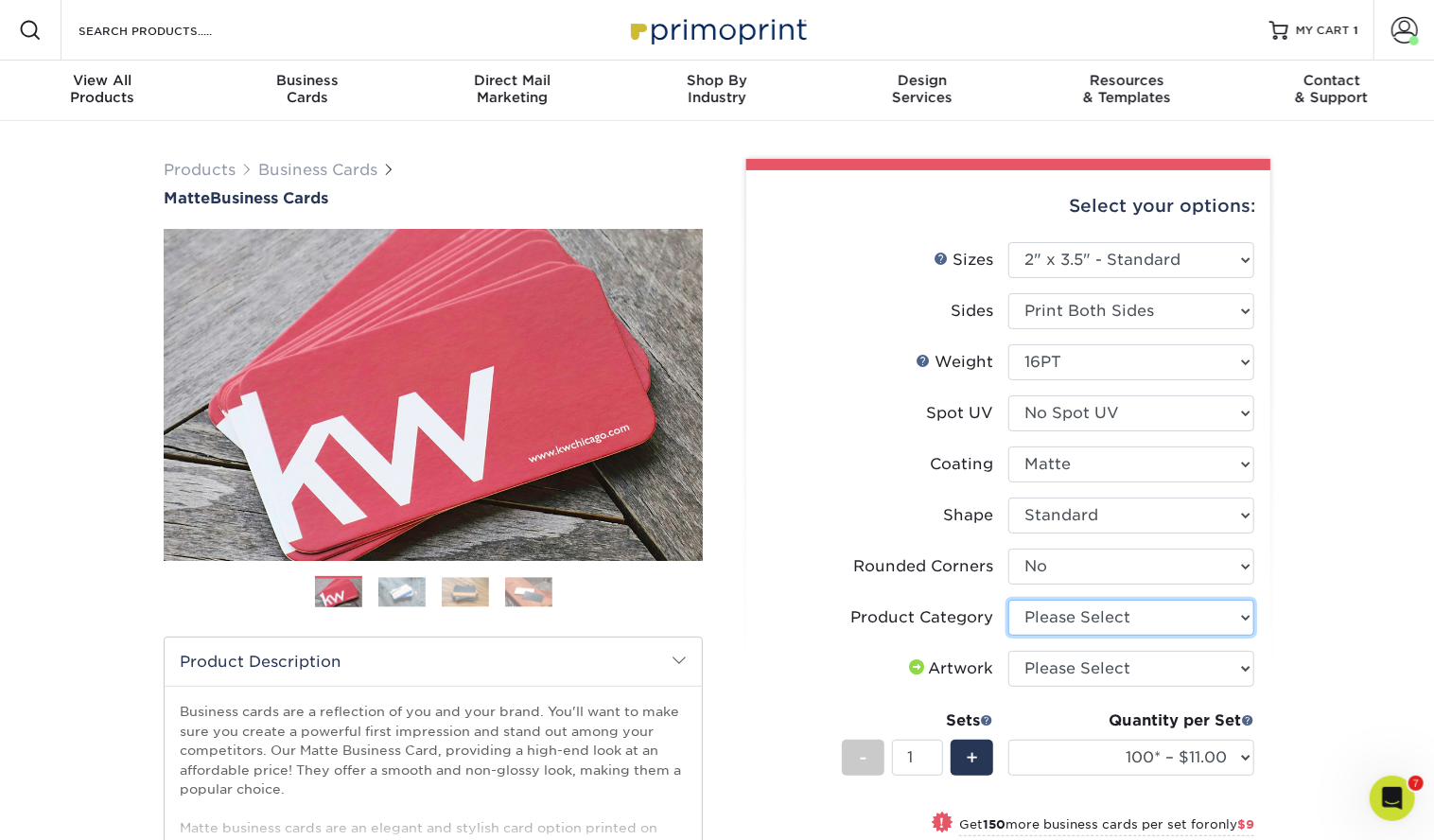 click on "Please Select Business Cards" at bounding box center [1131, 618] 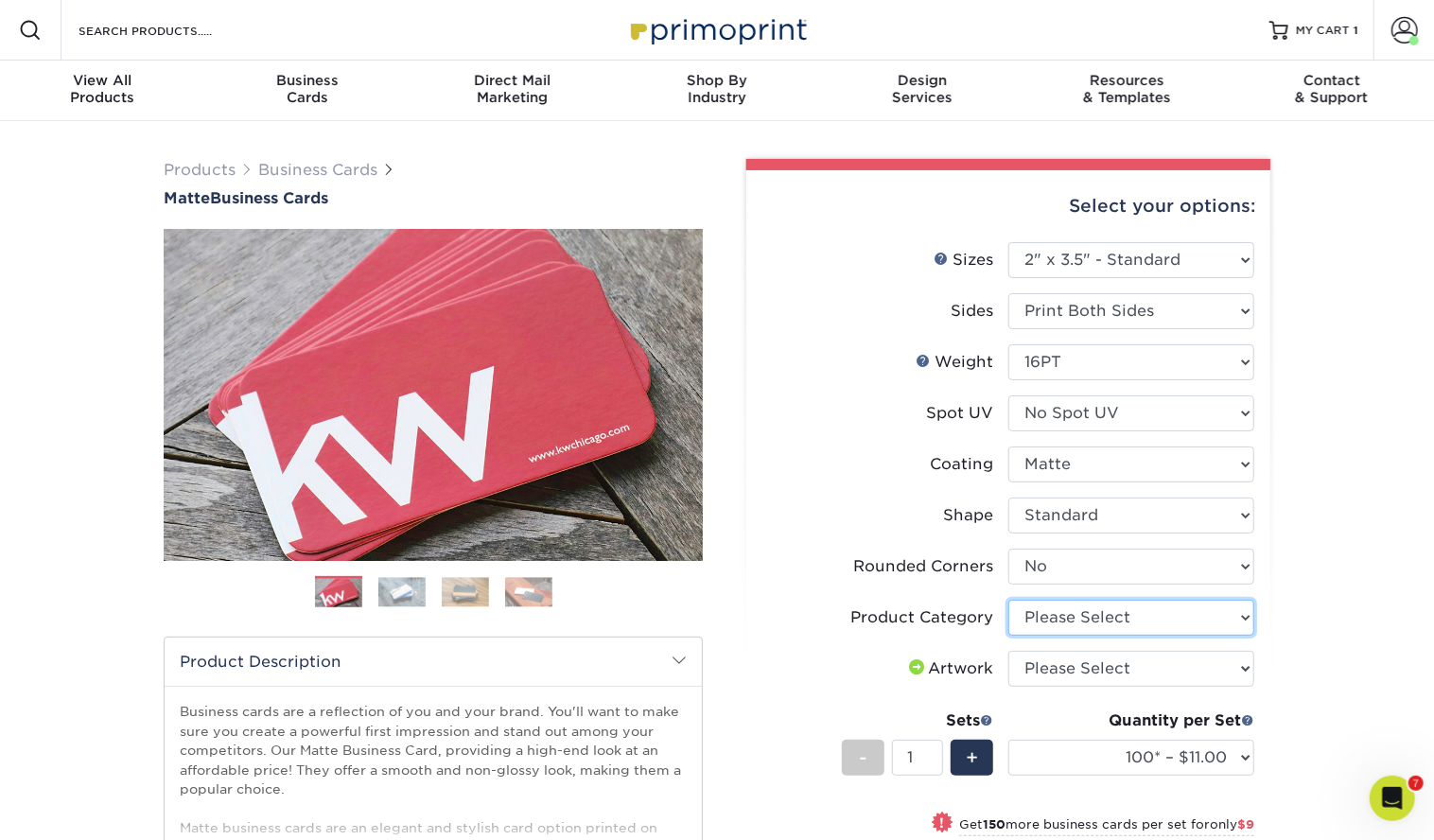 select on "3b5148f1-0588-4f88-a218-97bcfdce65c1" 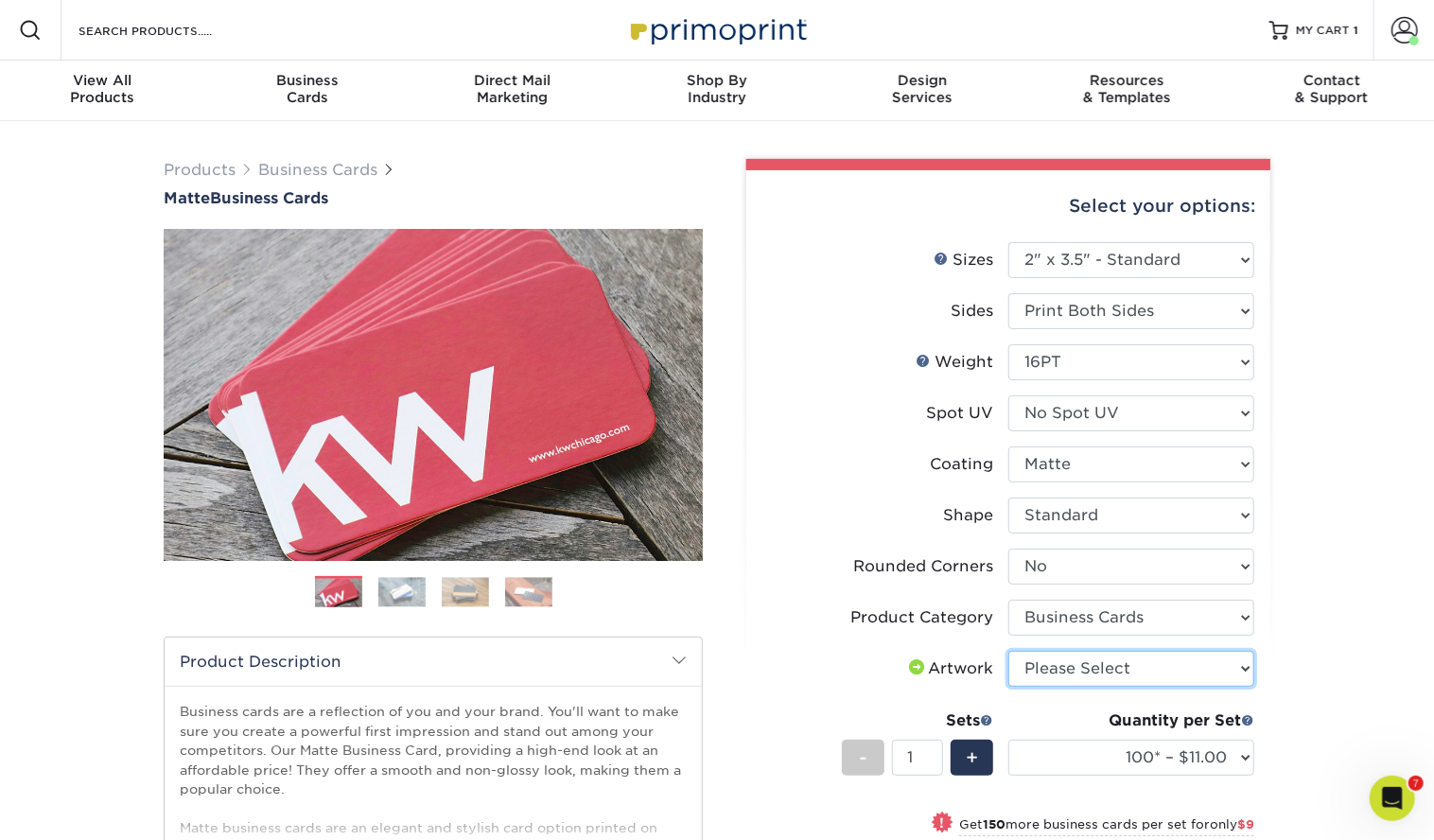 click on "Please Select I will upload files I need a design - $100" at bounding box center (1131, 669) 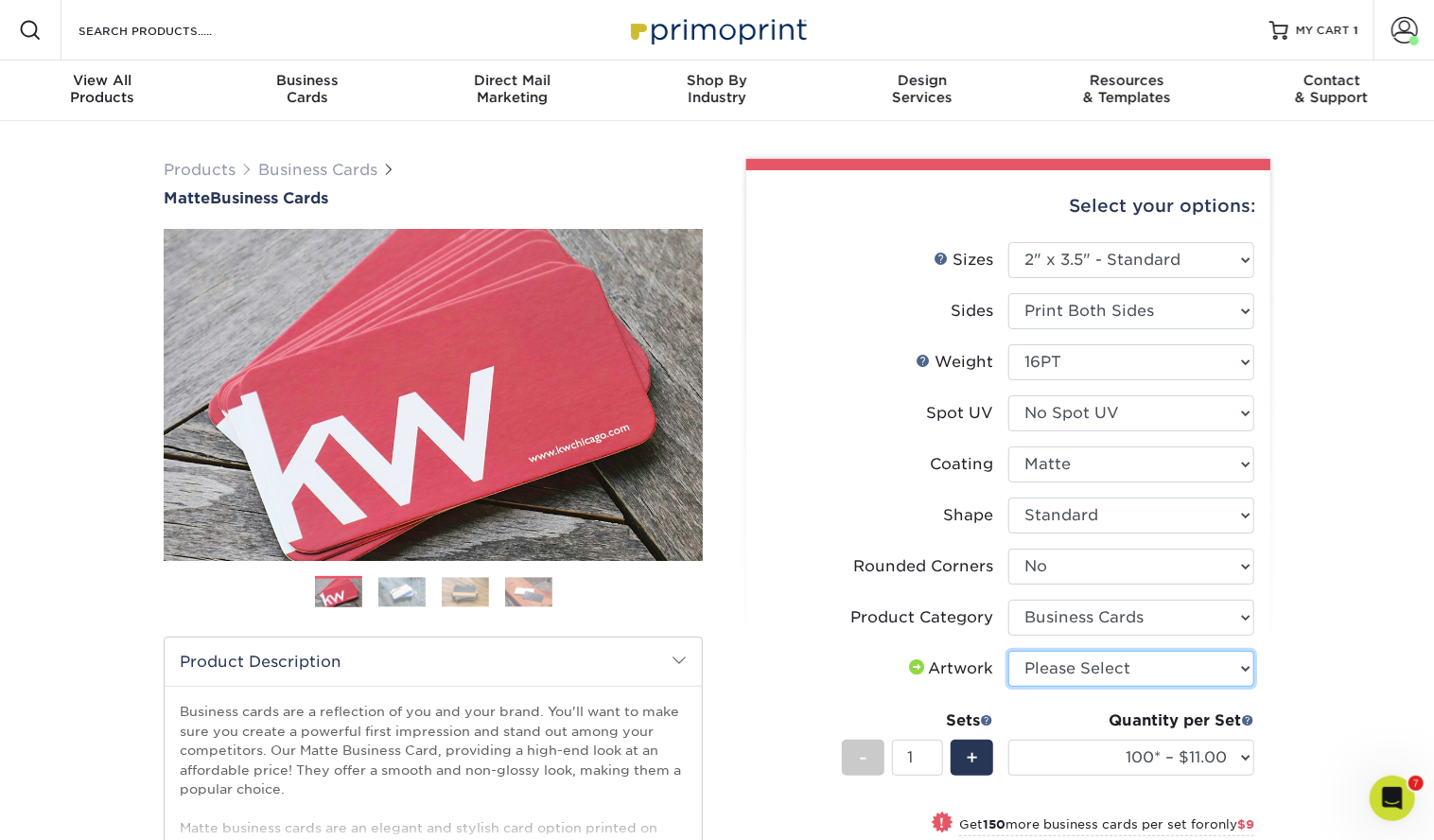 select on "upload" 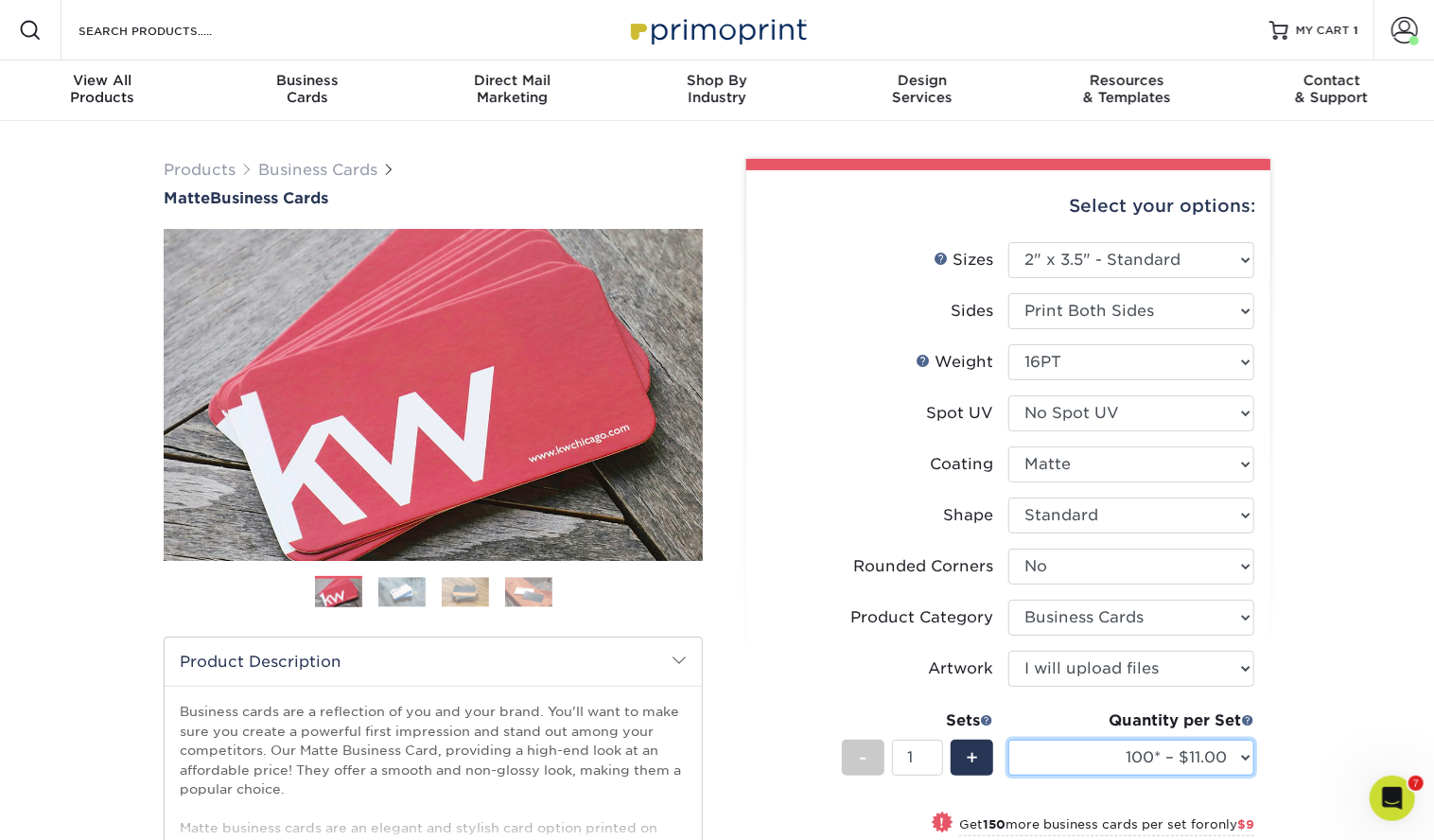 click on "100* – $11.00 250* – $20.00 500 – $39.00 1000 – $49.00 2500 – $87.00 5000 – $167.00 7500 – $245.00 10000 – $293.00 15000 – $433.00 20000 – $568.00 25000 – $703.00 30000 – $838.00 35000 – $973.00 40000 – $1108.00 45000 – $1238.00 50000 – $1369.00 55000 – $1495.00 60000 – $1625.00 65000 – $1756.00 70000 – $1882.00 75000 – $2008.00 80000 – $2134.00 85000 – $2224.00 90000 – $2381.00 95000 – $2507.00 100000 – $2624.00" at bounding box center [1131, 758] 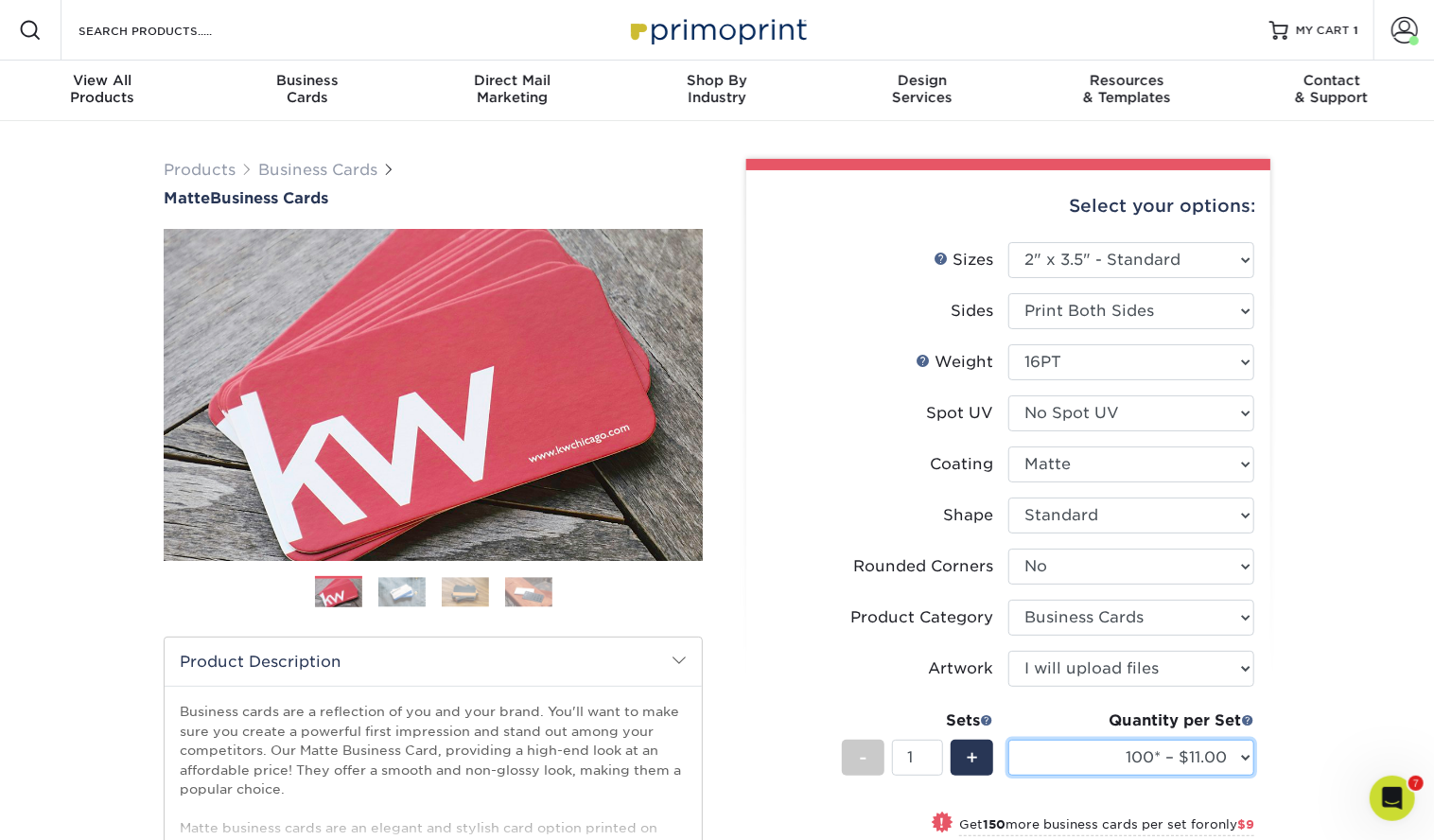 select on "1000 – $49.00" 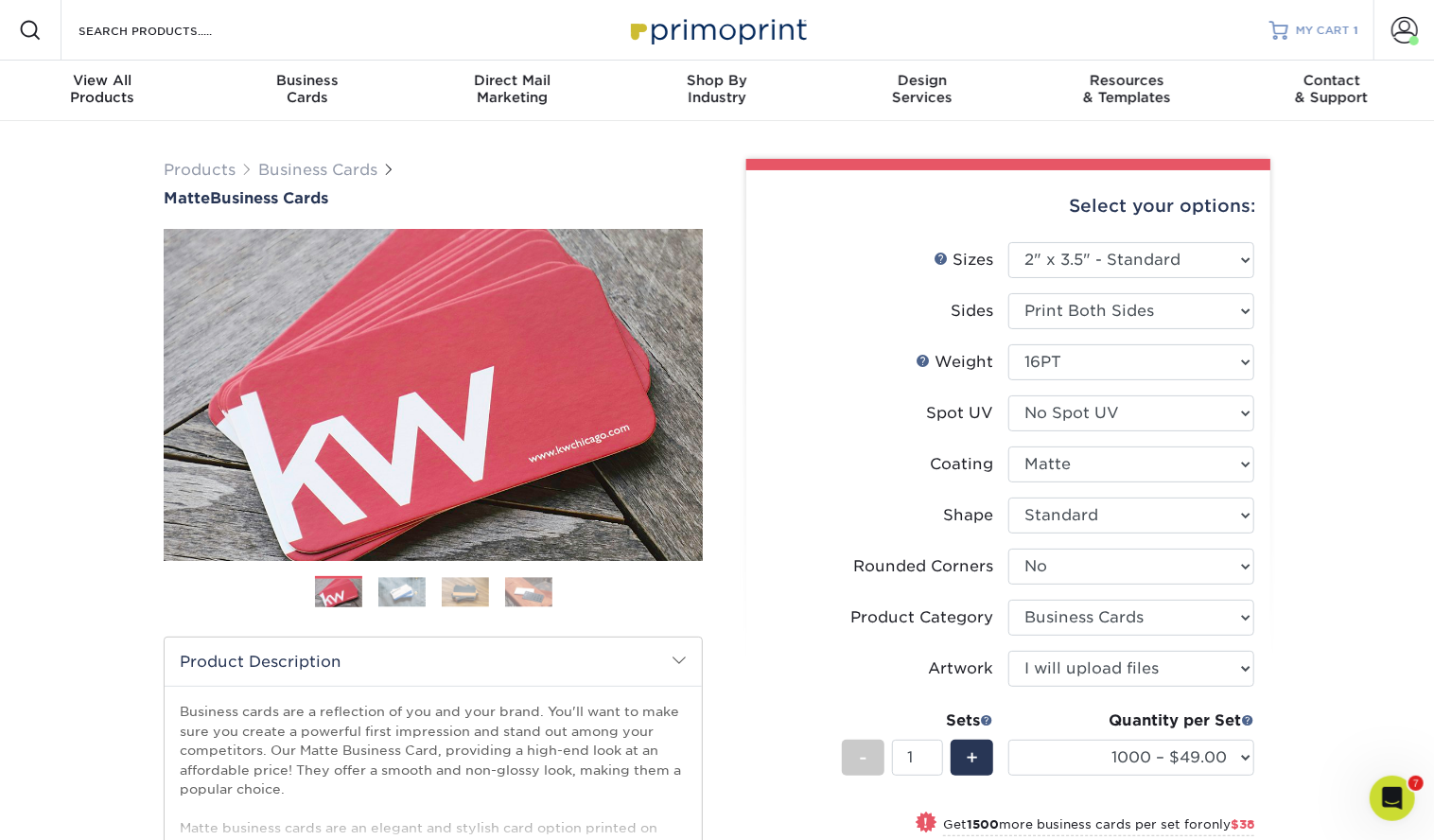 click on "MY CART" at bounding box center (1322, 30) 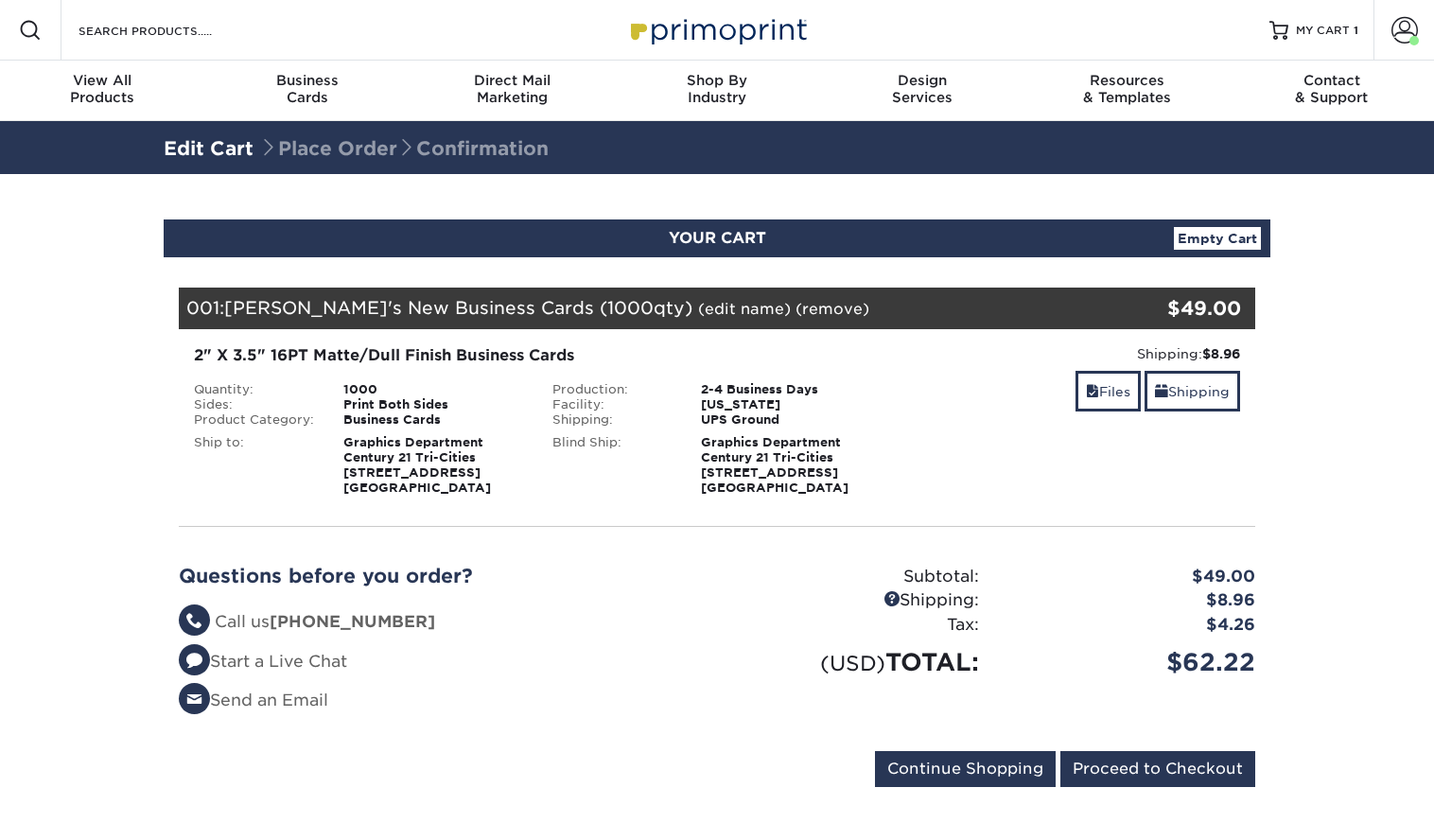 scroll, scrollTop: 0, scrollLeft: 0, axis: both 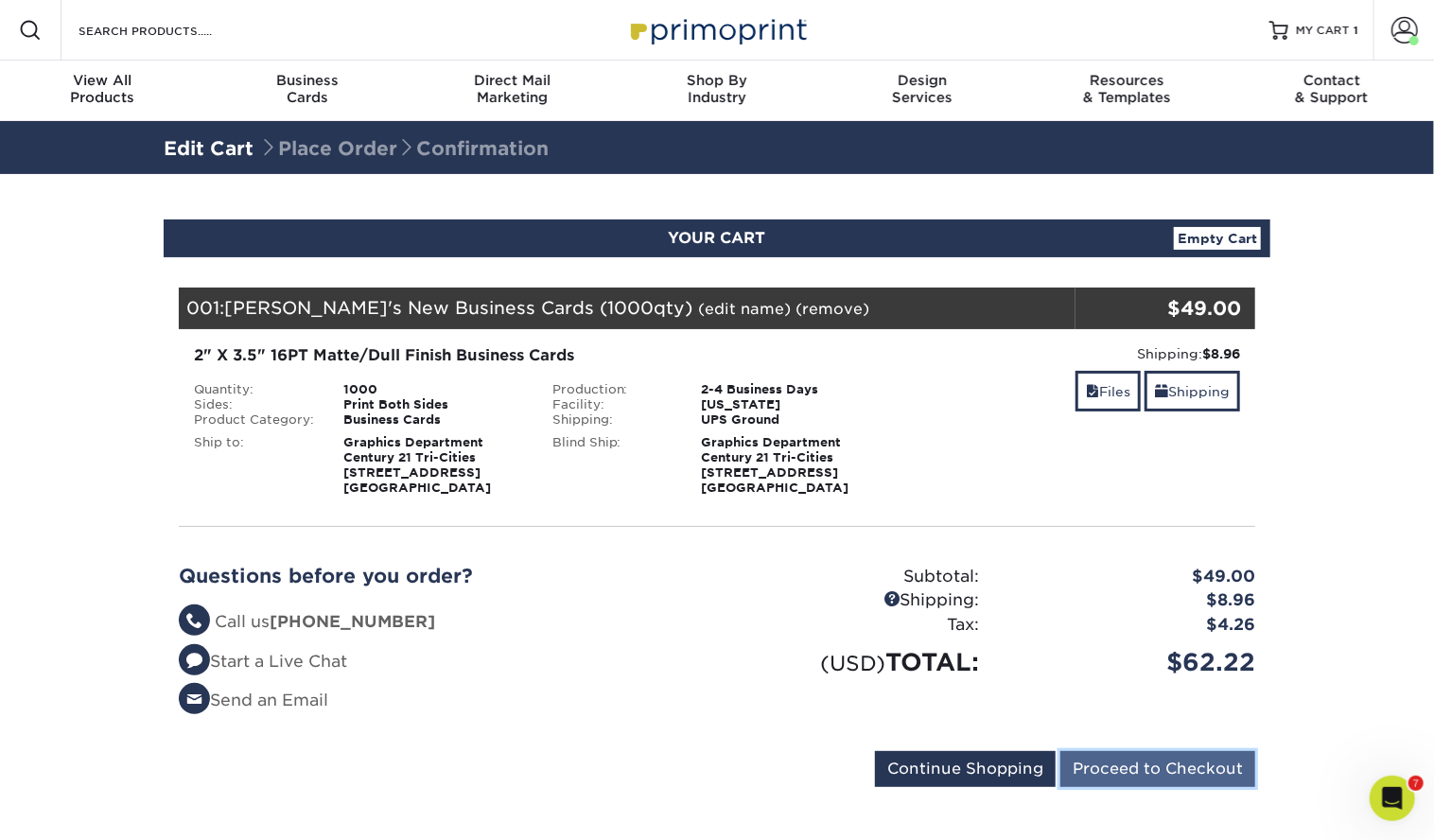 click on "Proceed to Checkout" at bounding box center (1158, 769) 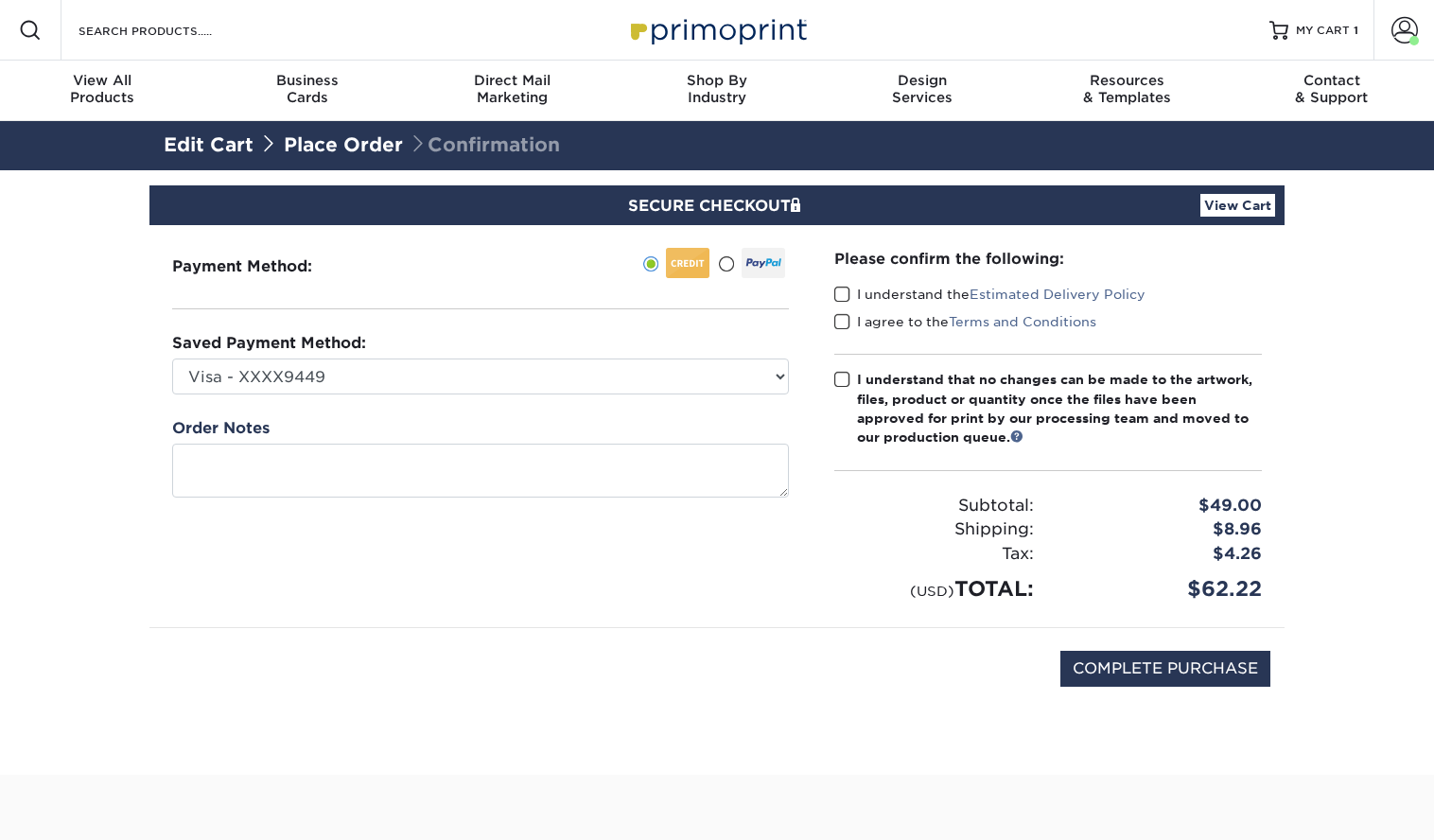 scroll, scrollTop: 0, scrollLeft: 0, axis: both 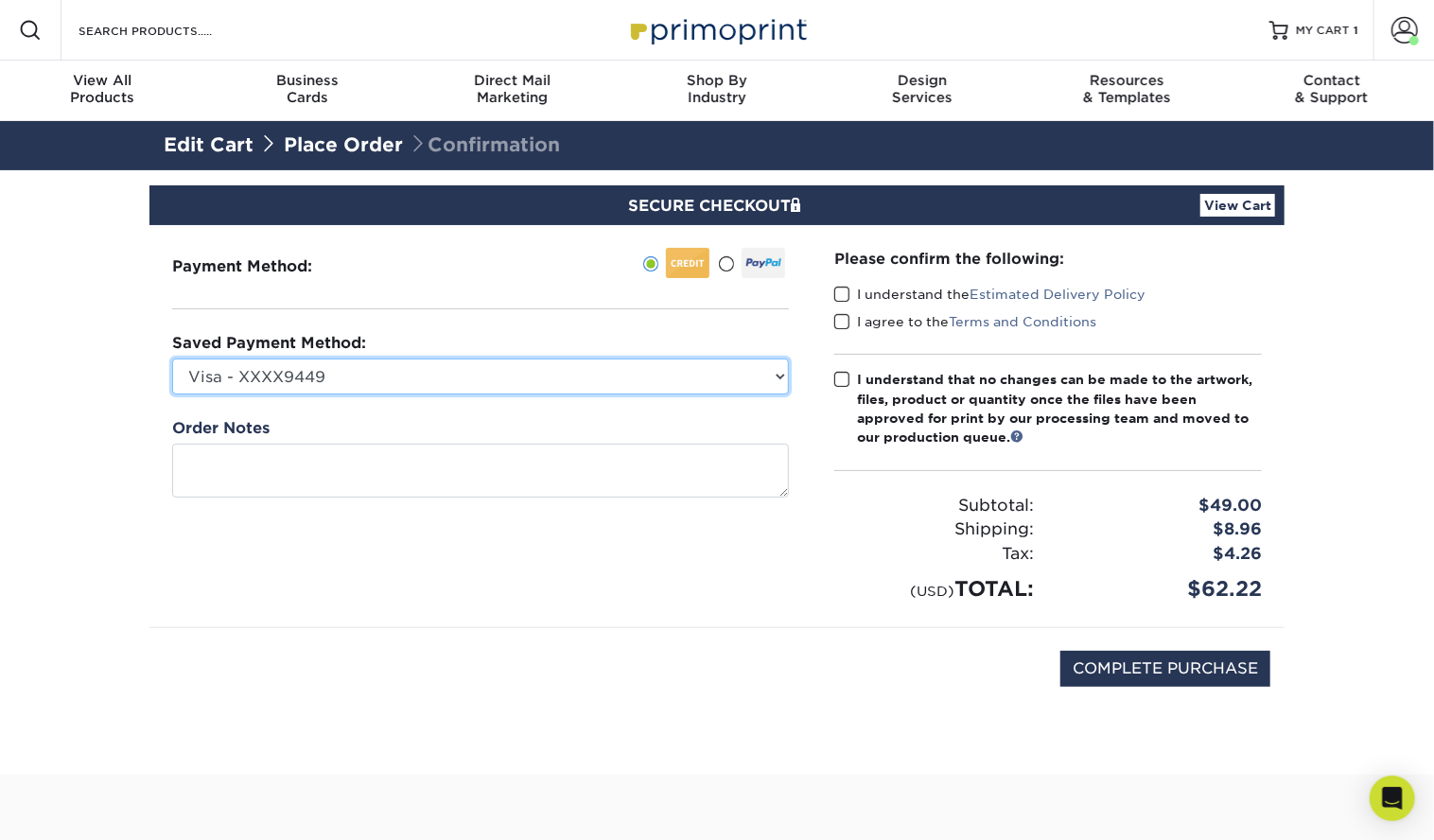 click on "Visa - XXXX9449 Visa - XXXX9537 Visa - XXXX7290 Visa - XXXX7290 Visa - XXXX9813 Visa - XXXX9813 Visa - XXXX7290 Visa - XXXX7290 Visa - XXXX6778 Visa - XXXX6778 Visa - XXXX6778 Visa - XXXX1934 New Credit Card" at bounding box center [481, 376] 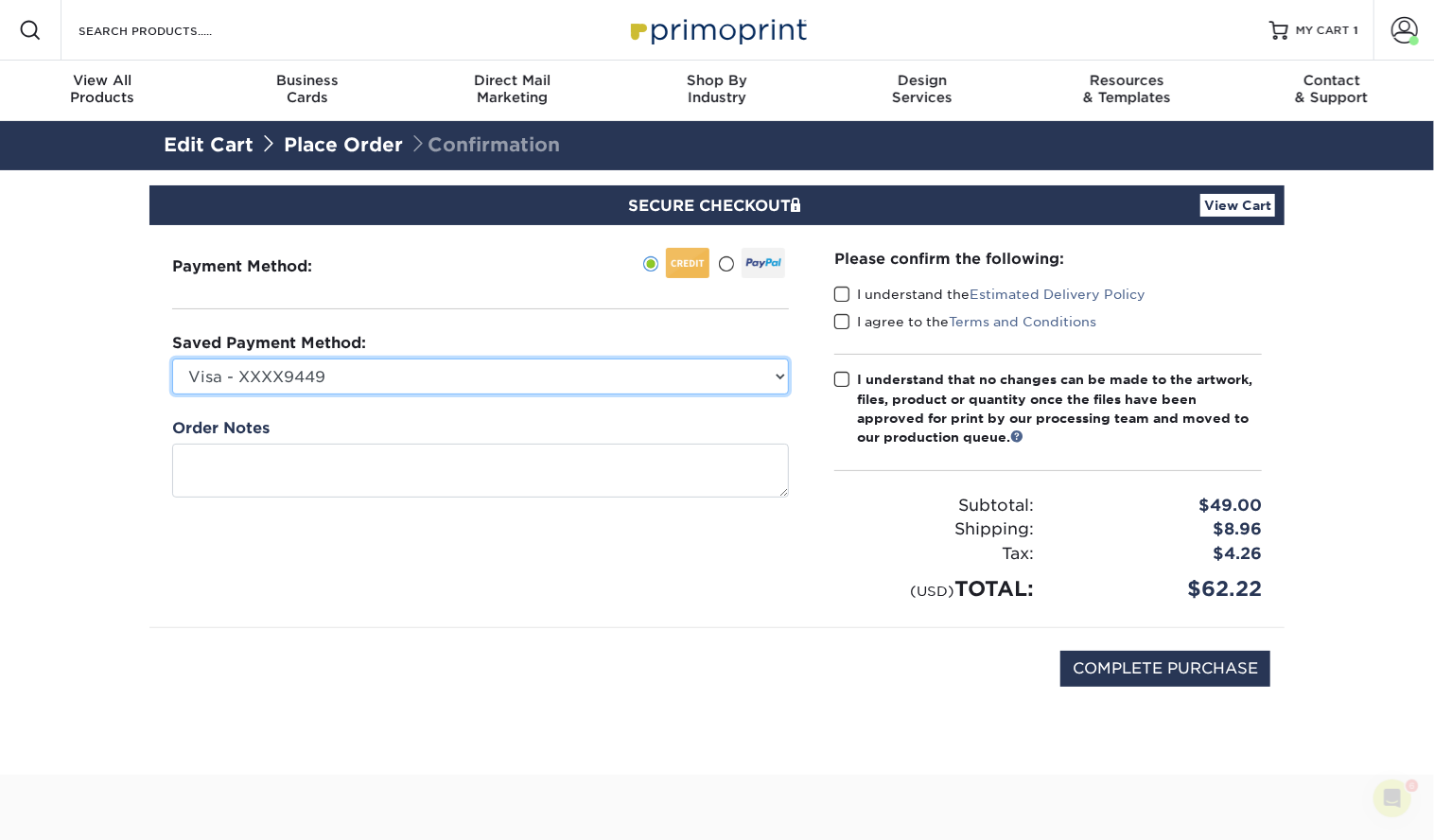 scroll, scrollTop: 0, scrollLeft: 0, axis: both 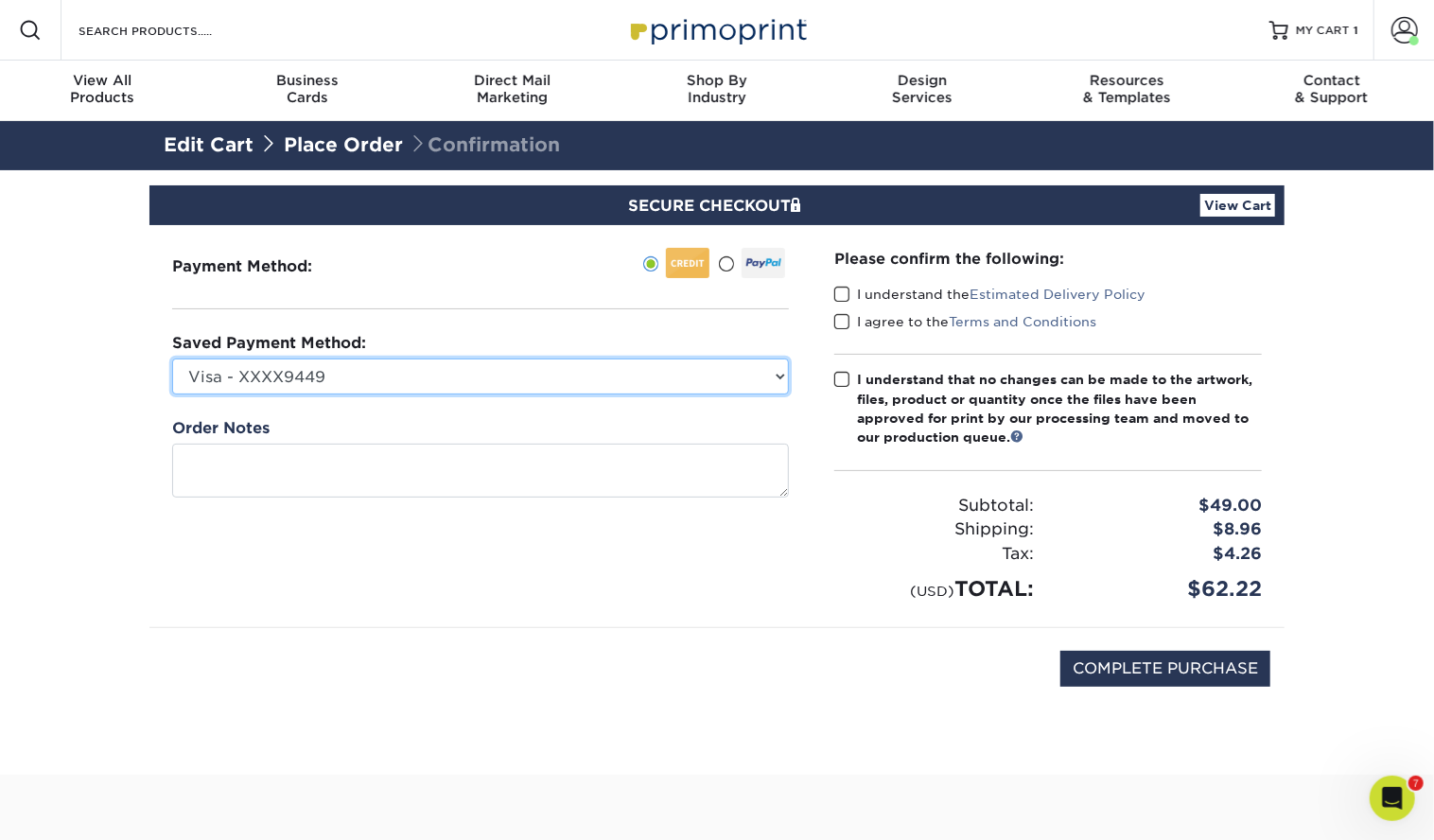 select on "70544" 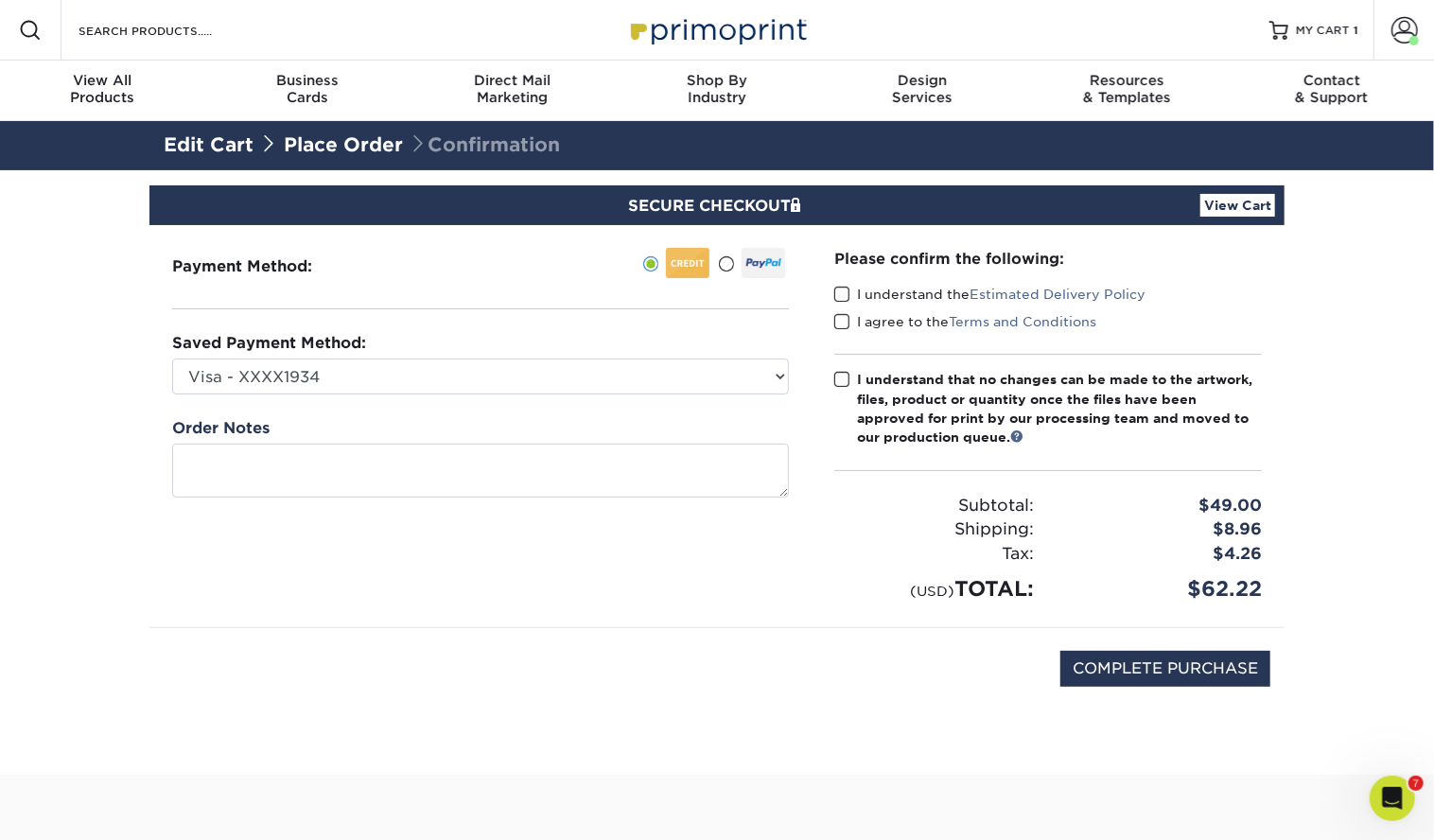 click at bounding box center (842, 294) 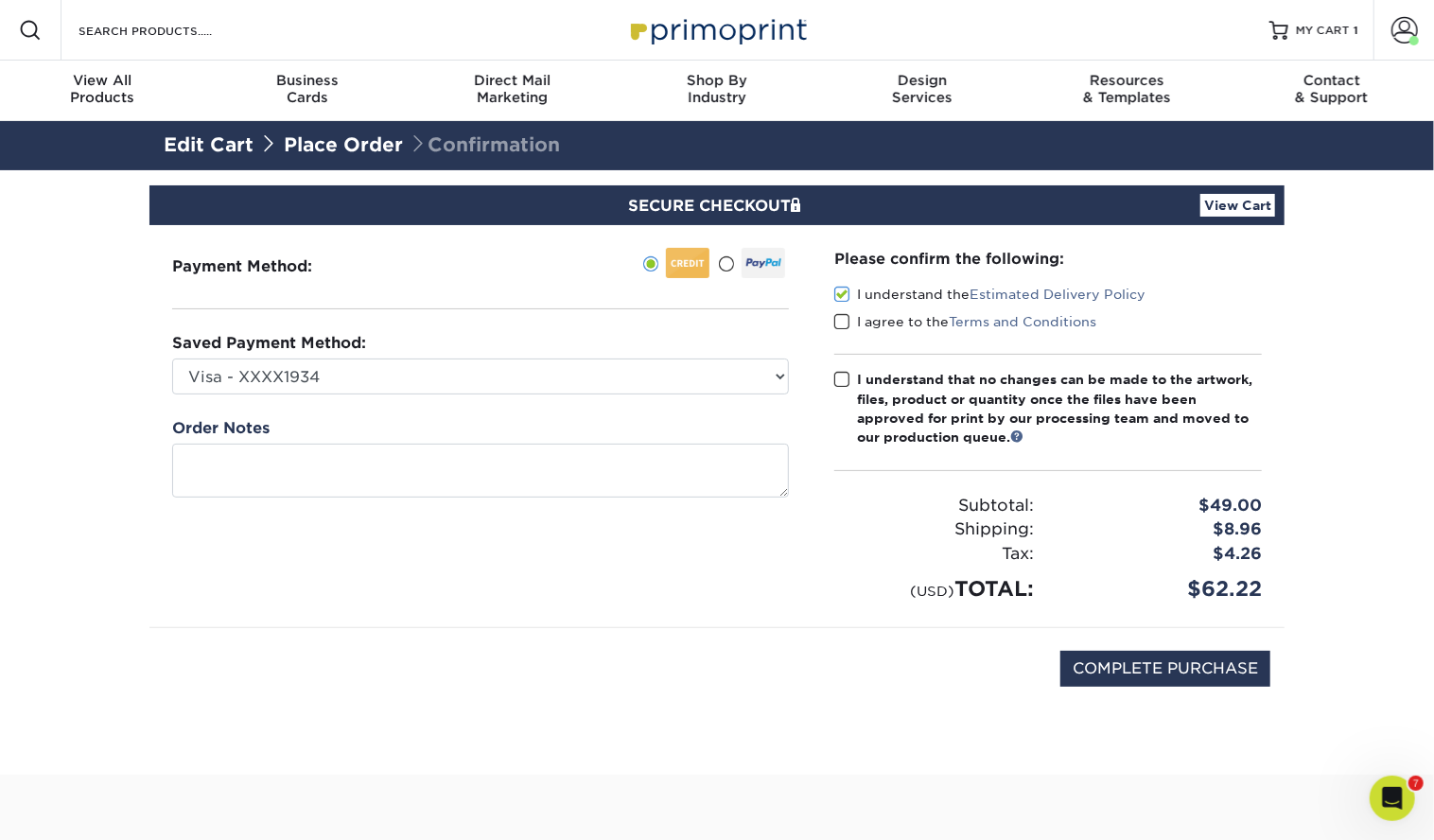click at bounding box center [842, 322] 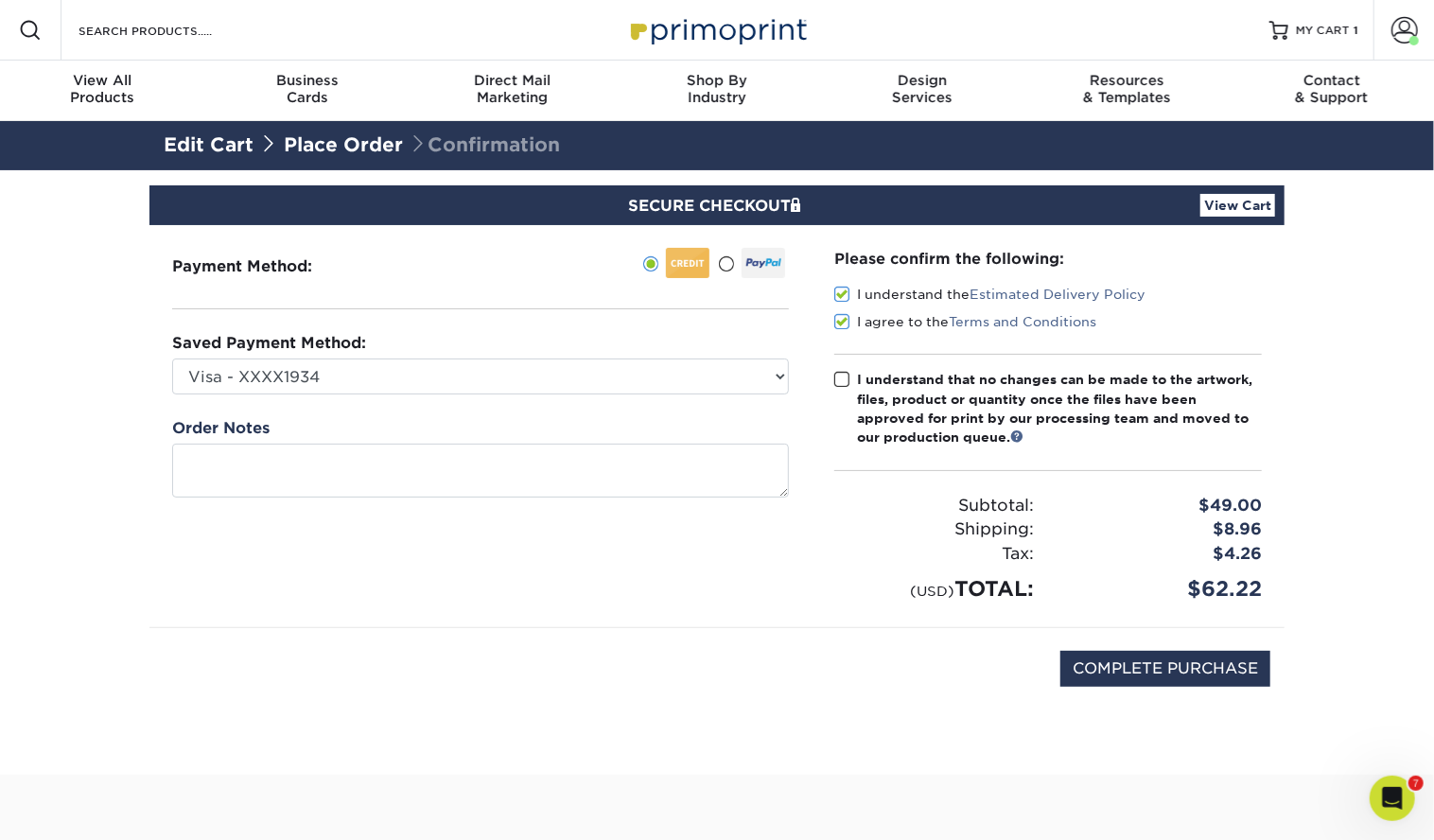 click at bounding box center [842, 379] 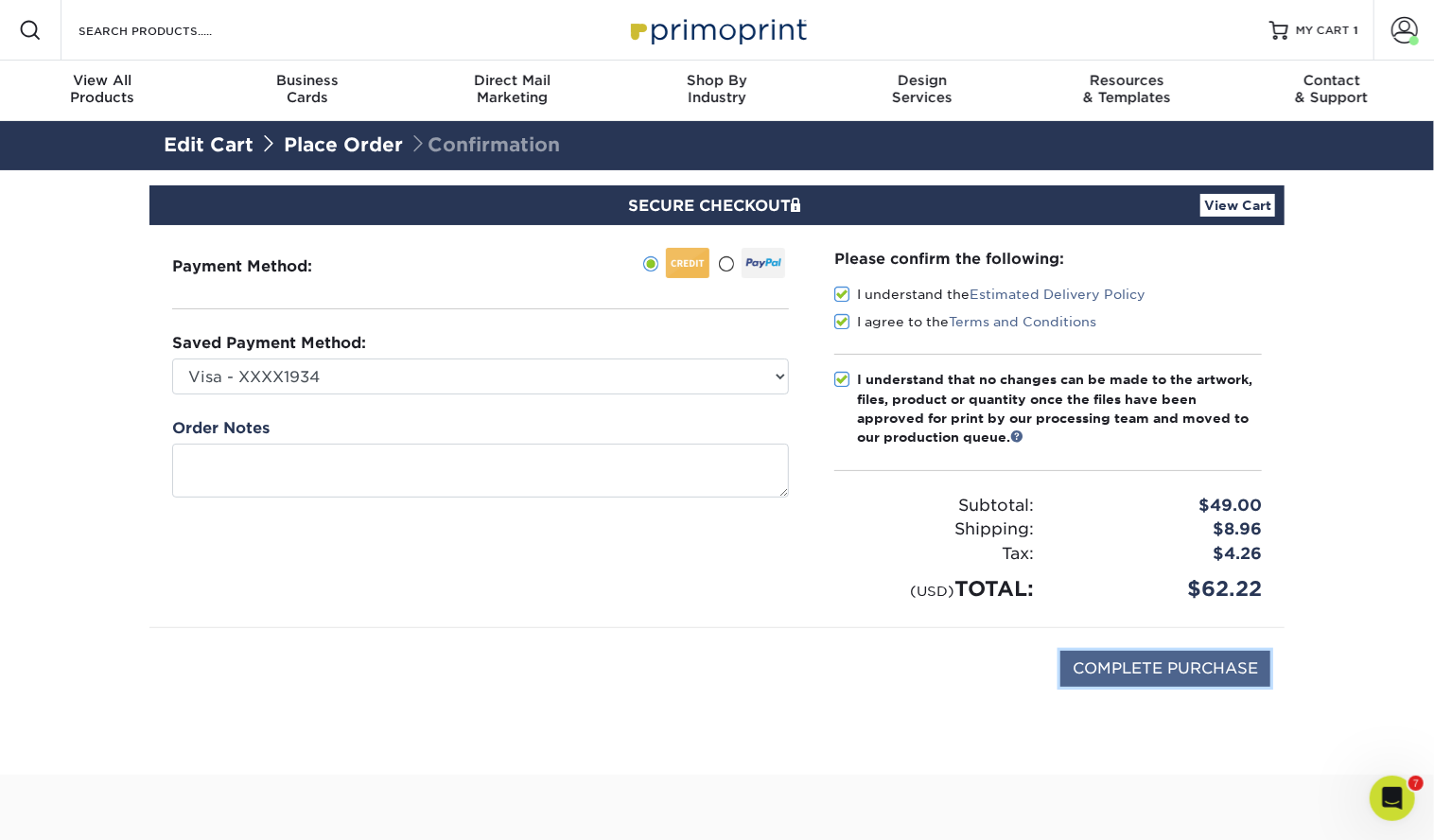 click on "COMPLETE PURCHASE" at bounding box center [1165, 669] 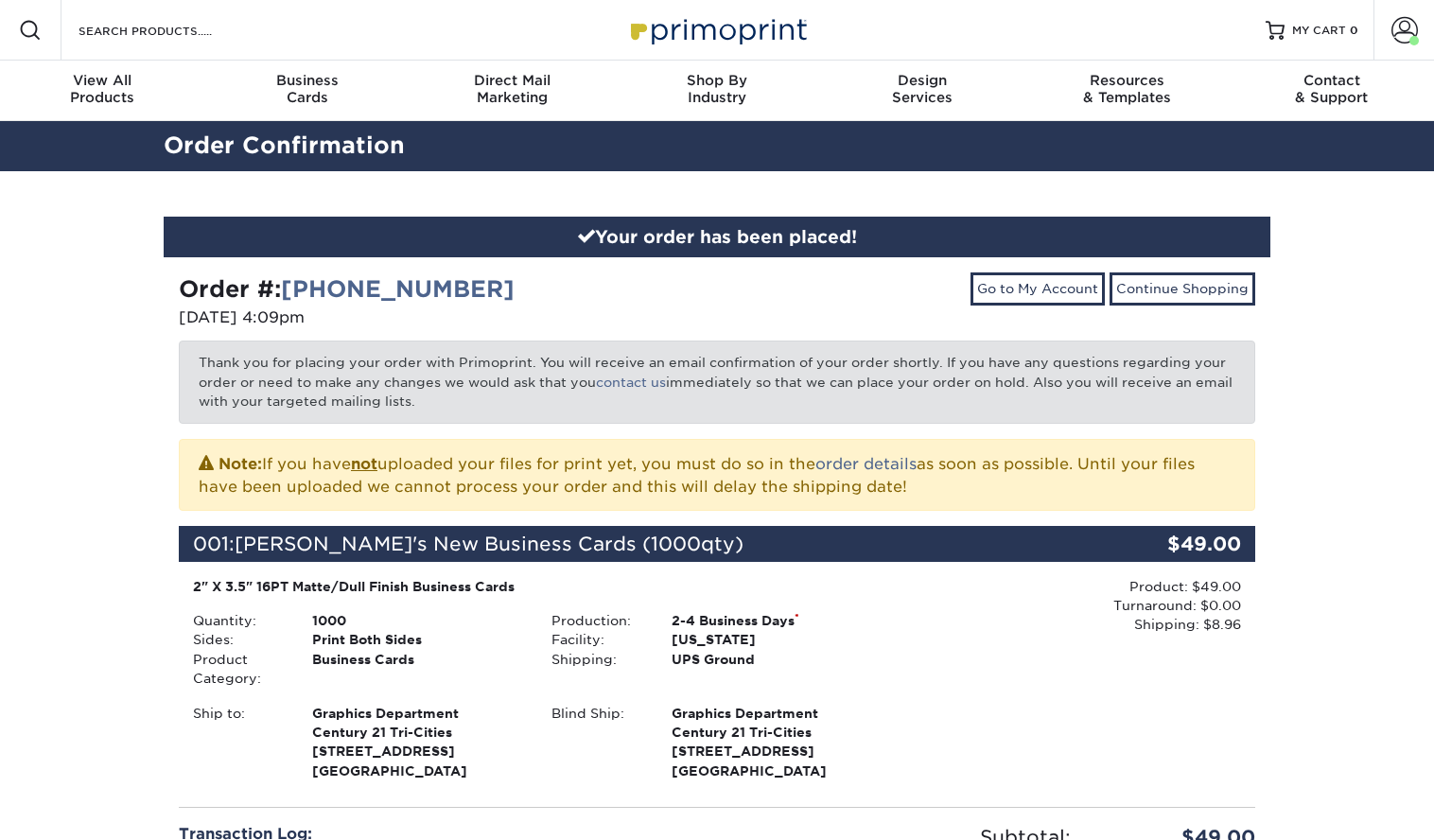 scroll, scrollTop: 0, scrollLeft: 0, axis: both 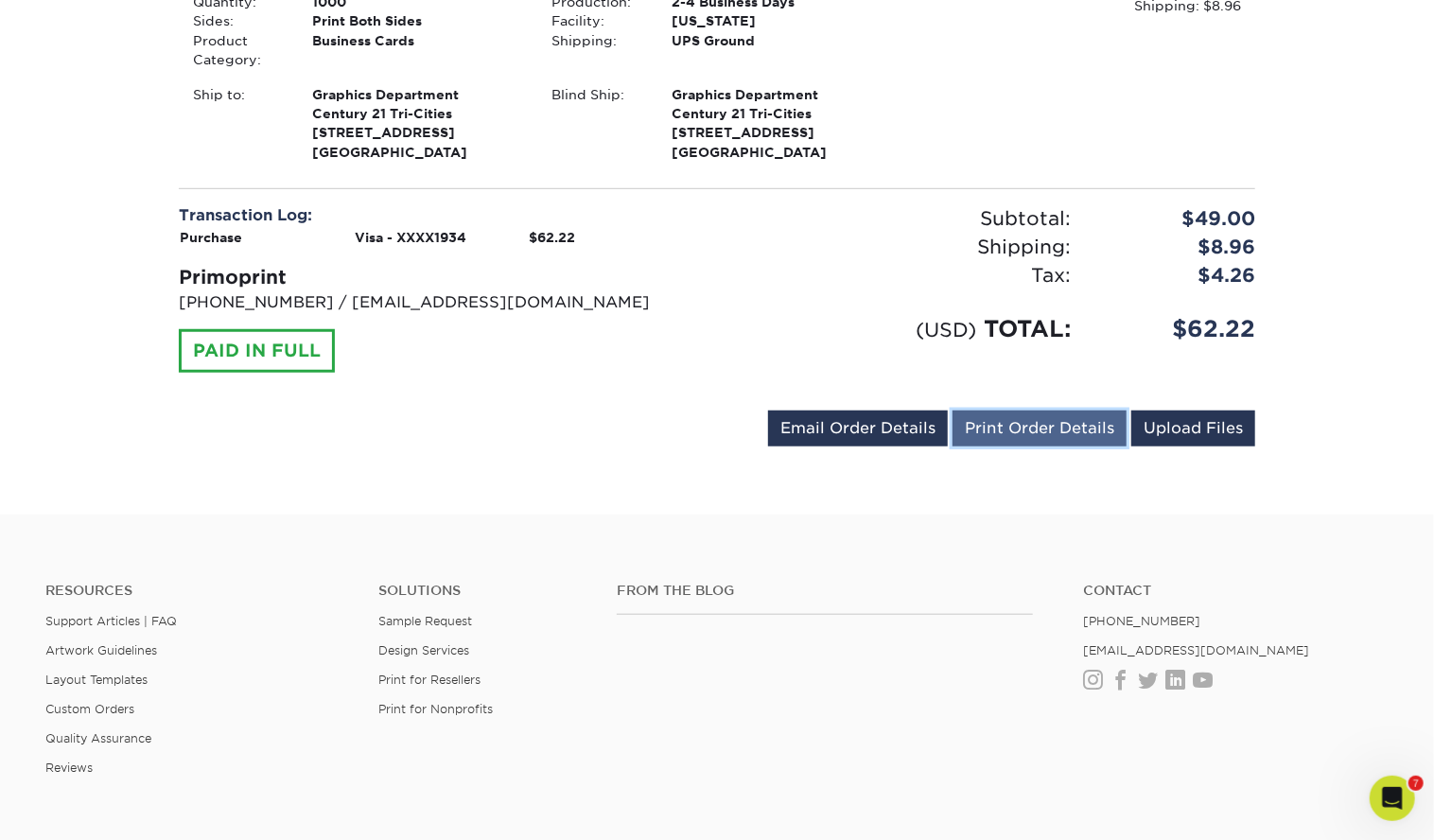 click on "Print Order Details" at bounding box center (1040, 429) 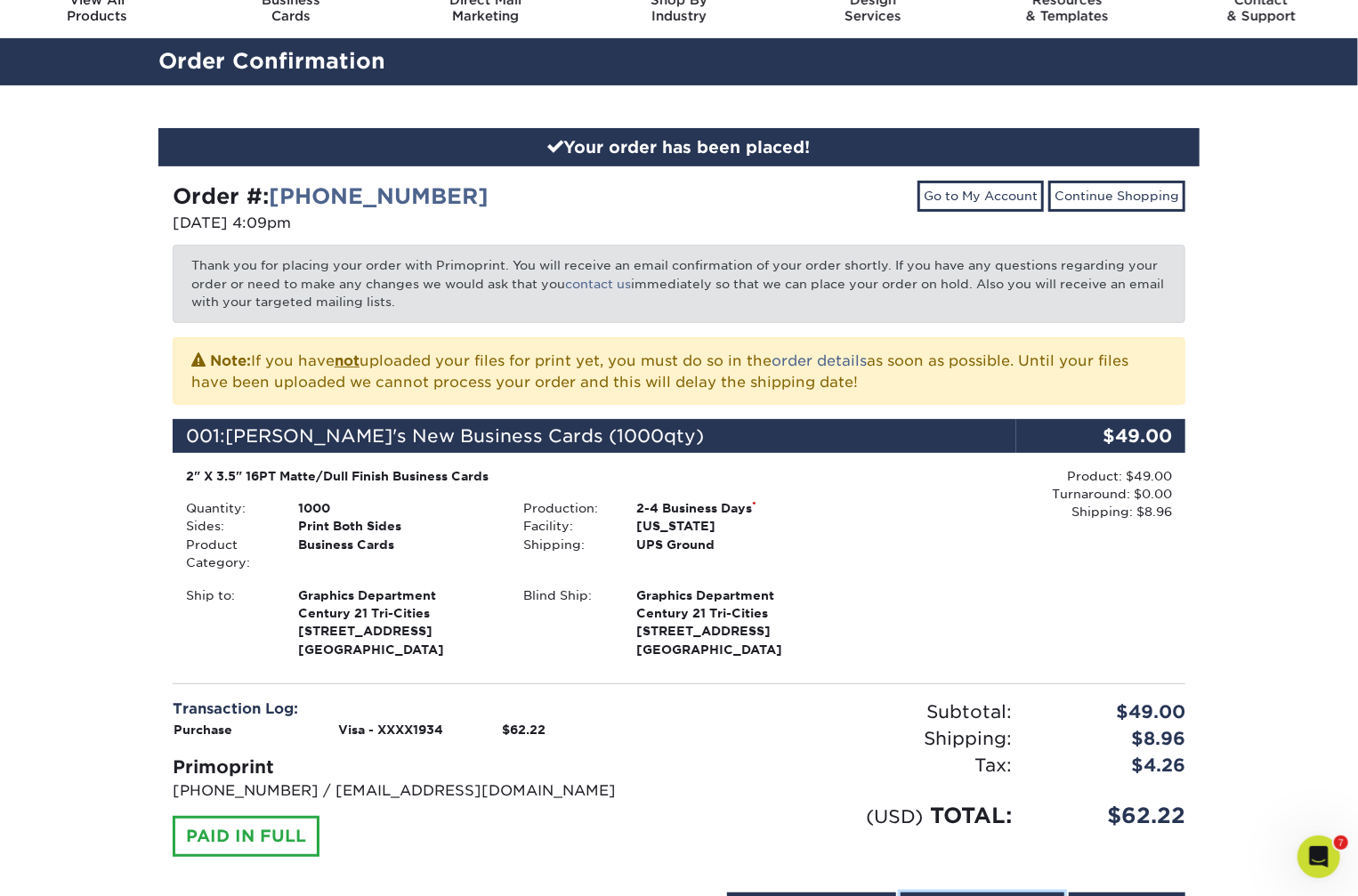 scroll, scrollTop: 0, scrollLeft: 0, axis: both 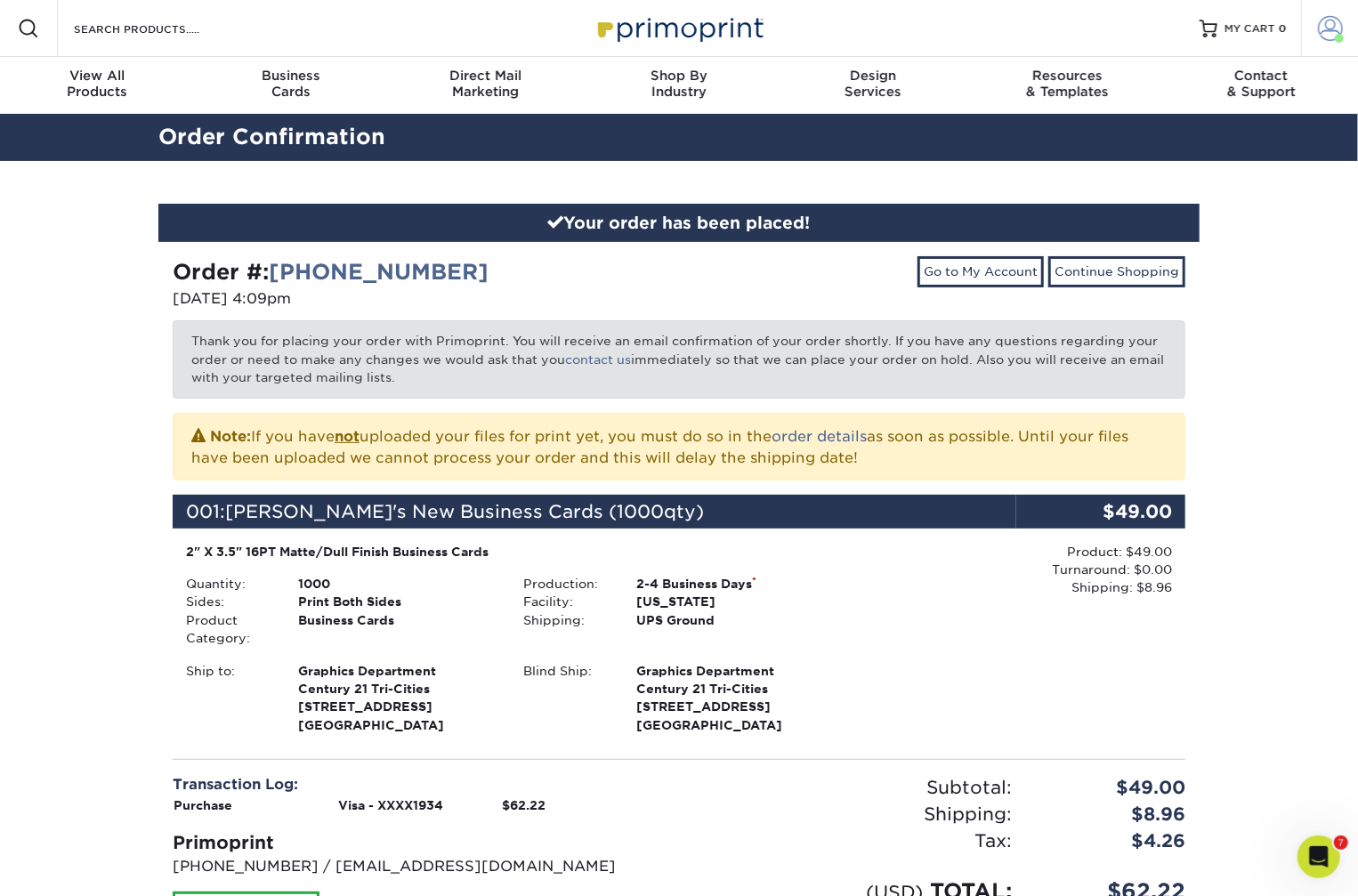 click at bounding box center [1330, 28] 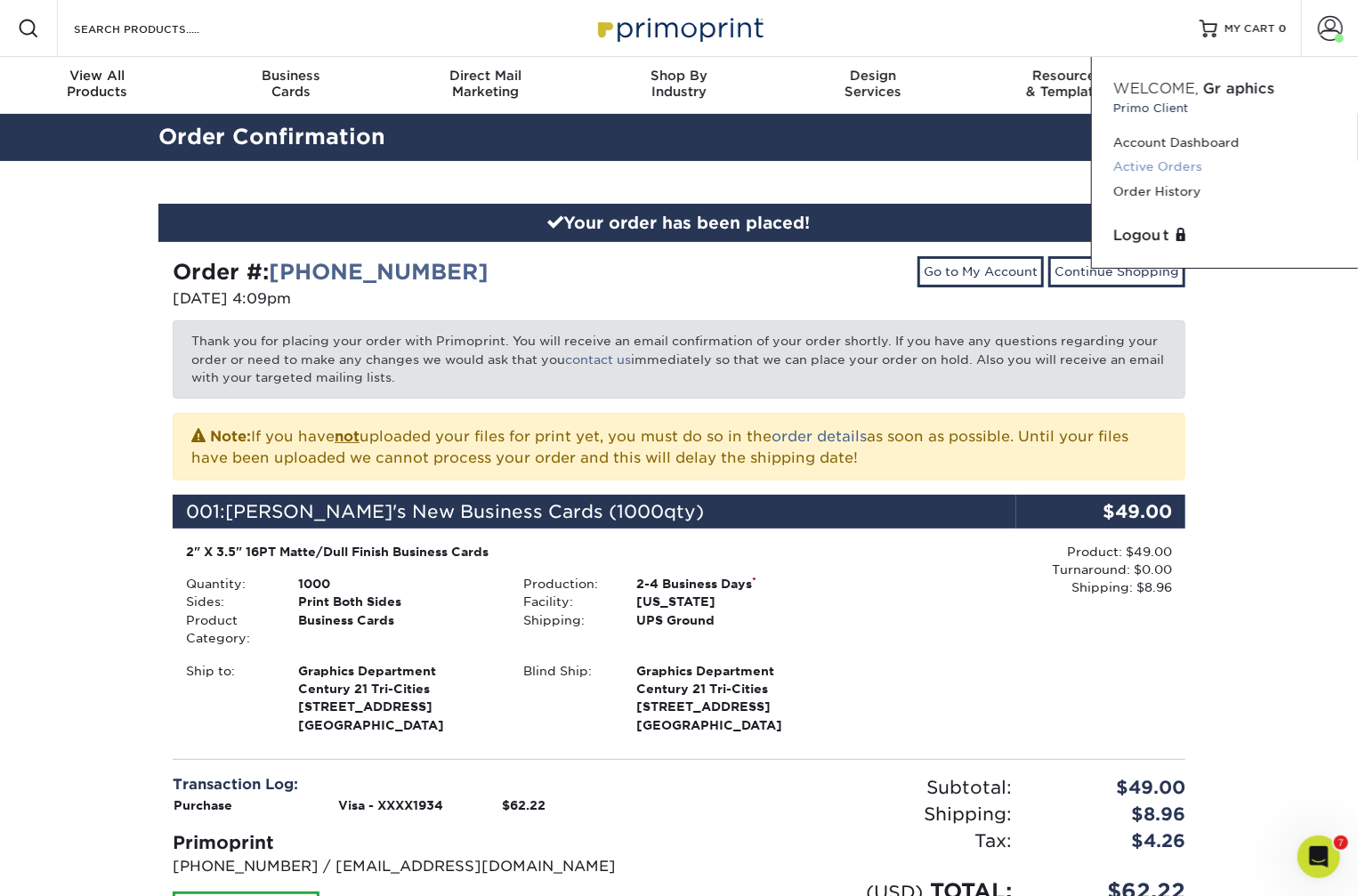 click on "Active Orders" at bounding box center [1225, 166] 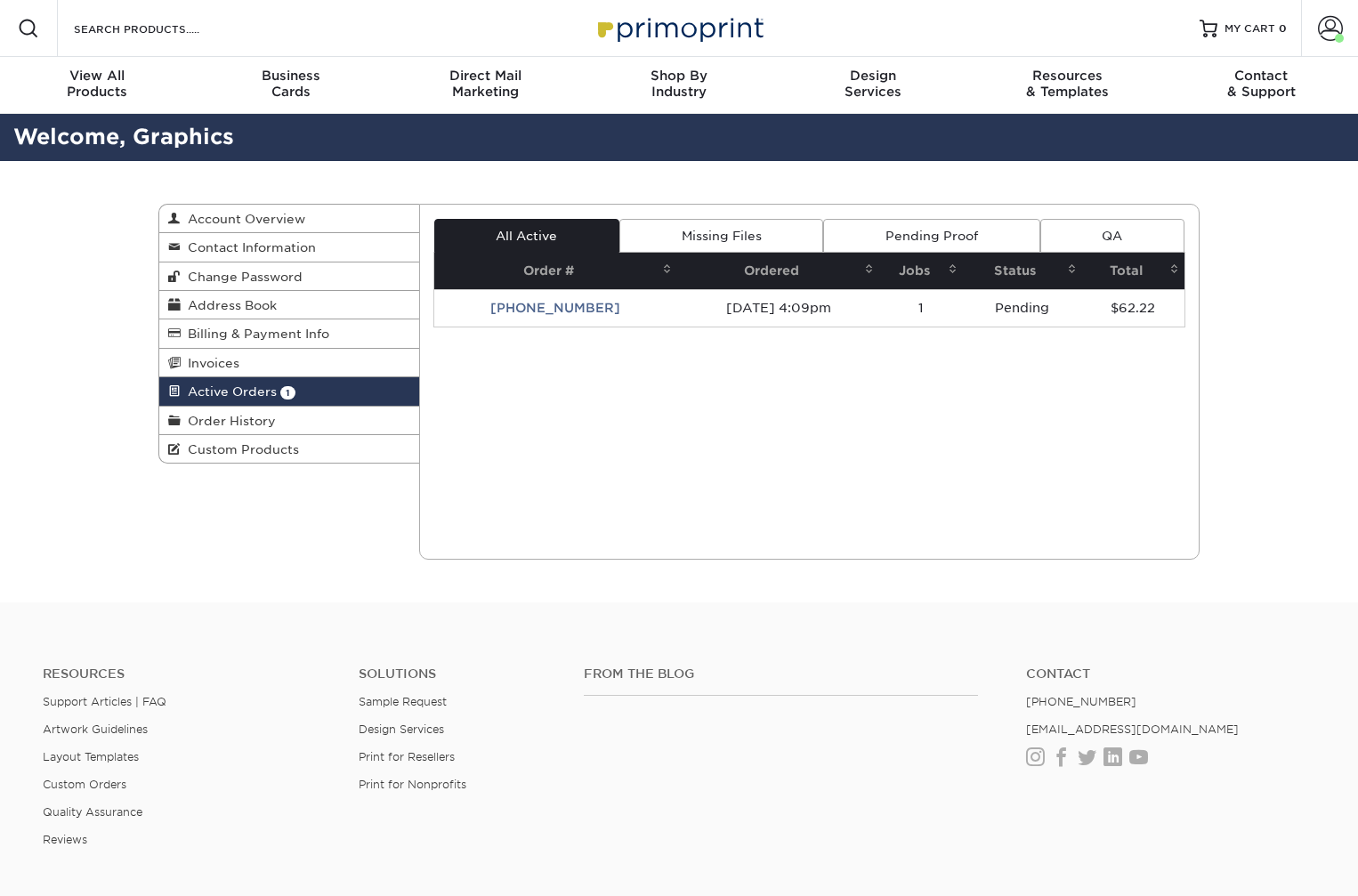 scroll, scrollTop: 0, scrollLeft: 0, axis: both 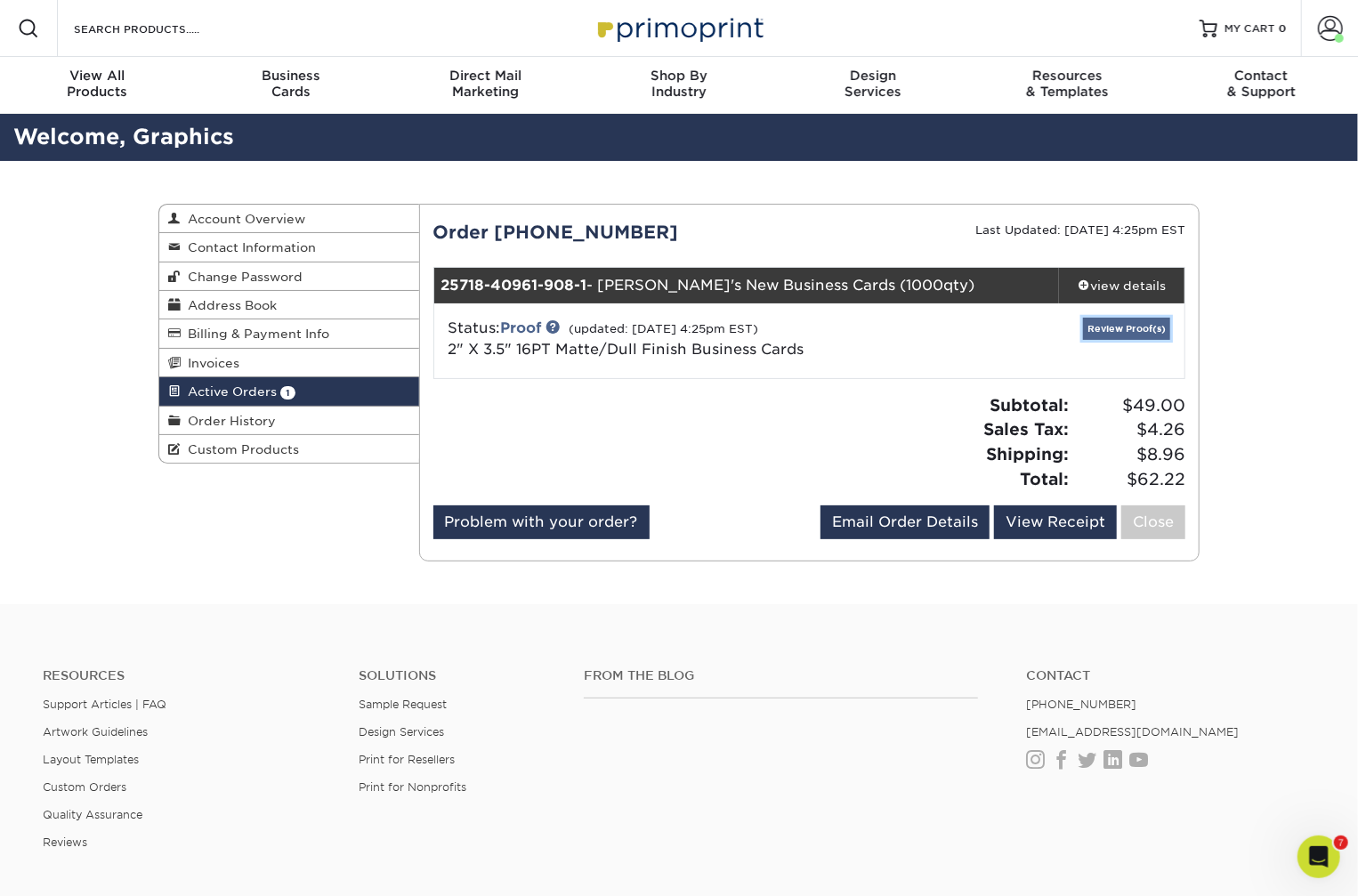 click on "Review Proof(s)" at bounding box center [1127, 328] 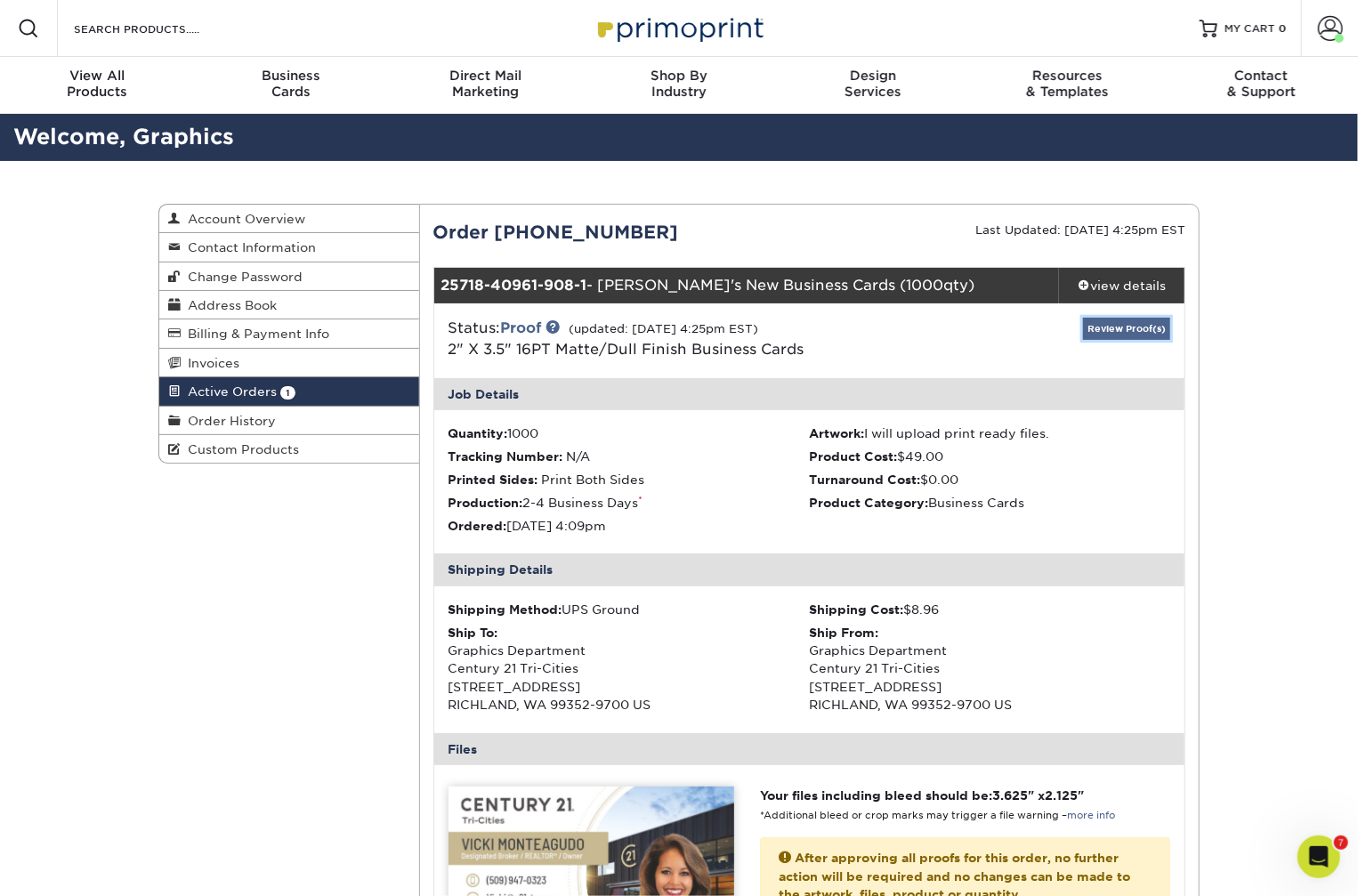 click on "Review Proof(s)" at bounding box center [1127, 328] 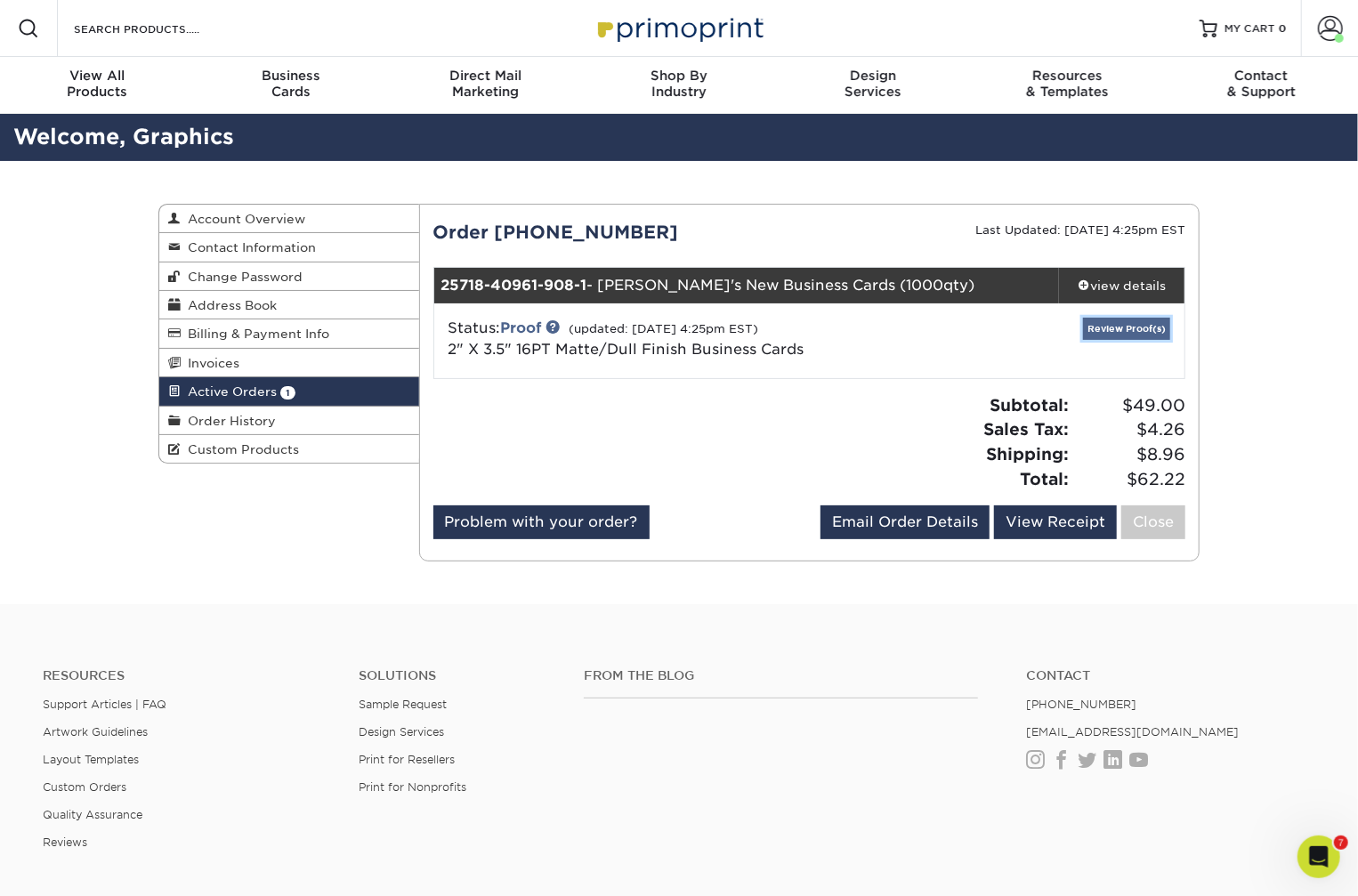 click on "Review Proof(s)" at bounding box center (1127, 328) 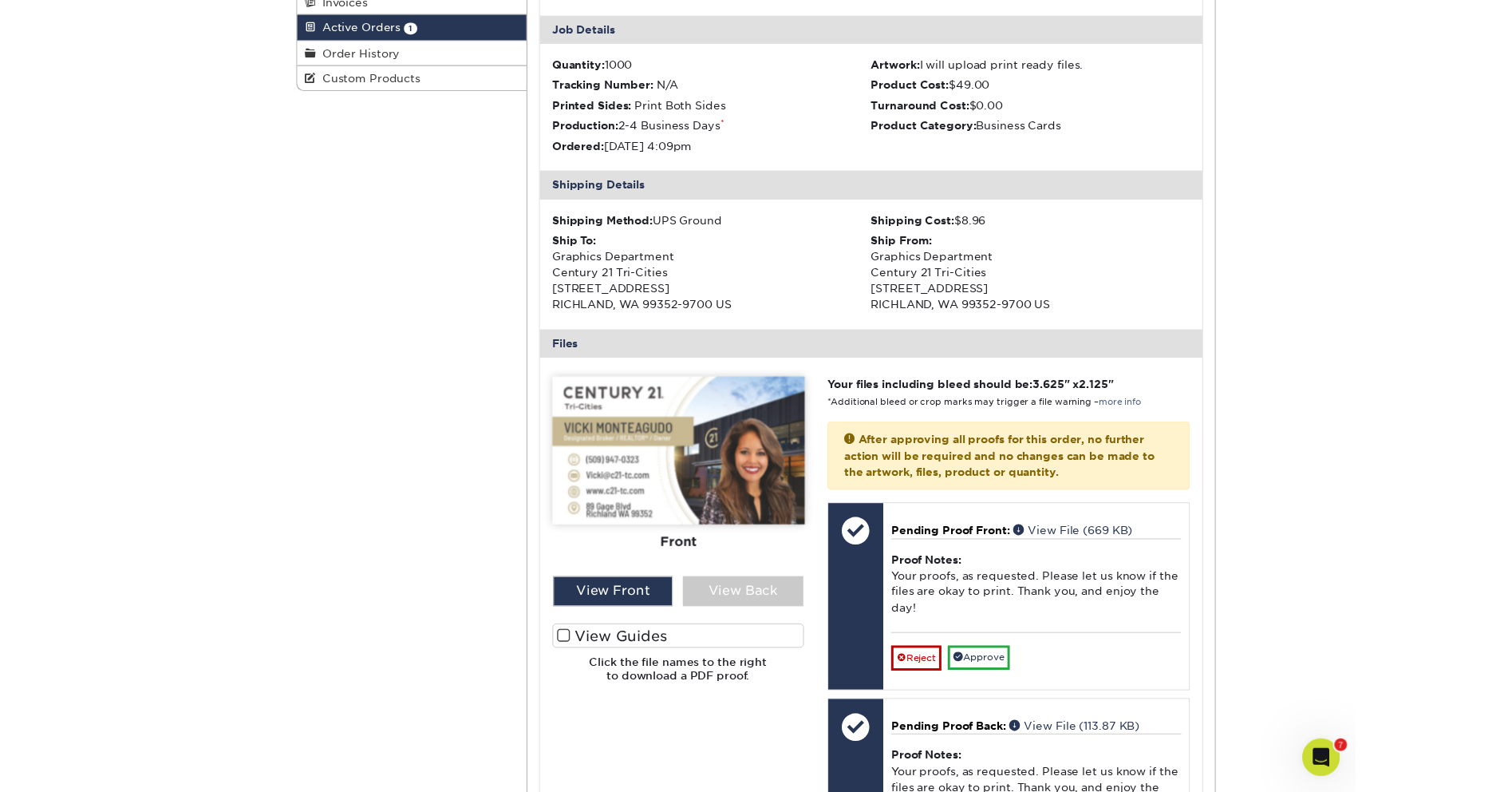 scroll, scrollTop: 348, scrollLeft: 0, axis: vertical 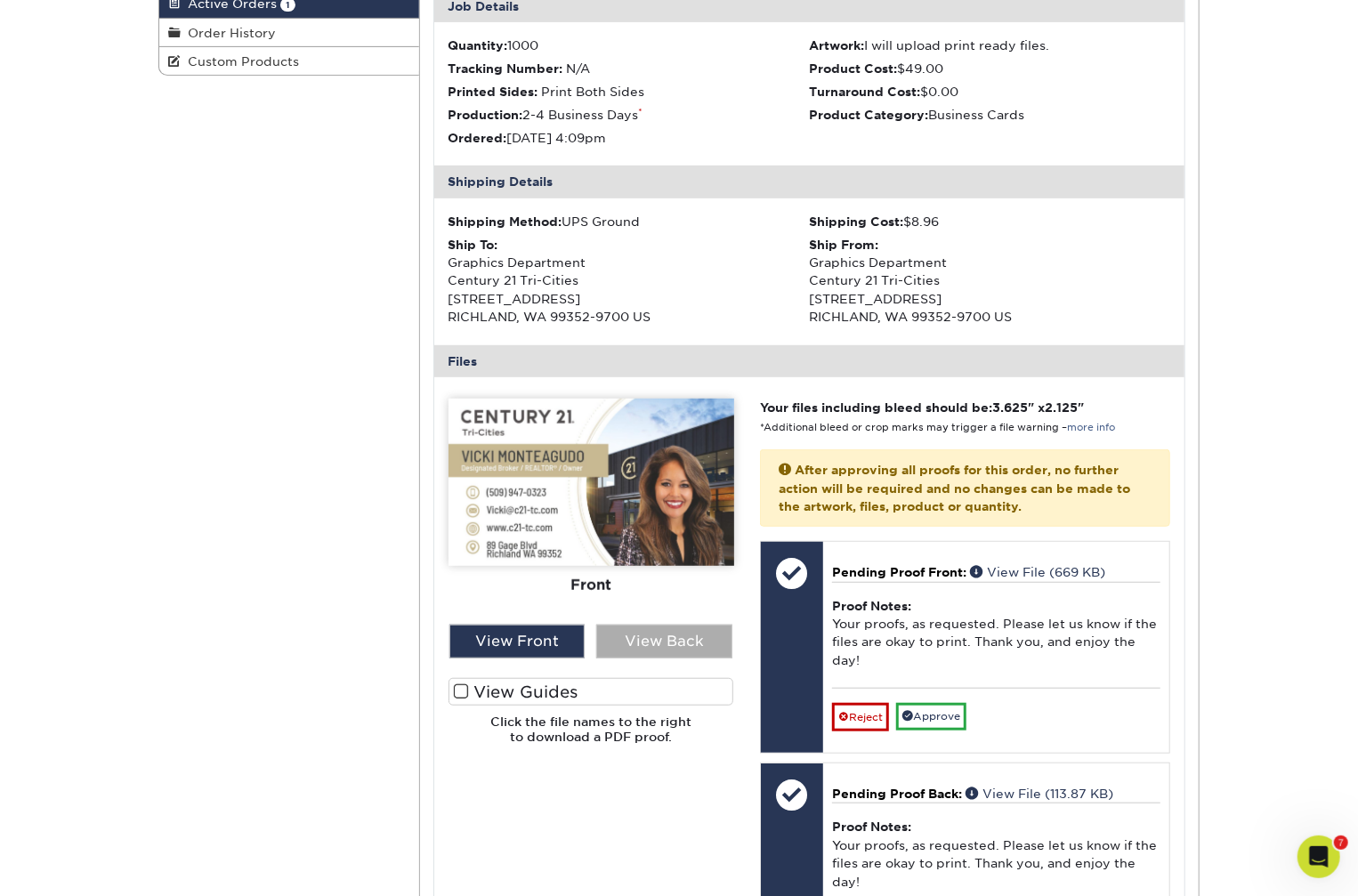 click on "View Back" at bounding box center (664, 642) 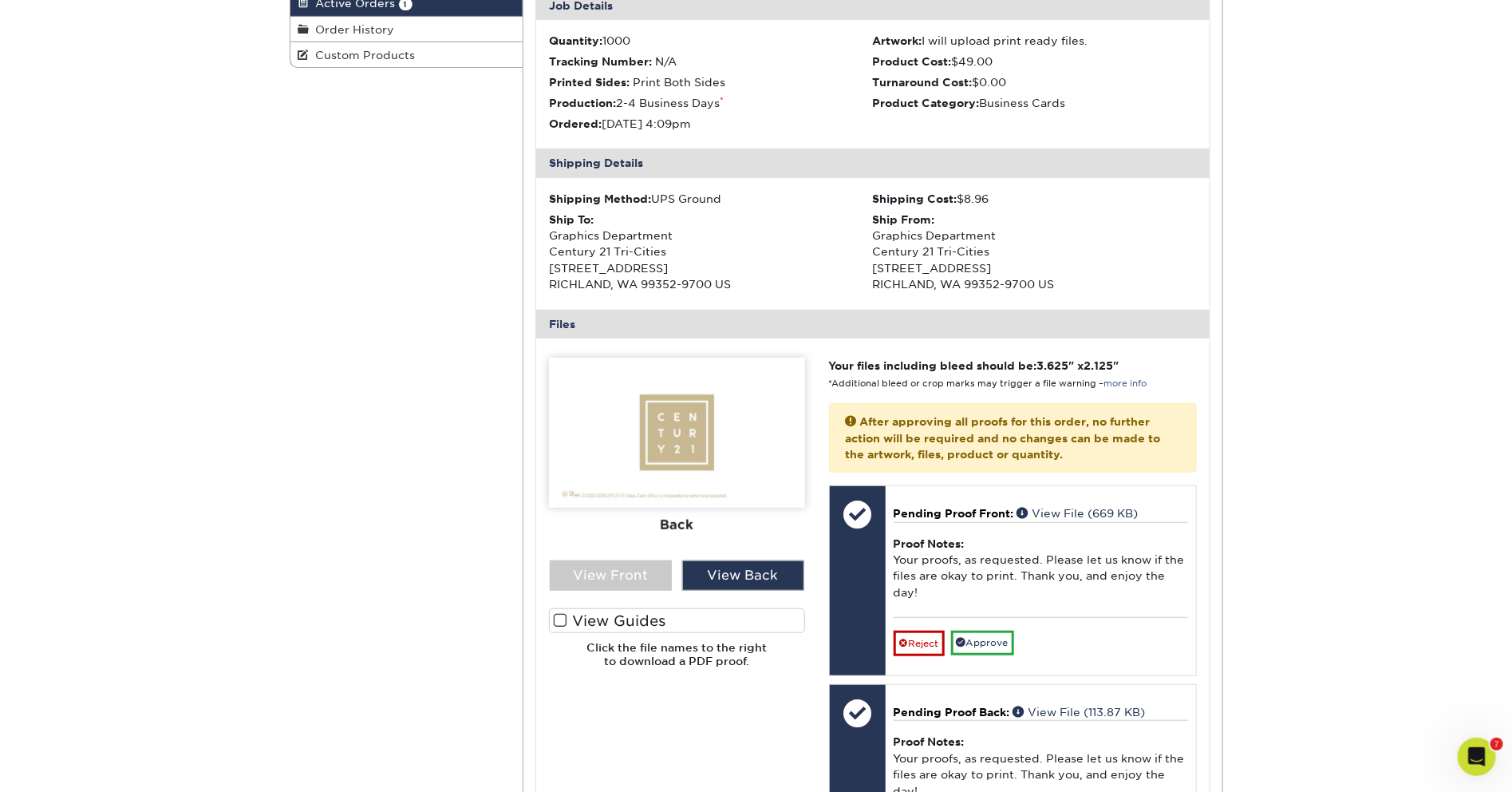 click on "Active Orders
Account Overview
Contact Information
Change Password
Address Book
Billing & Payment Info
Invoices   1" at bounding box center (756, 450) 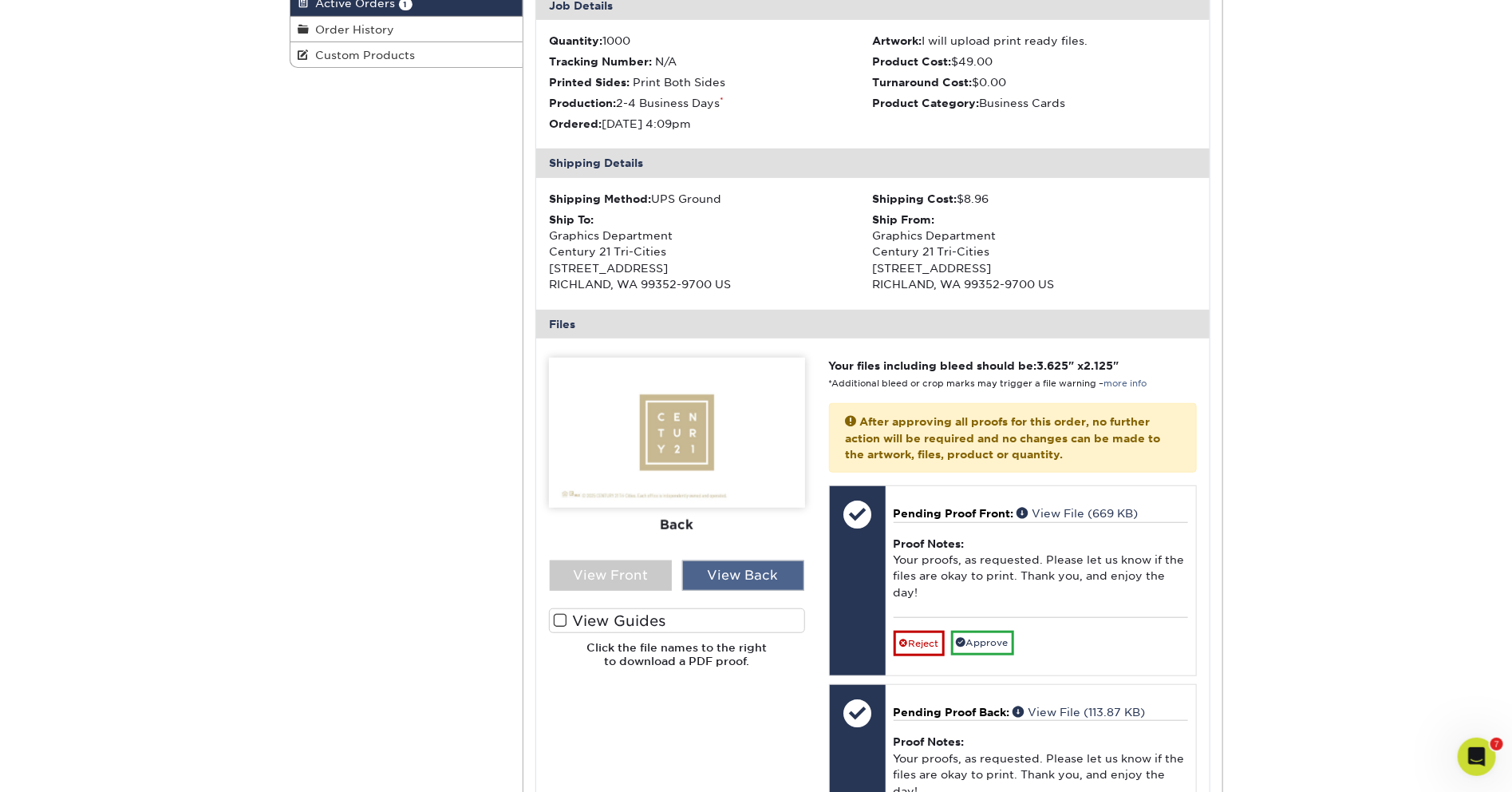 click on "View Back" at bounding box center [743, 576] 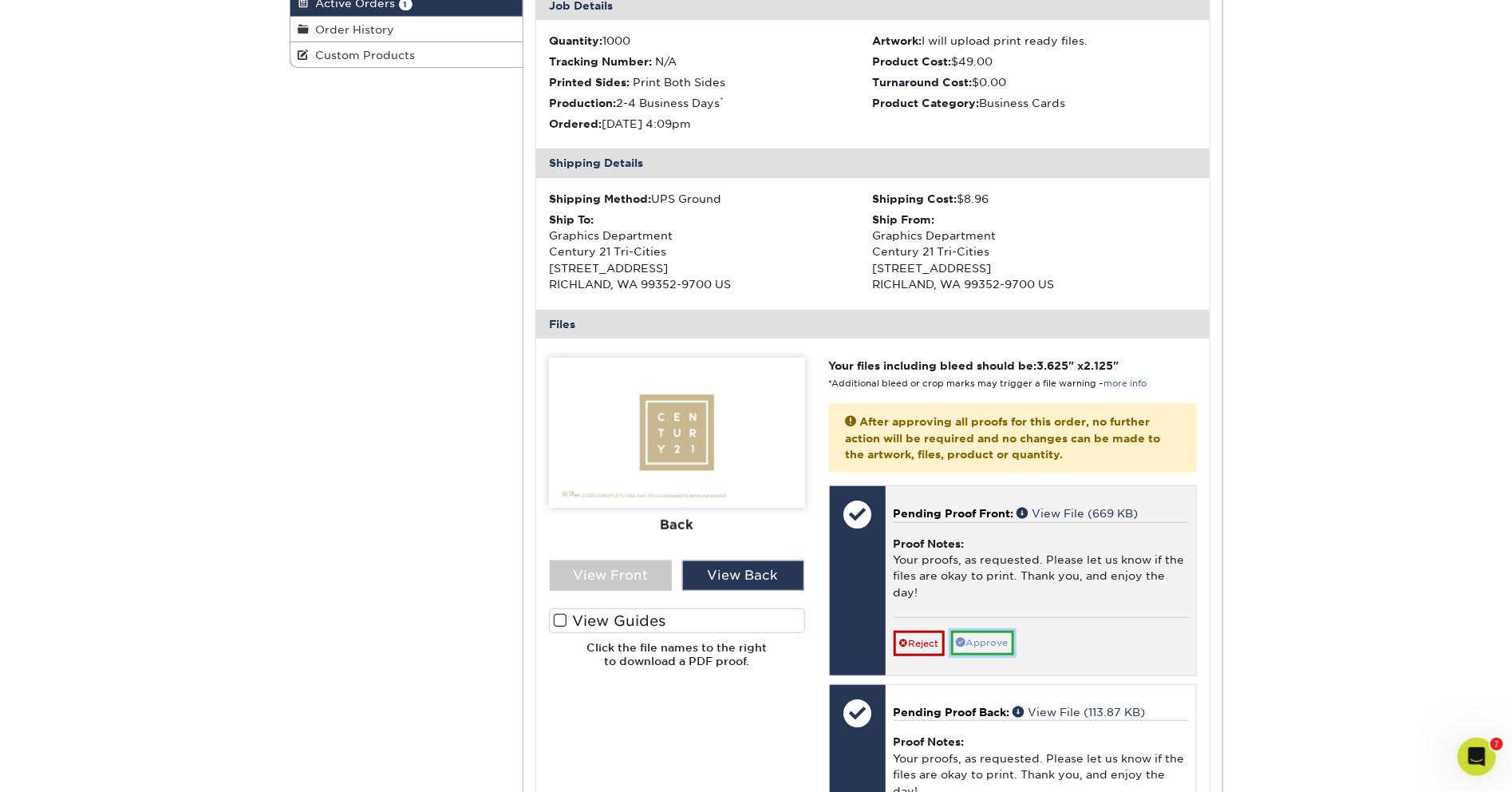 click on "Approve" at bounding box center (982, 643) 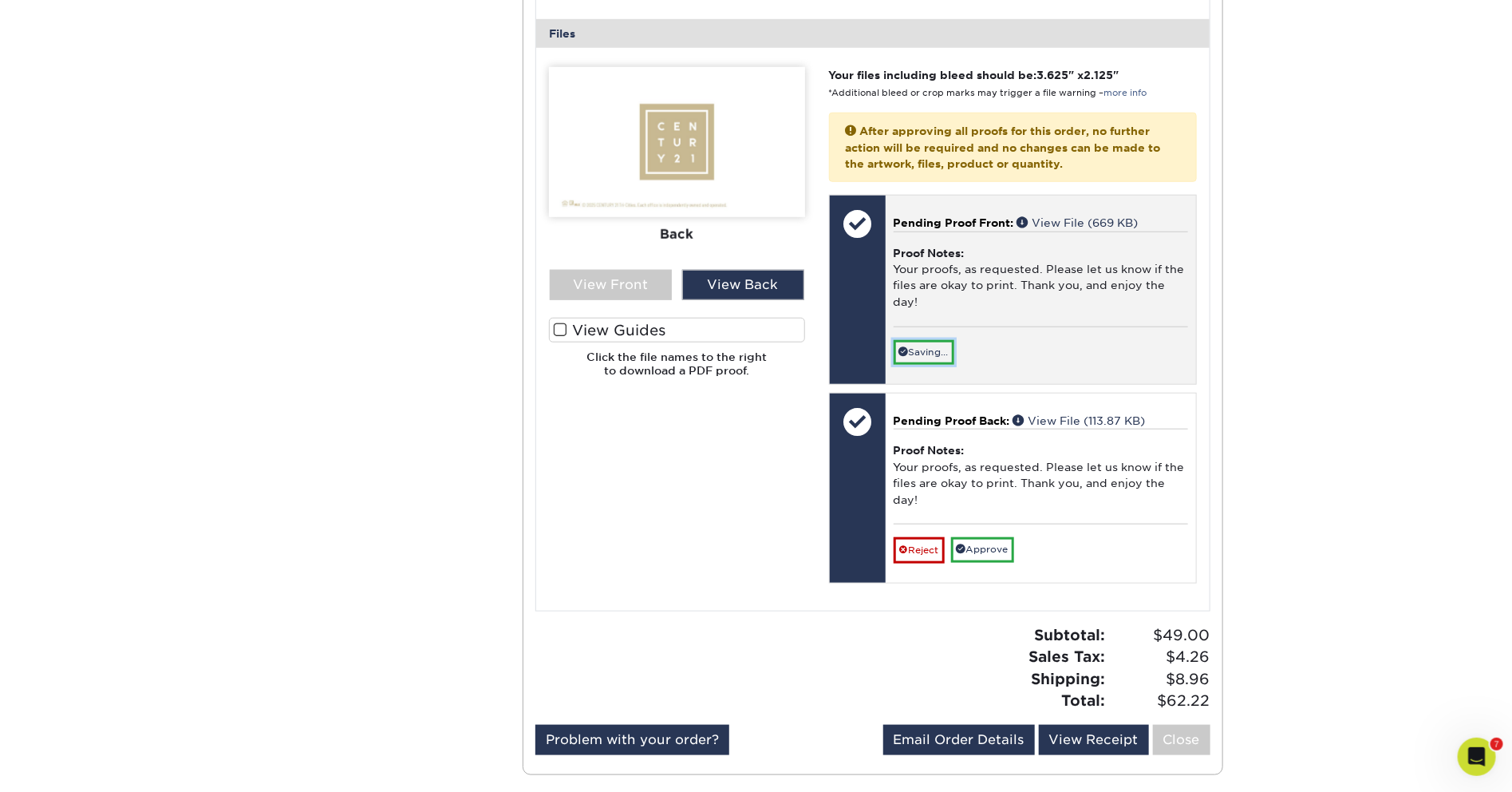 scroll, scrollTop: 696, scrollLeft: 0, axis: vertical 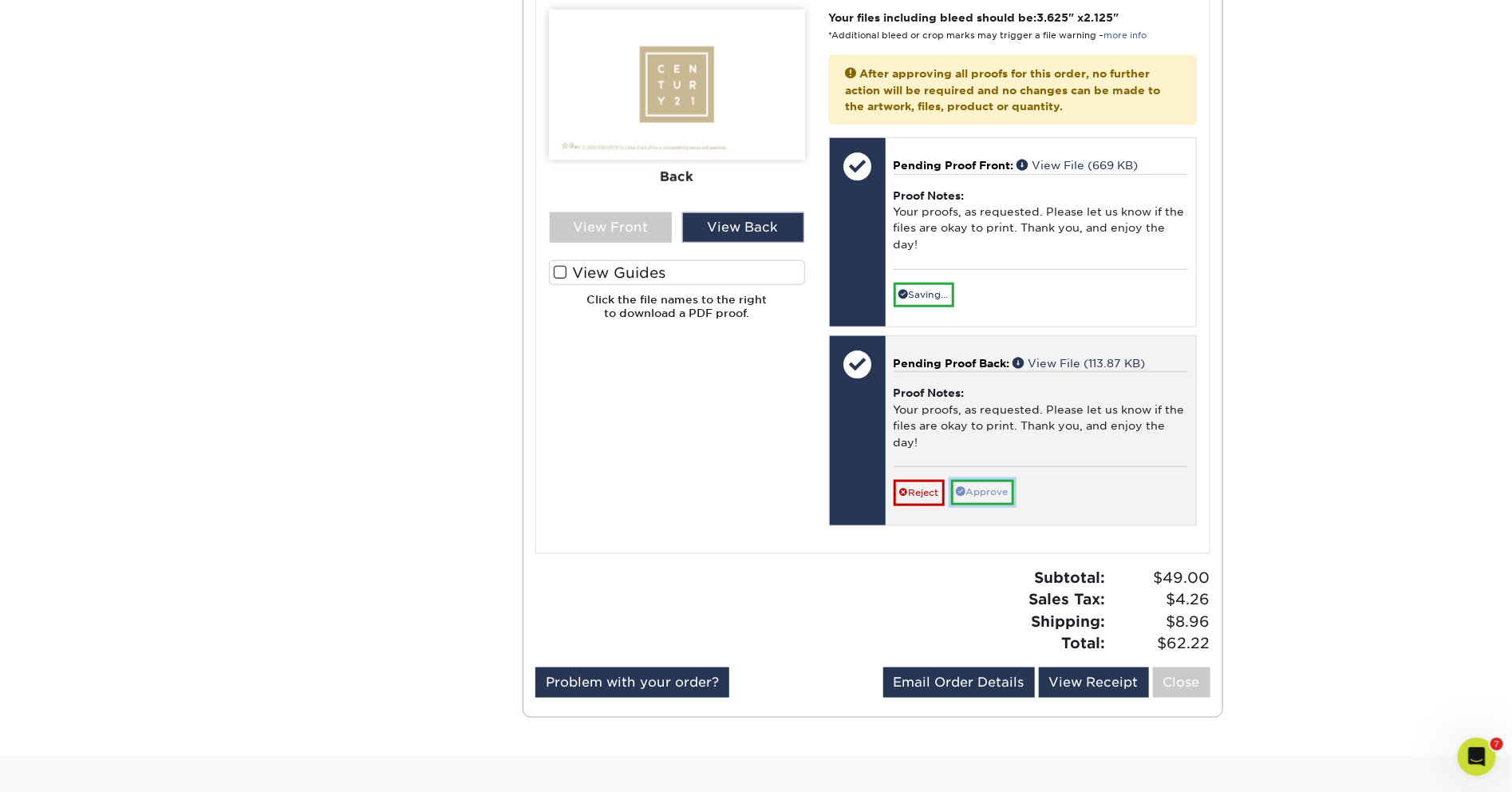 click on "Approve" at bounding box center (982, 492) 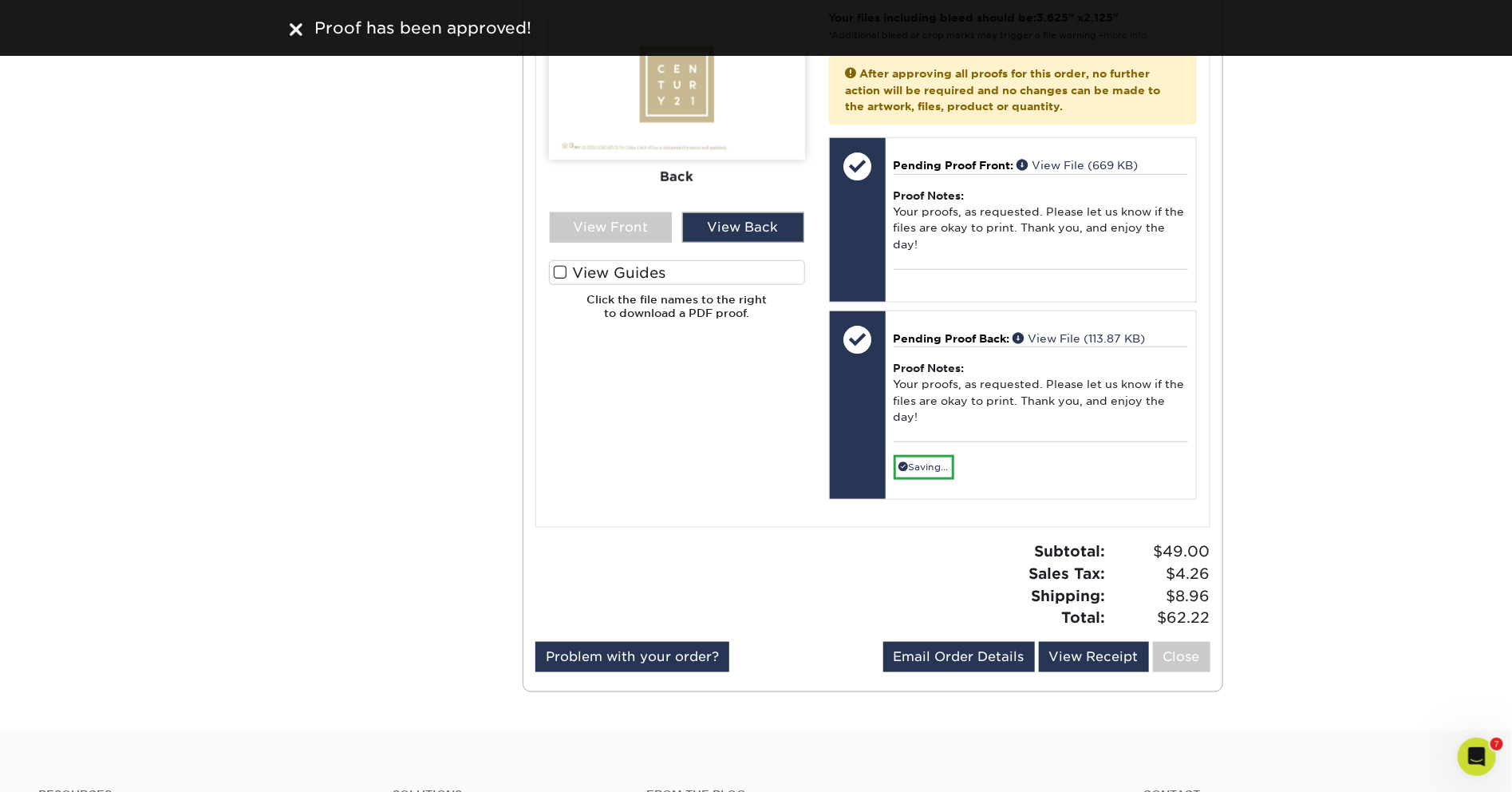 click on "Active Orders
Account Overview
Contact Information
Change Password
Address Book
Billing & Payment Info
1" at bounding box center (756, 89) 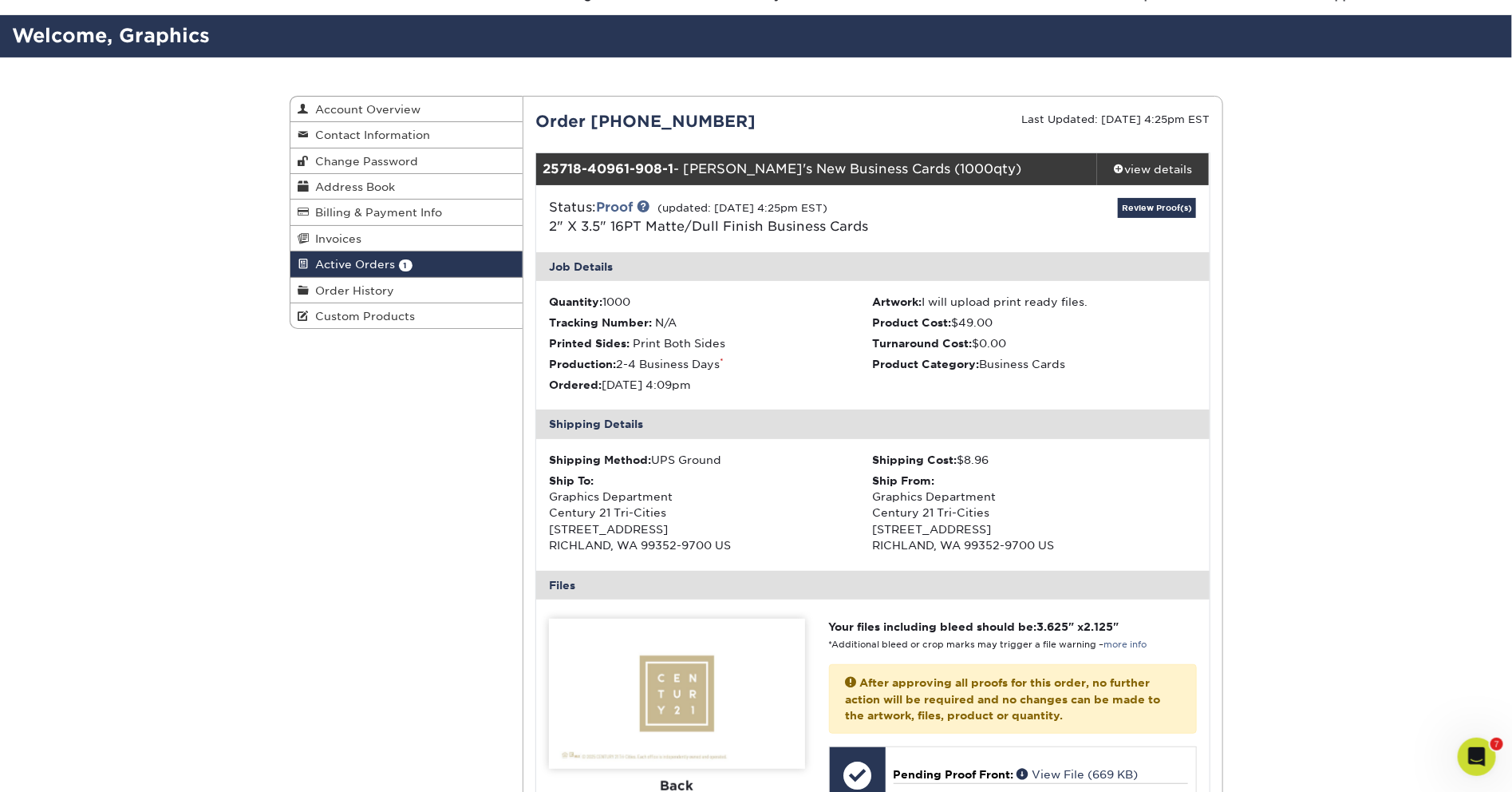 scroll, scrollTop: 0, scrollLeft: 0, axis: both 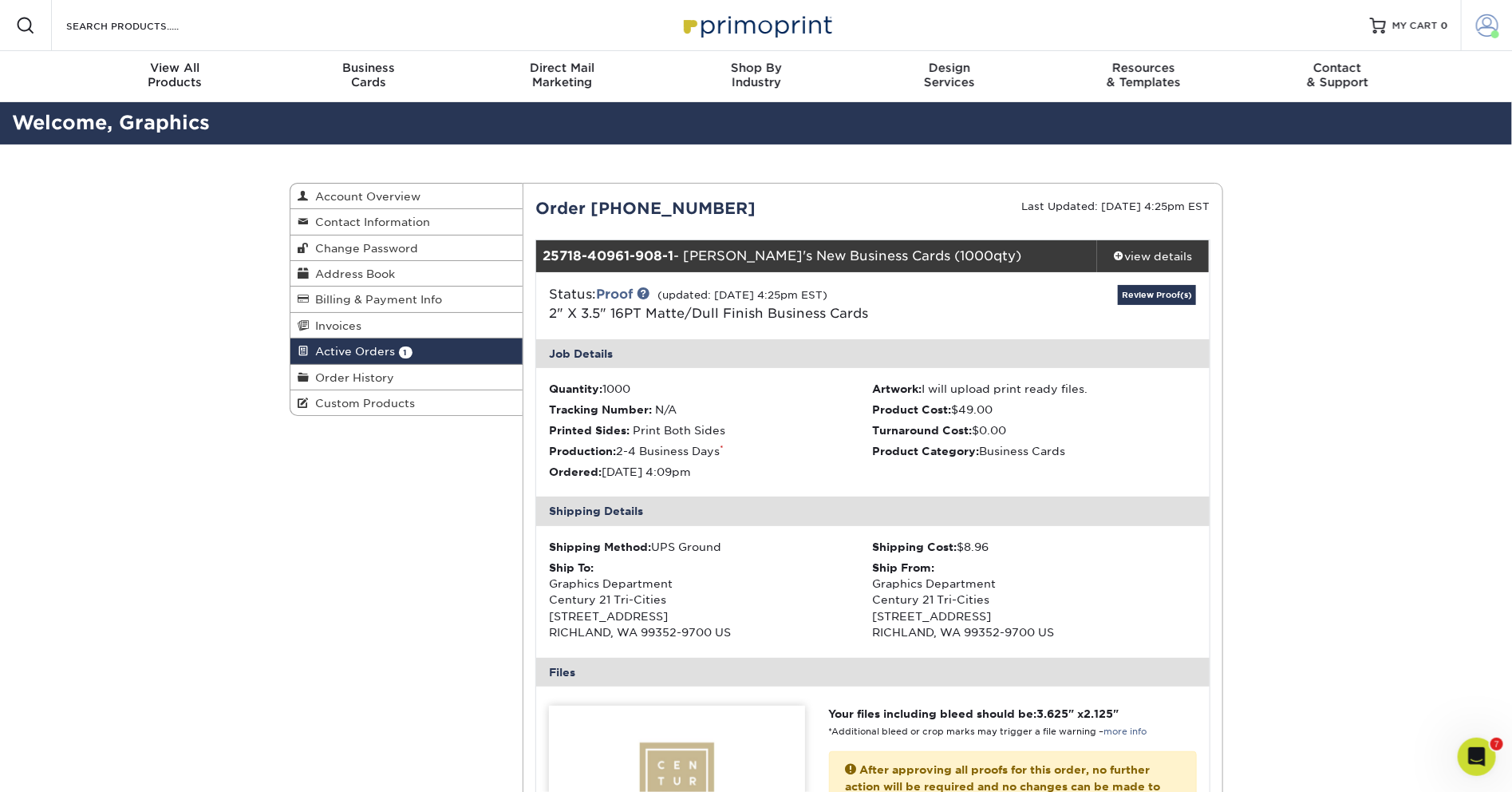 click at bounding box center [1487, 26] 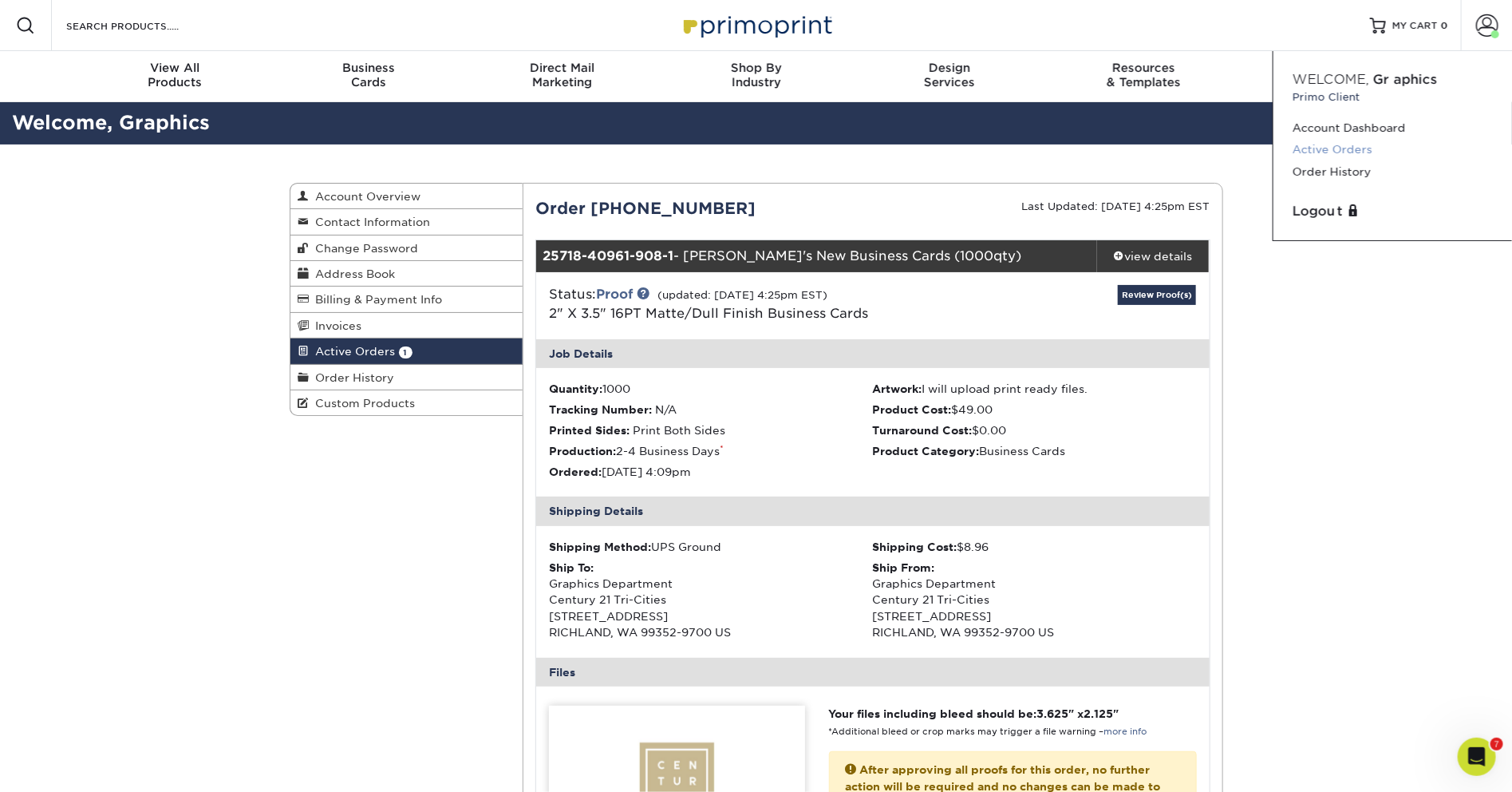 click on "Active Orders" at bounding box center [1392, 149] 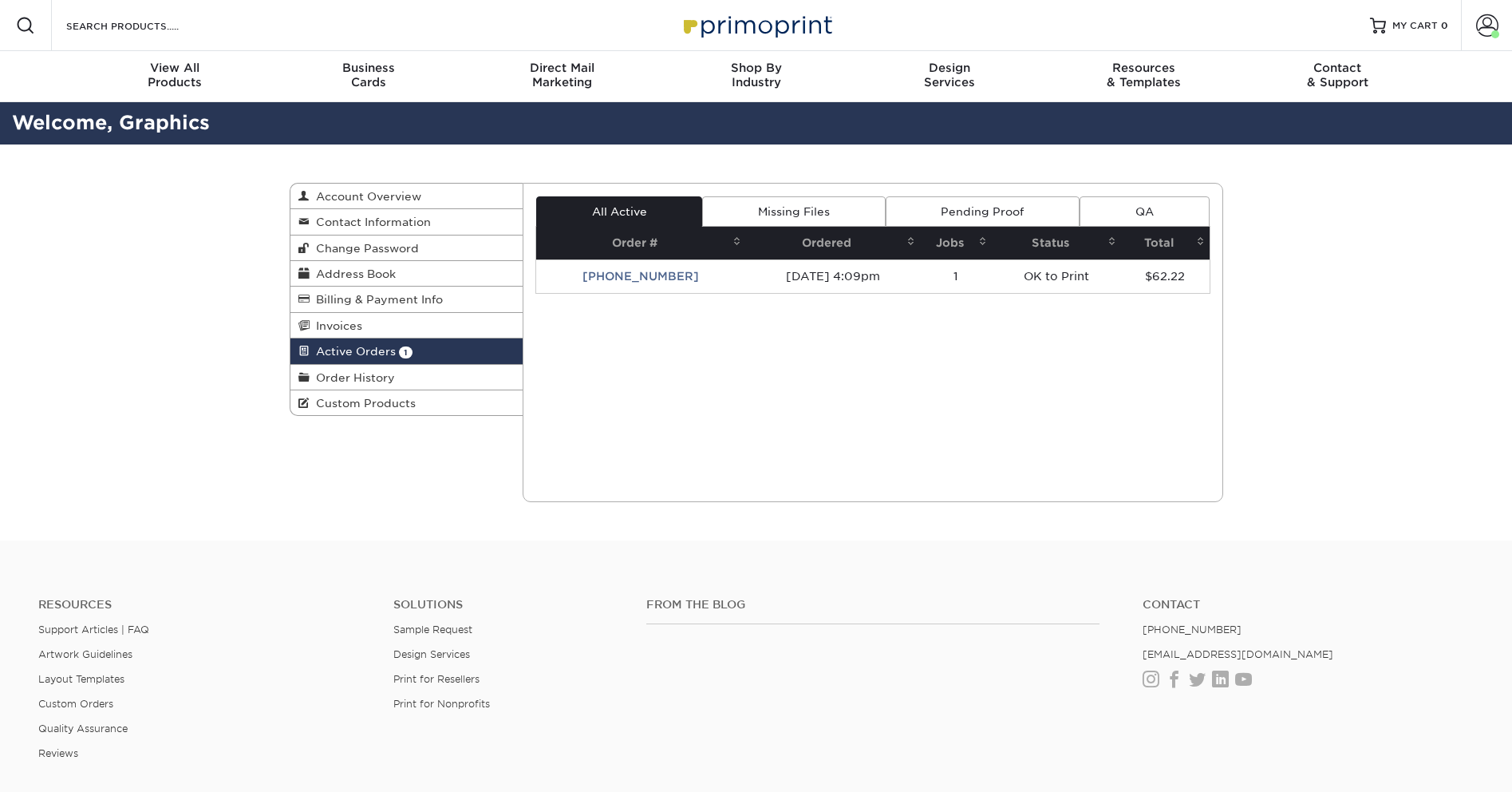 scroll, scrollTop: 0, scrollLeft: 0, axis: both 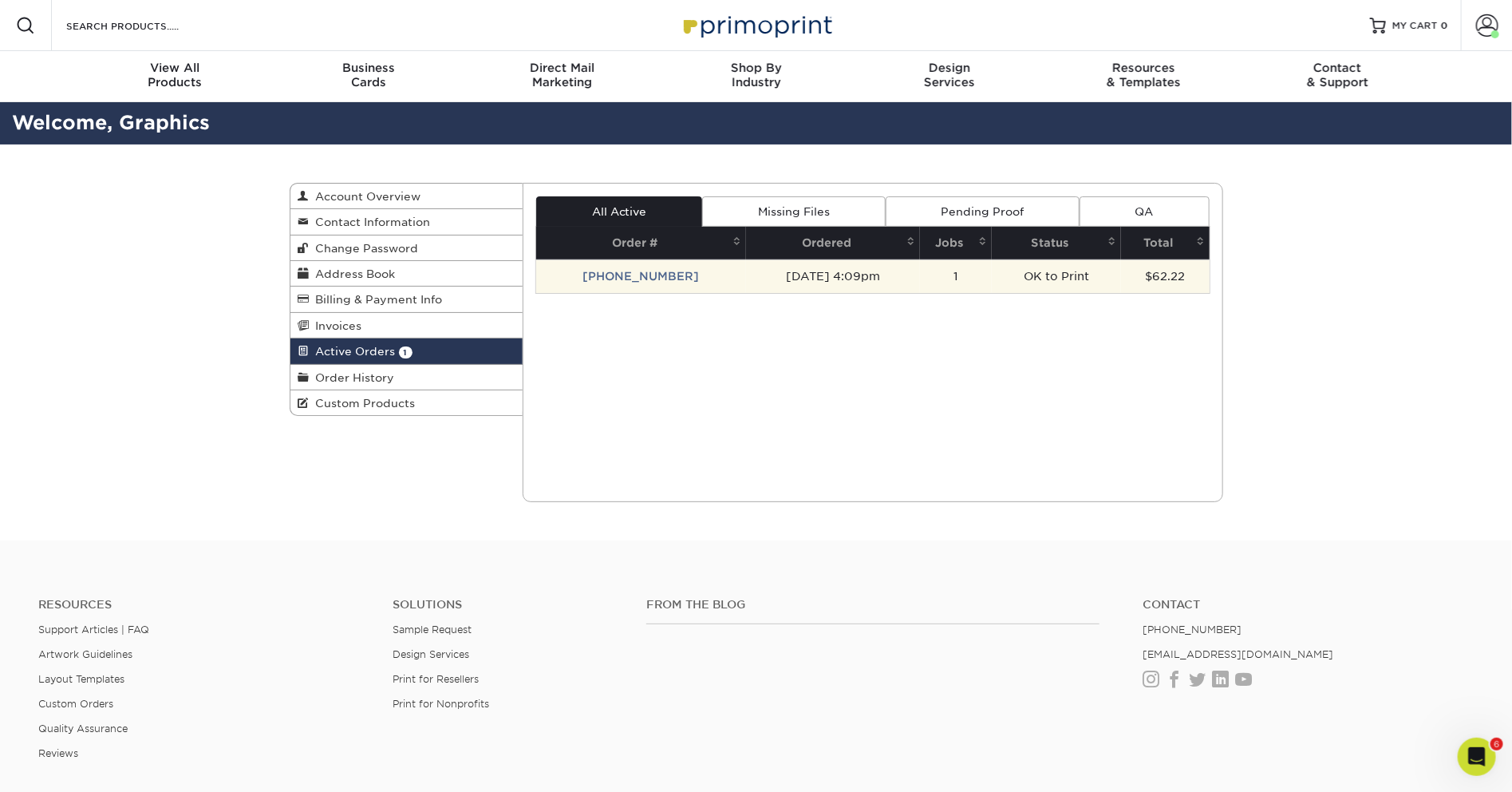 click on "[PHONE_NUMBER]" at bounding box center (641, 276) 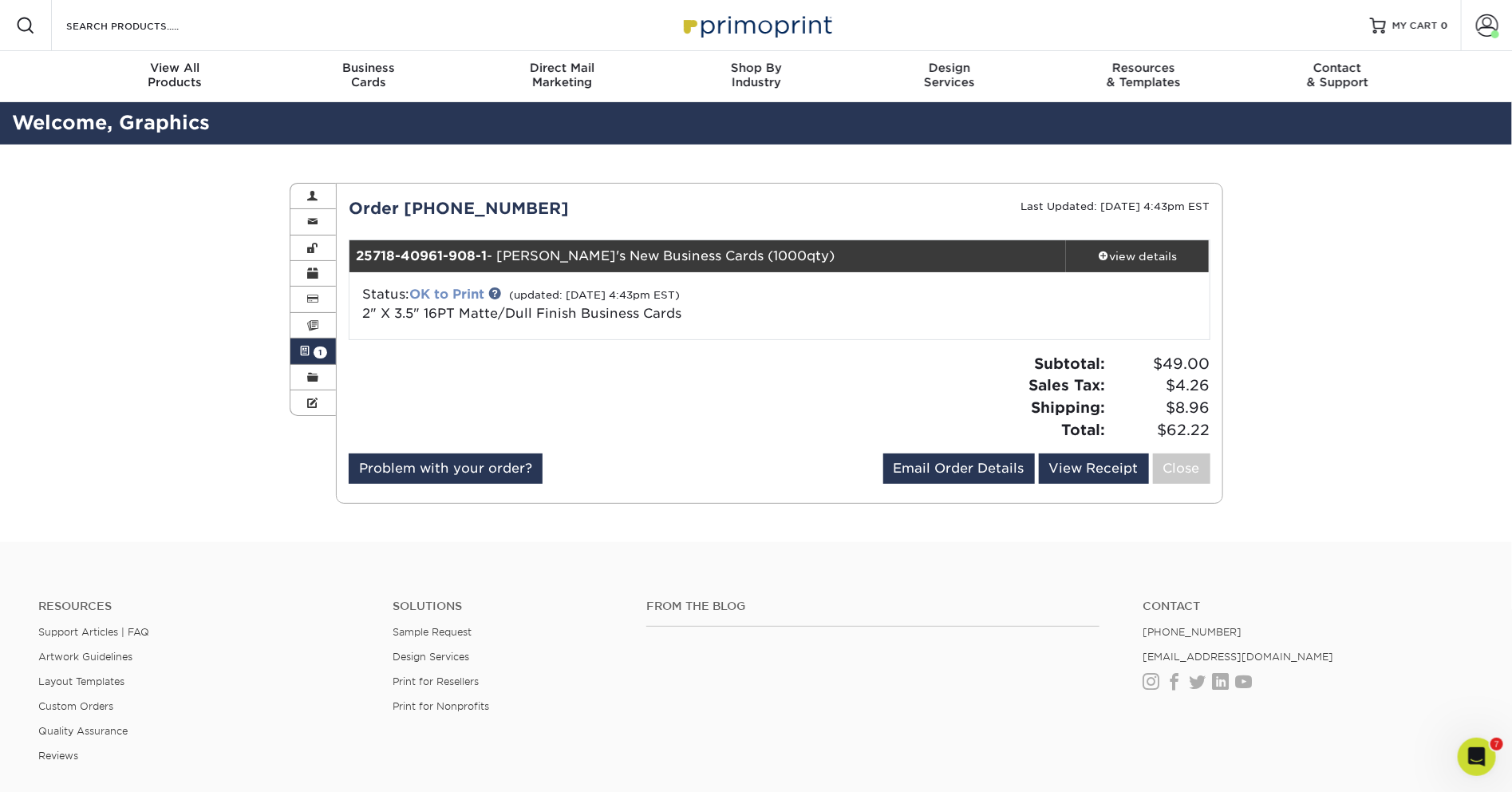 click on "OK to Print" at bounding box center (447, 294) 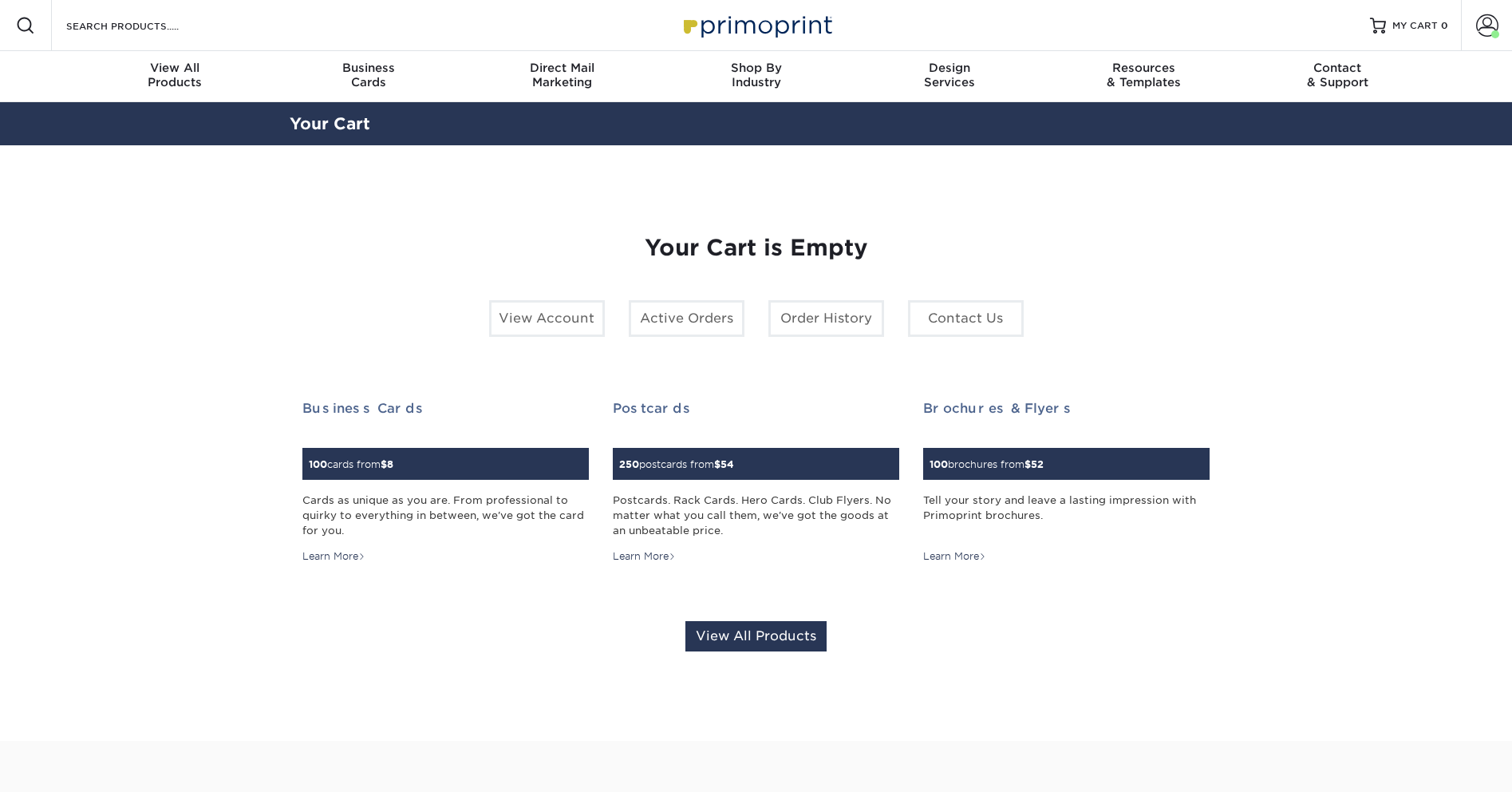 scroll, scrollTop: 0, scrollLeft: 0, axis: both 